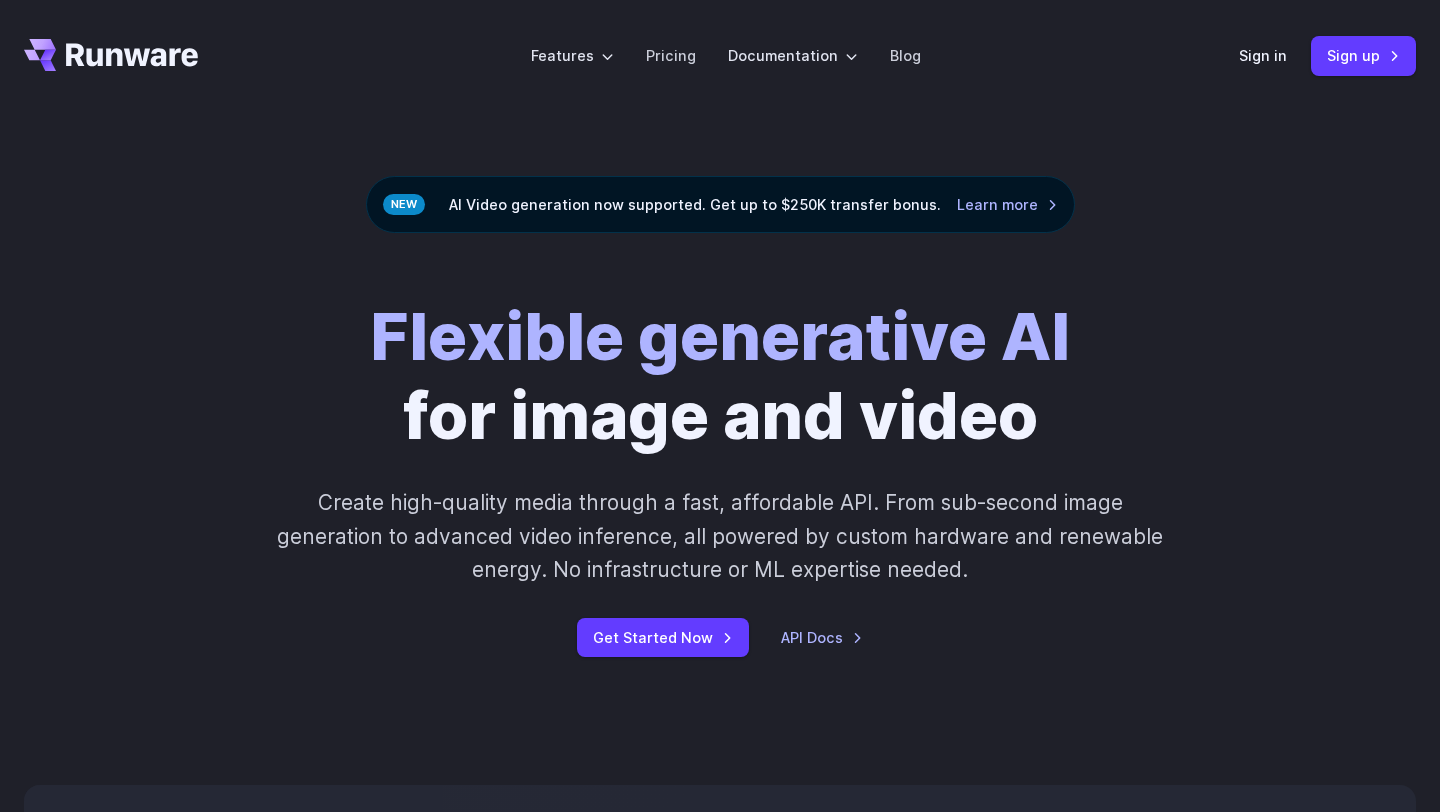 scroll, scrollTop: 0, scrollLeft: 0, axis: both 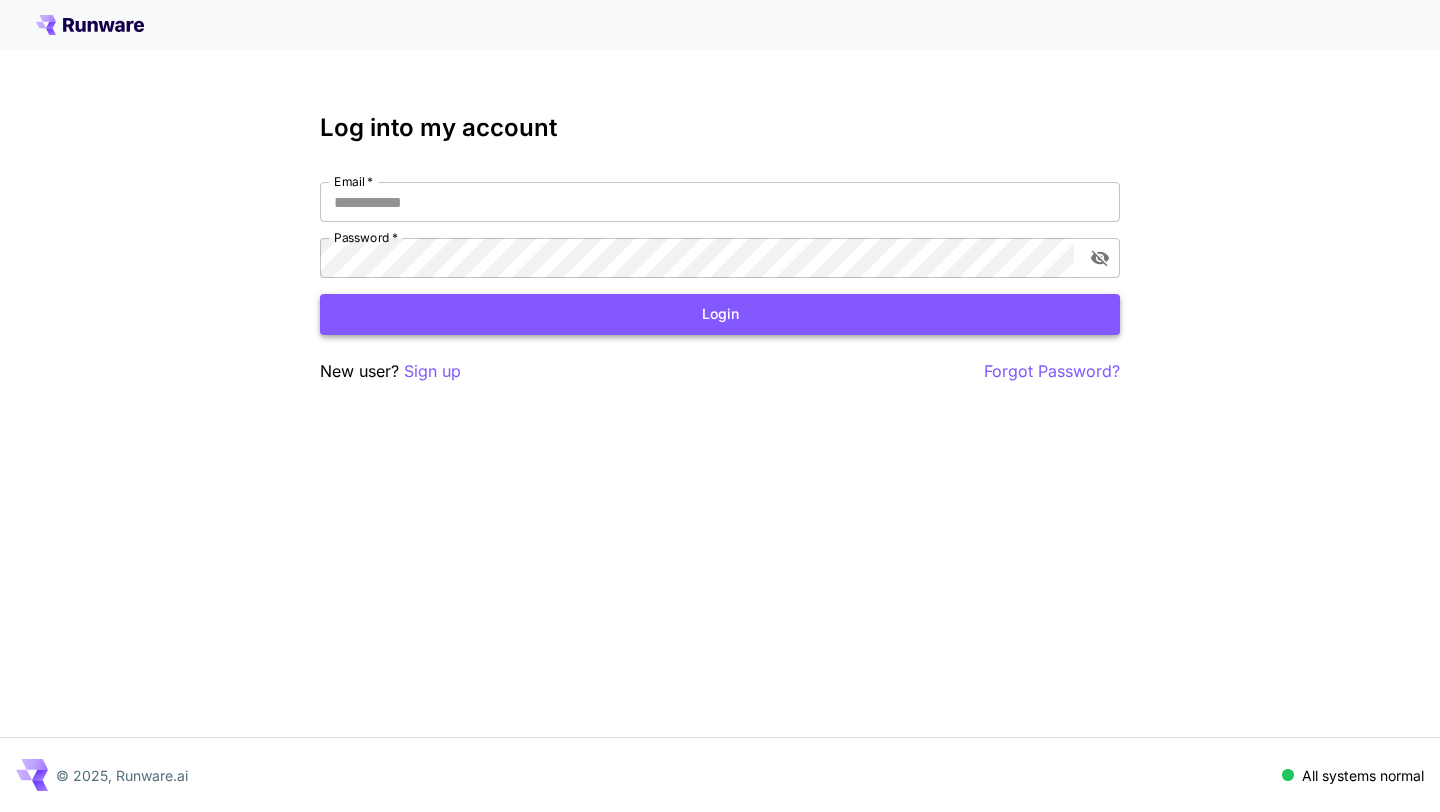 type on "**********" 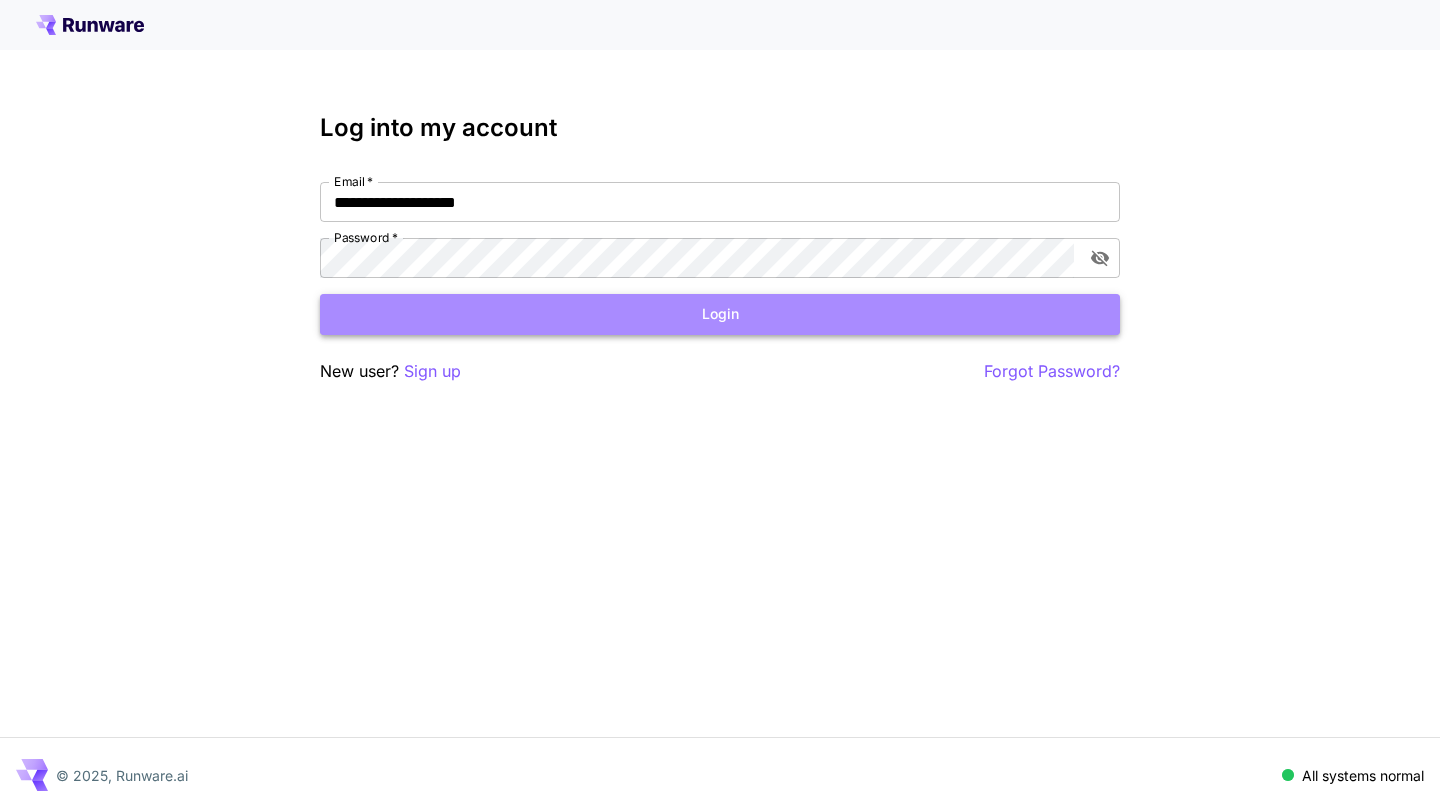 click on "Login" at bounding box center (720, 314) 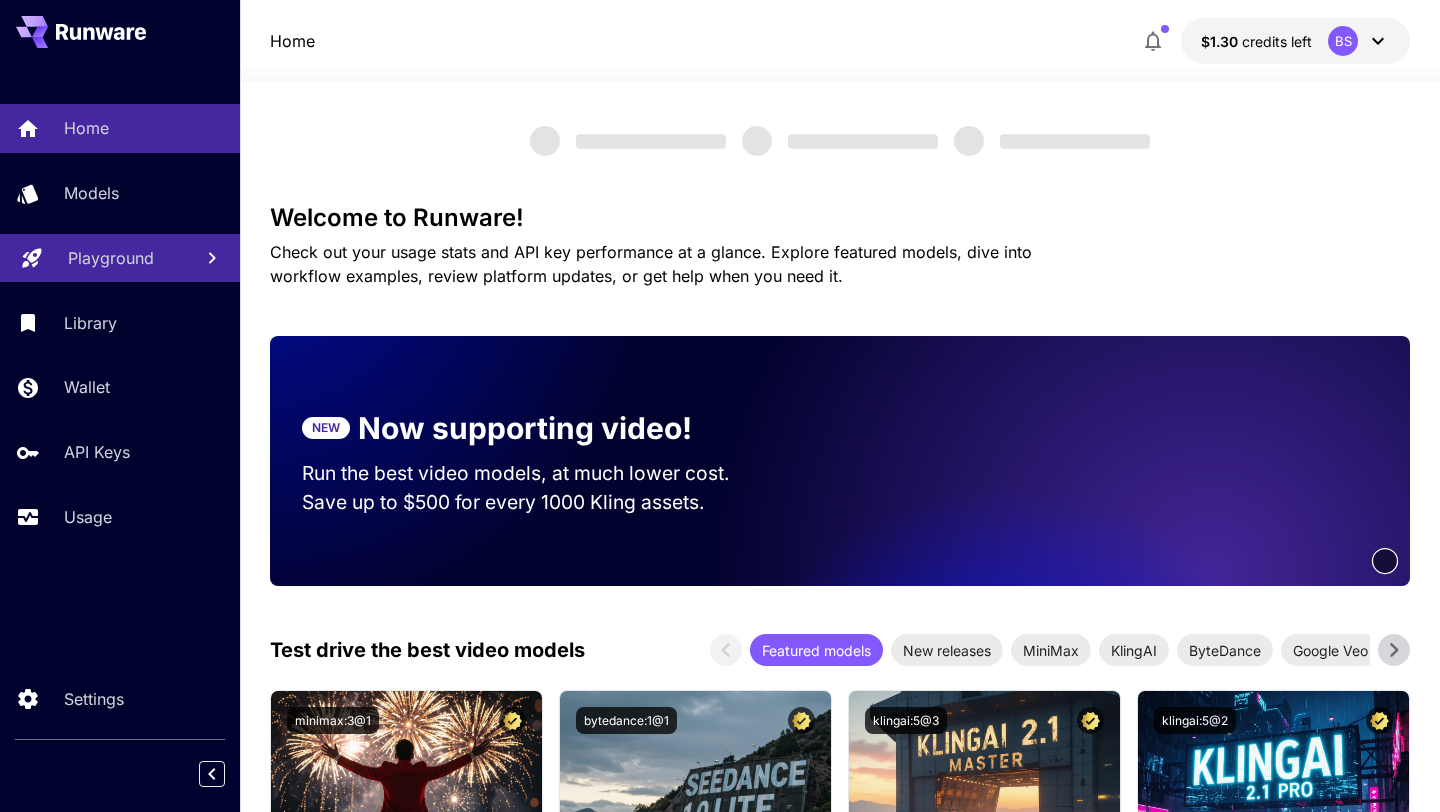 click on "Playground" at bounding box center [111, 258] 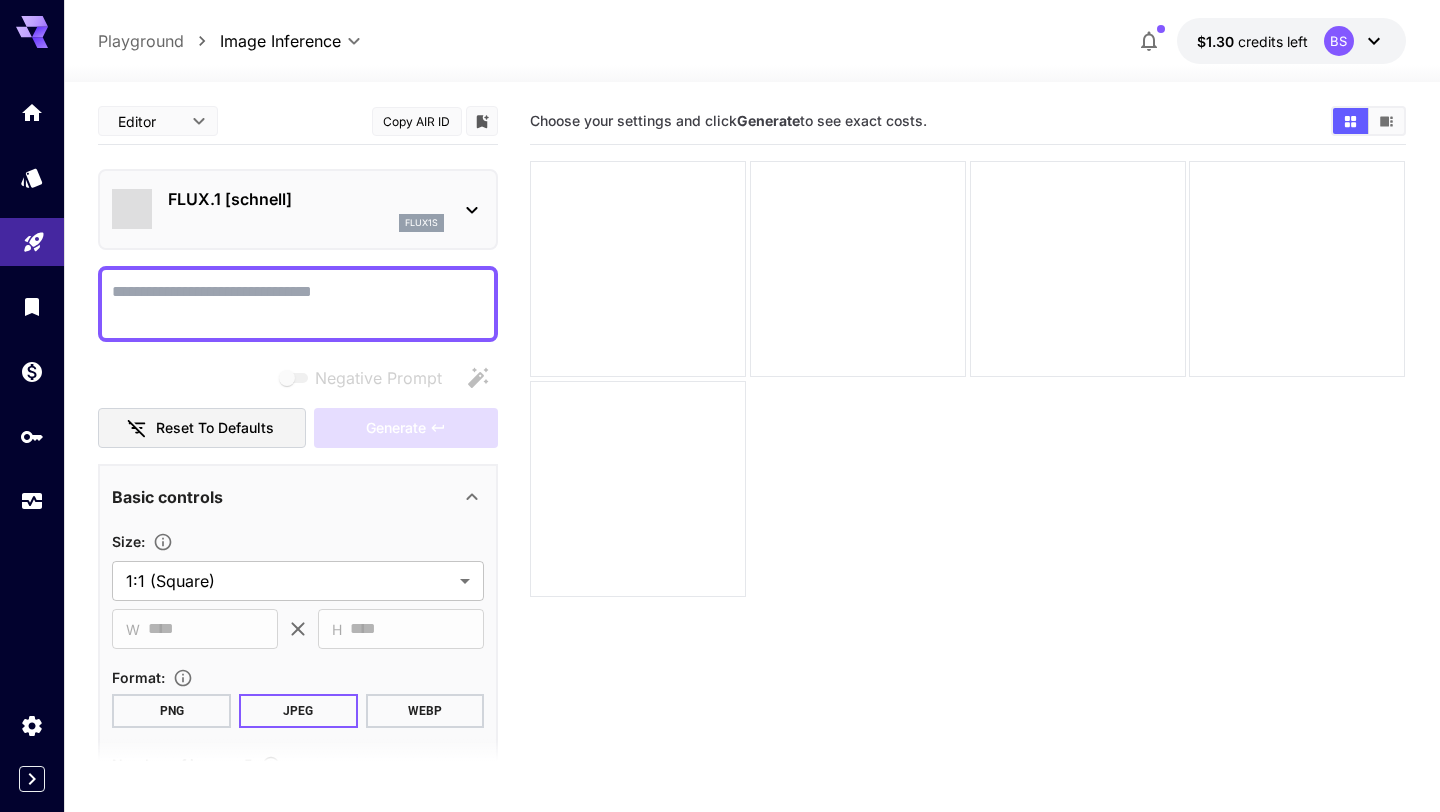 type on "**********" 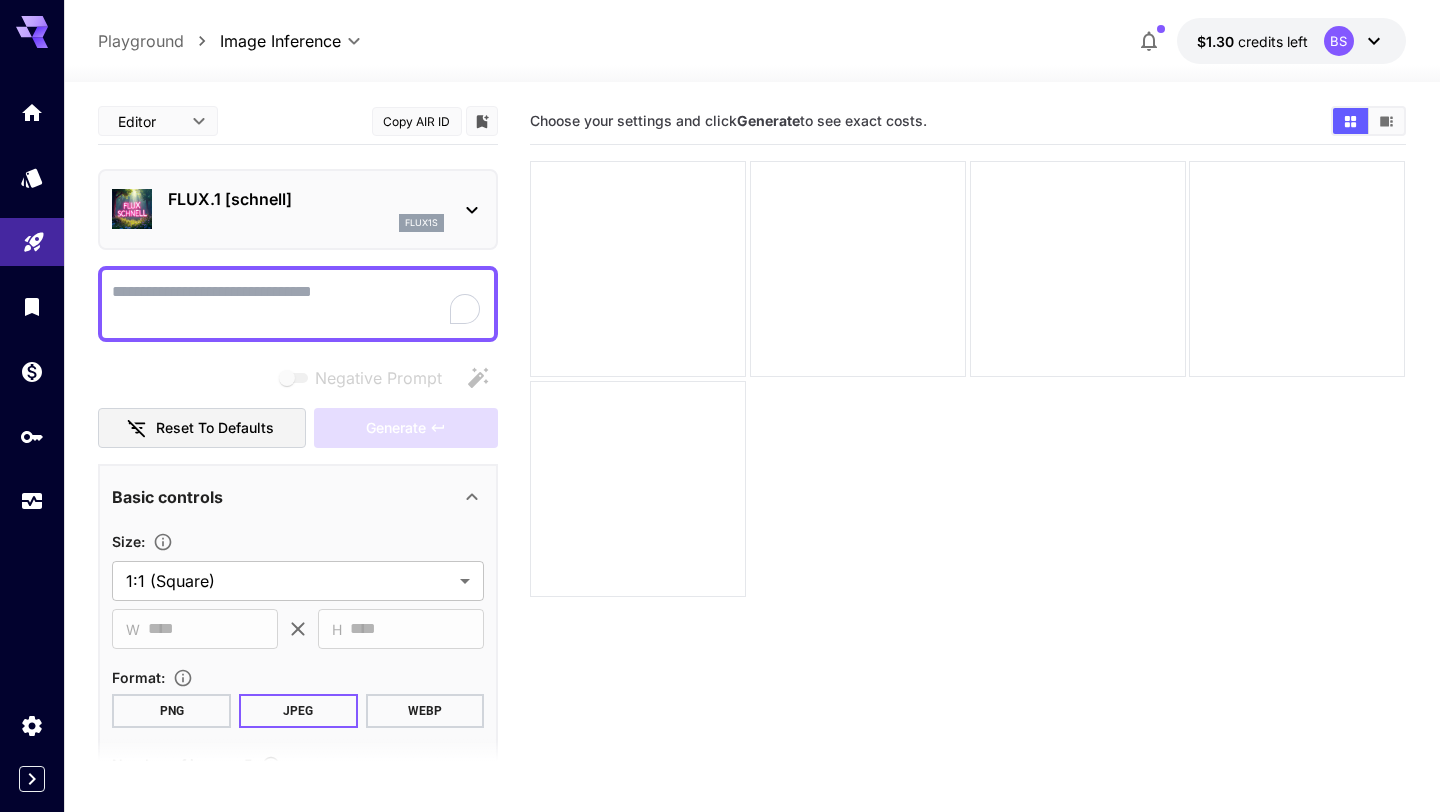 click on "flux1s" at bounding box center [421, 223] 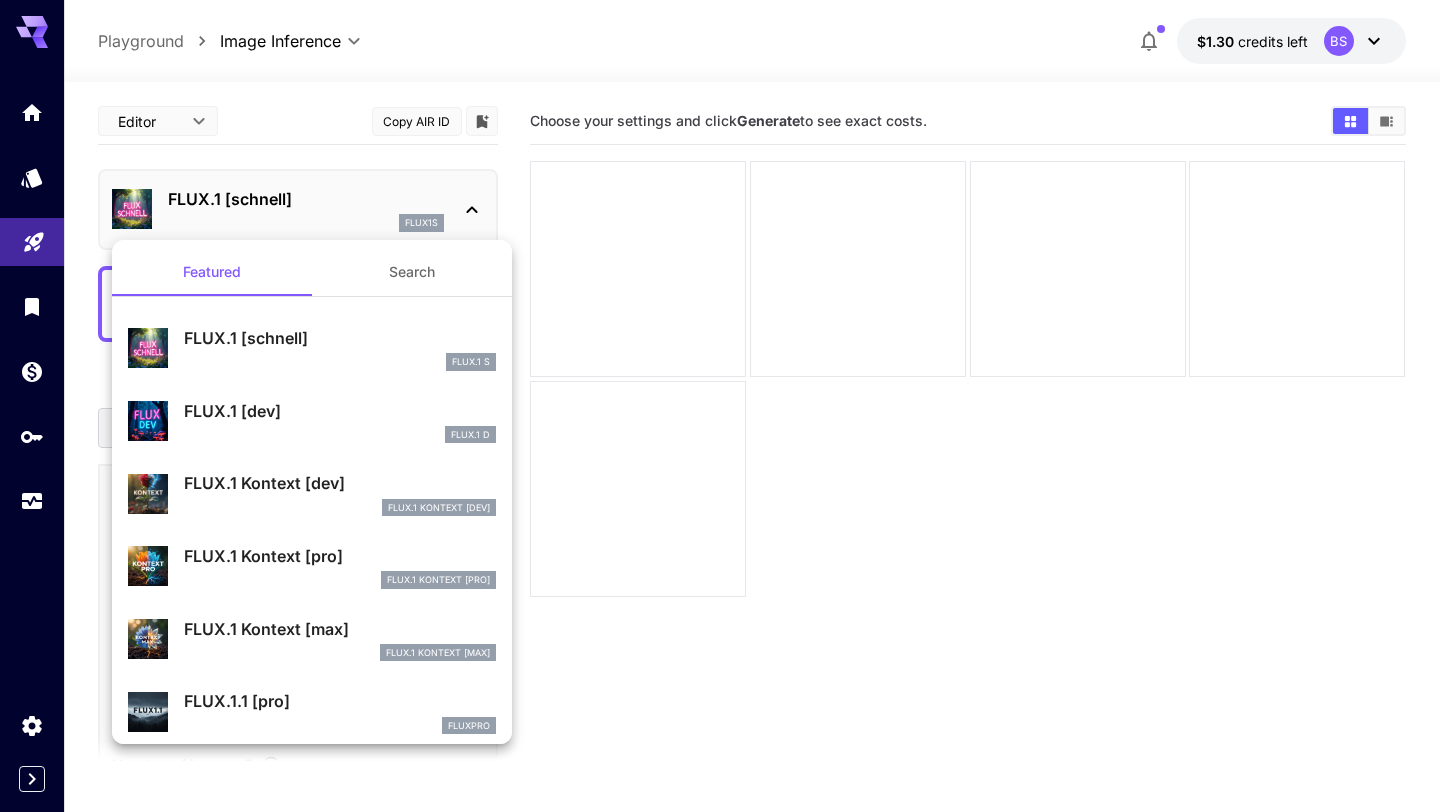 click on "FLUX.1 [dev]" at bounding box center [340, 411] 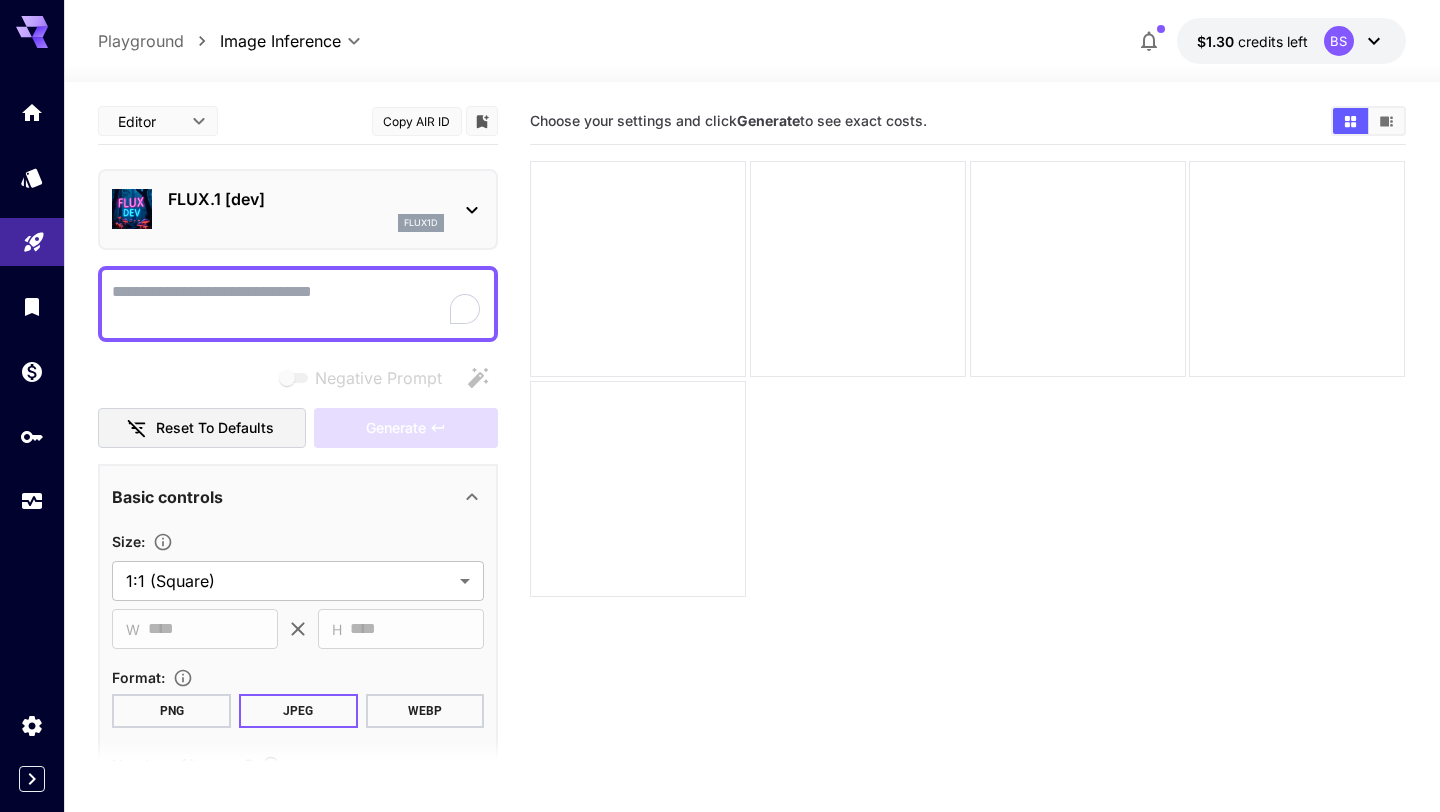 click on "Negative Prompt" at bounding box center (298, 304) 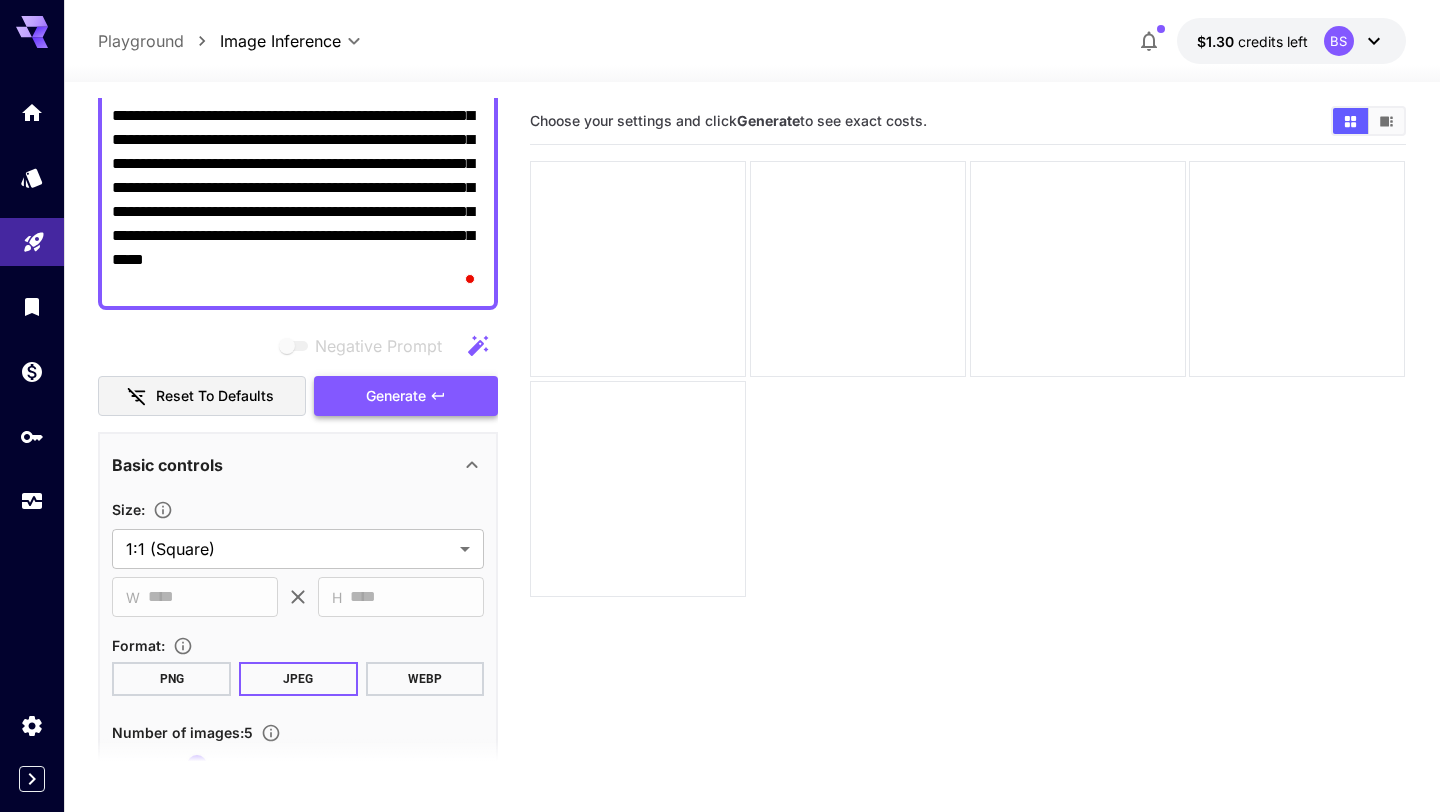 scroll, scrollTop: 295, scrollLeft: 0, axis: vertical 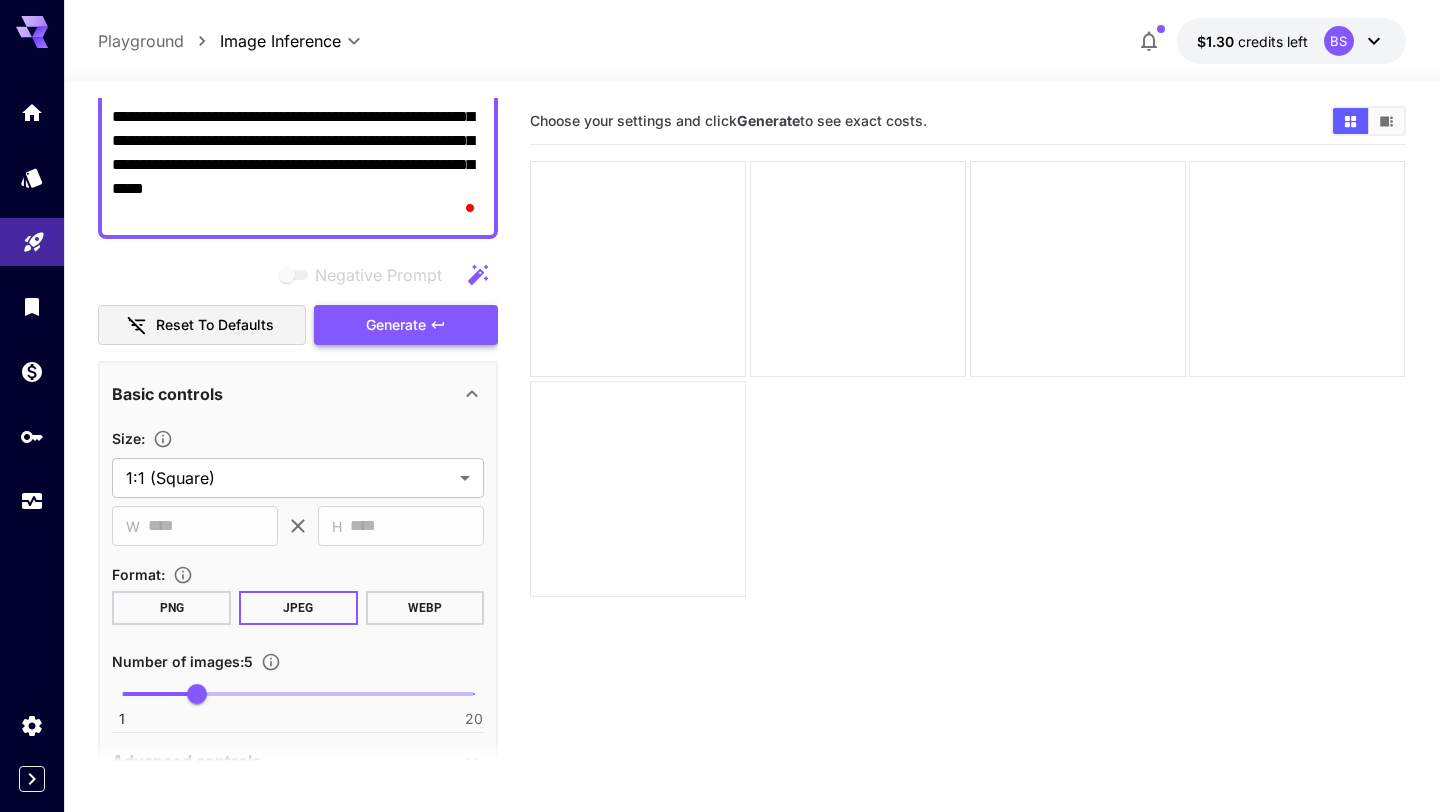 click on "Generate" at bounding box center [406, 325] 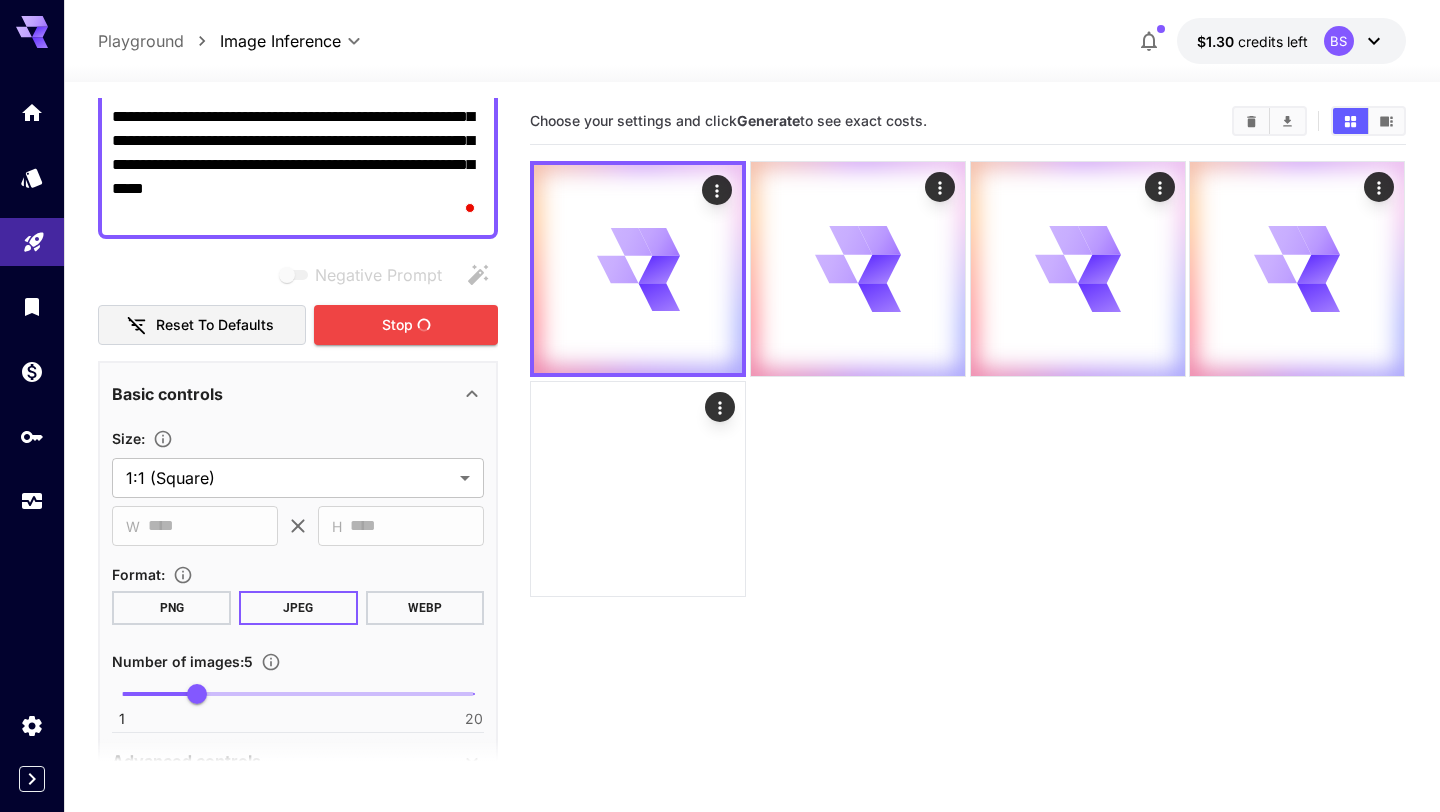 scroll, scrollTop: 0, scrollLeft: 0, axis: both 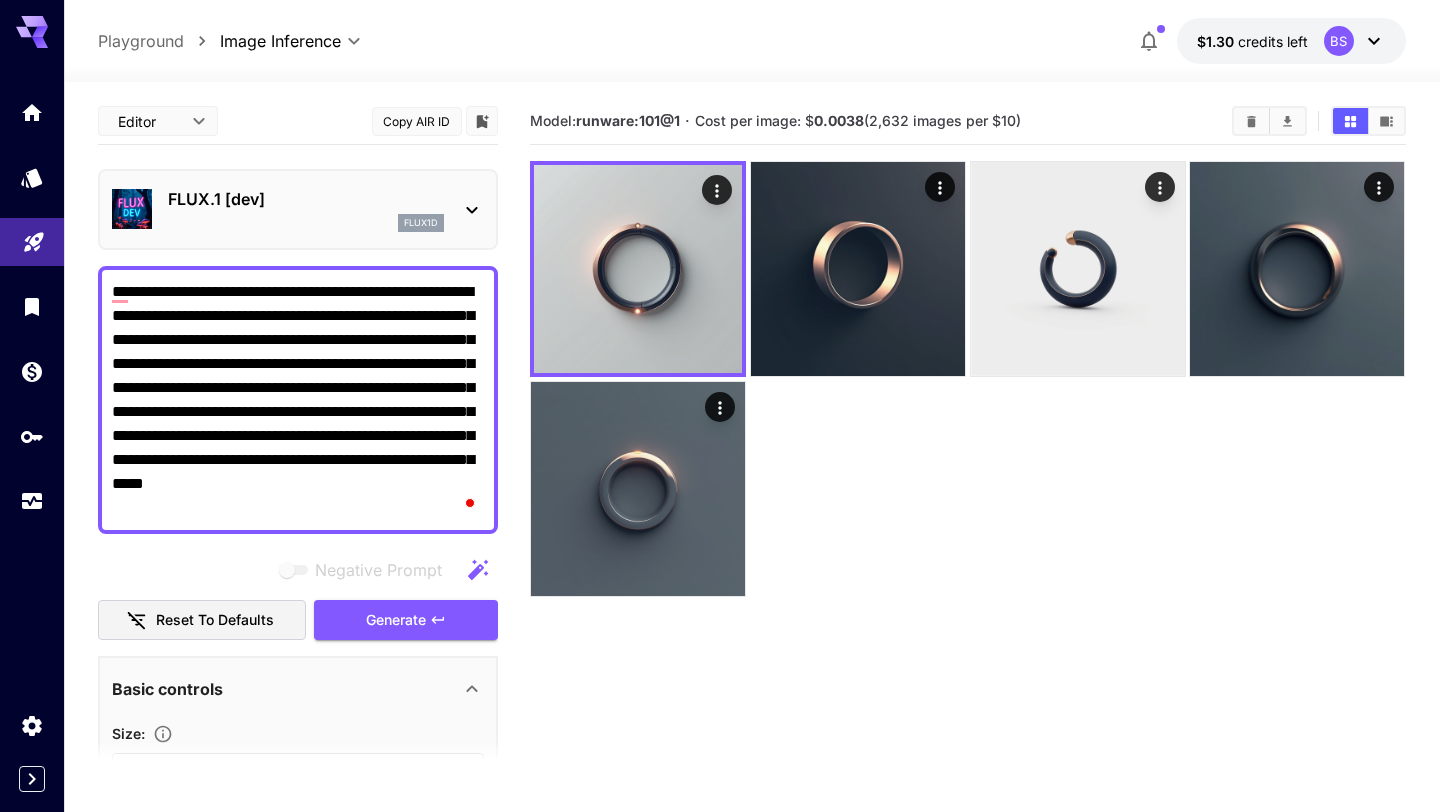 click on "**********" at bounding box center [298, 400] 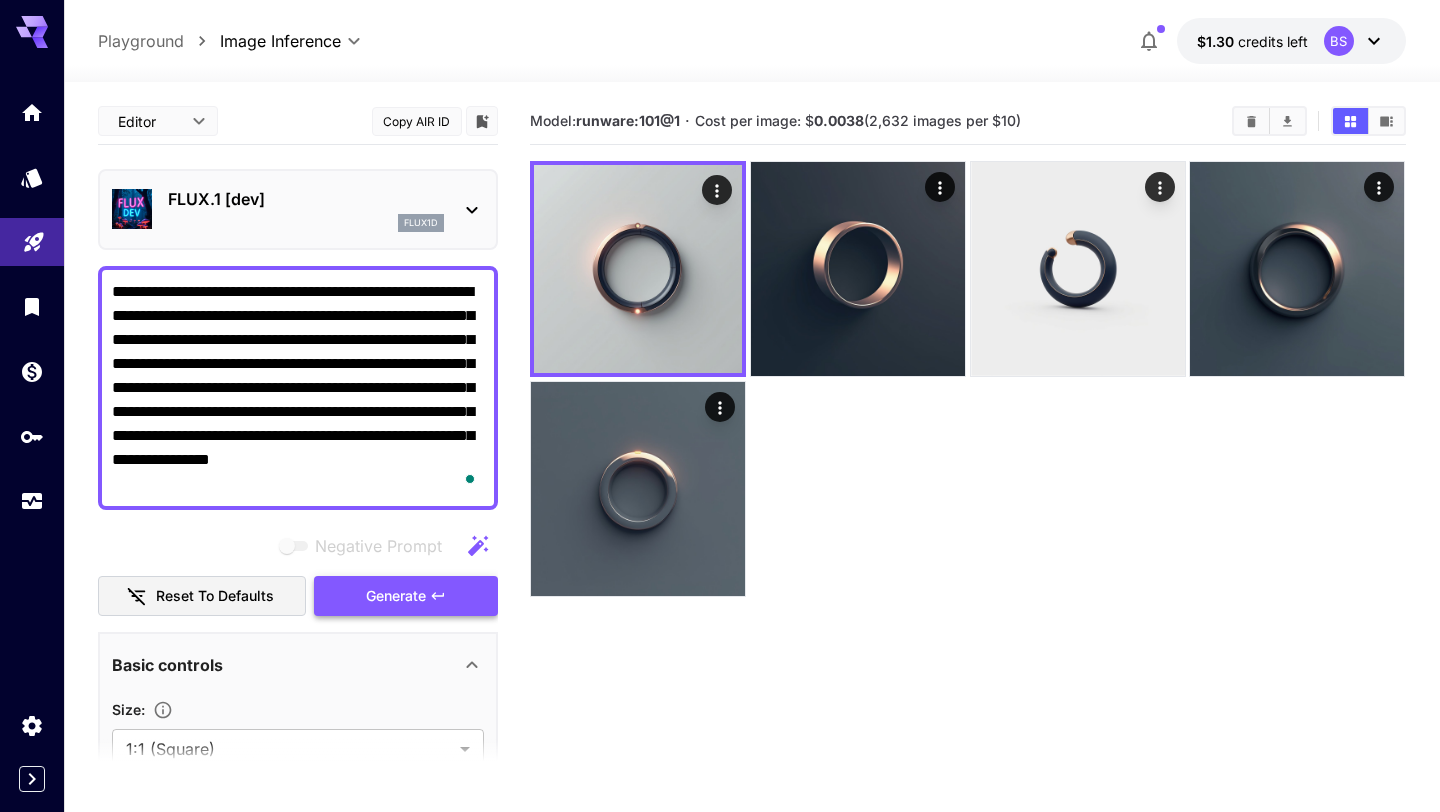click on "Generate" at bounding box center [406, 596] 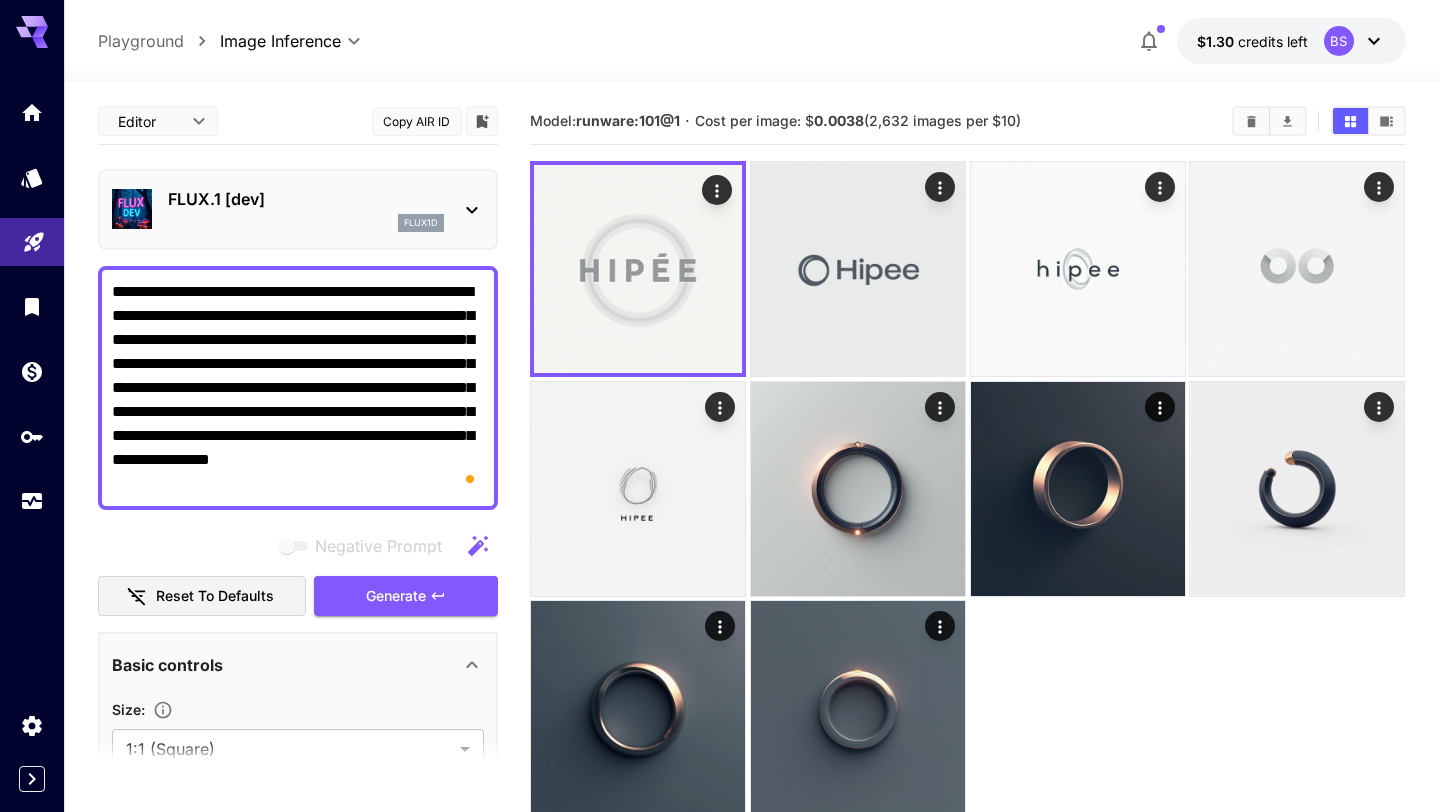 click on "**********" at bounding box center (298, 388) 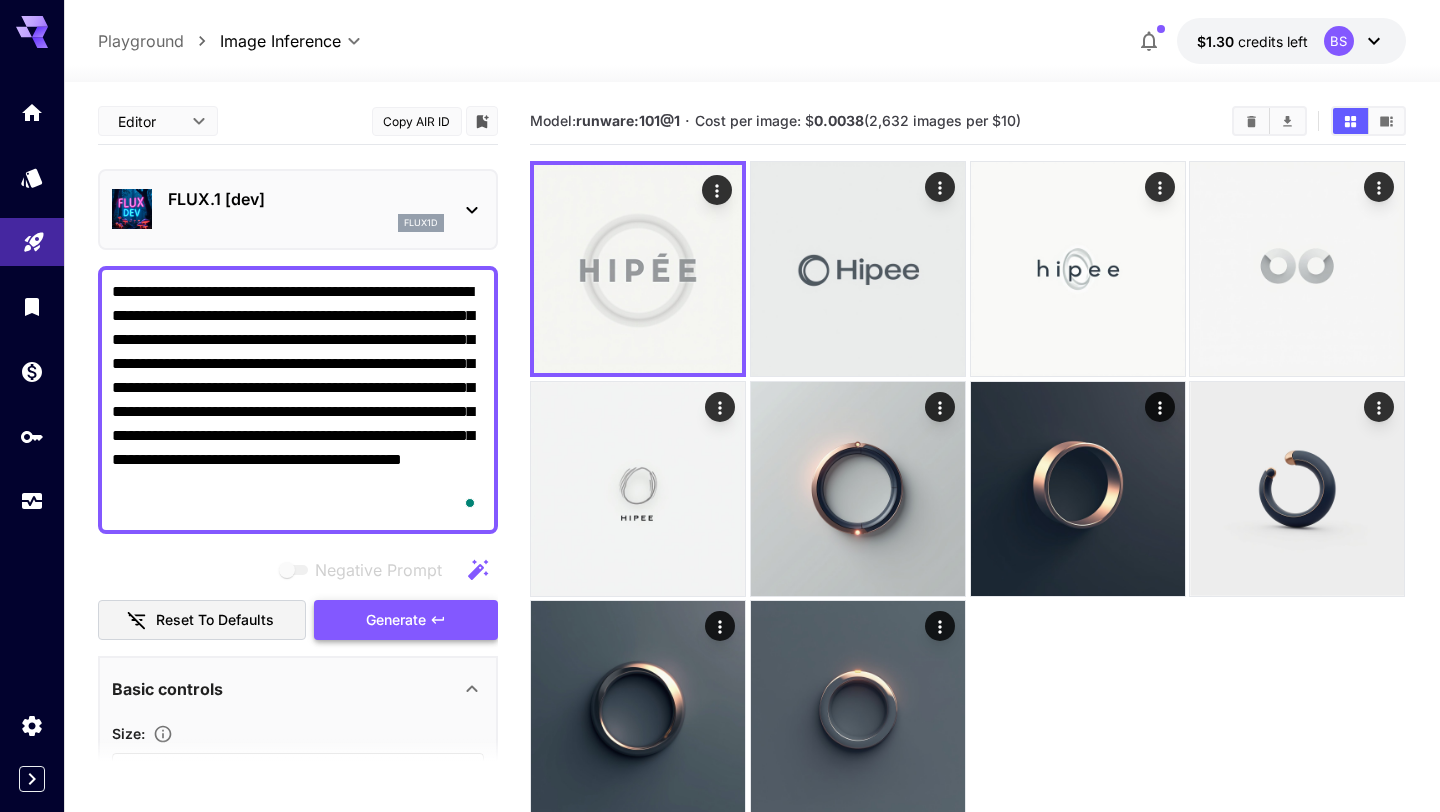 type on "**********" 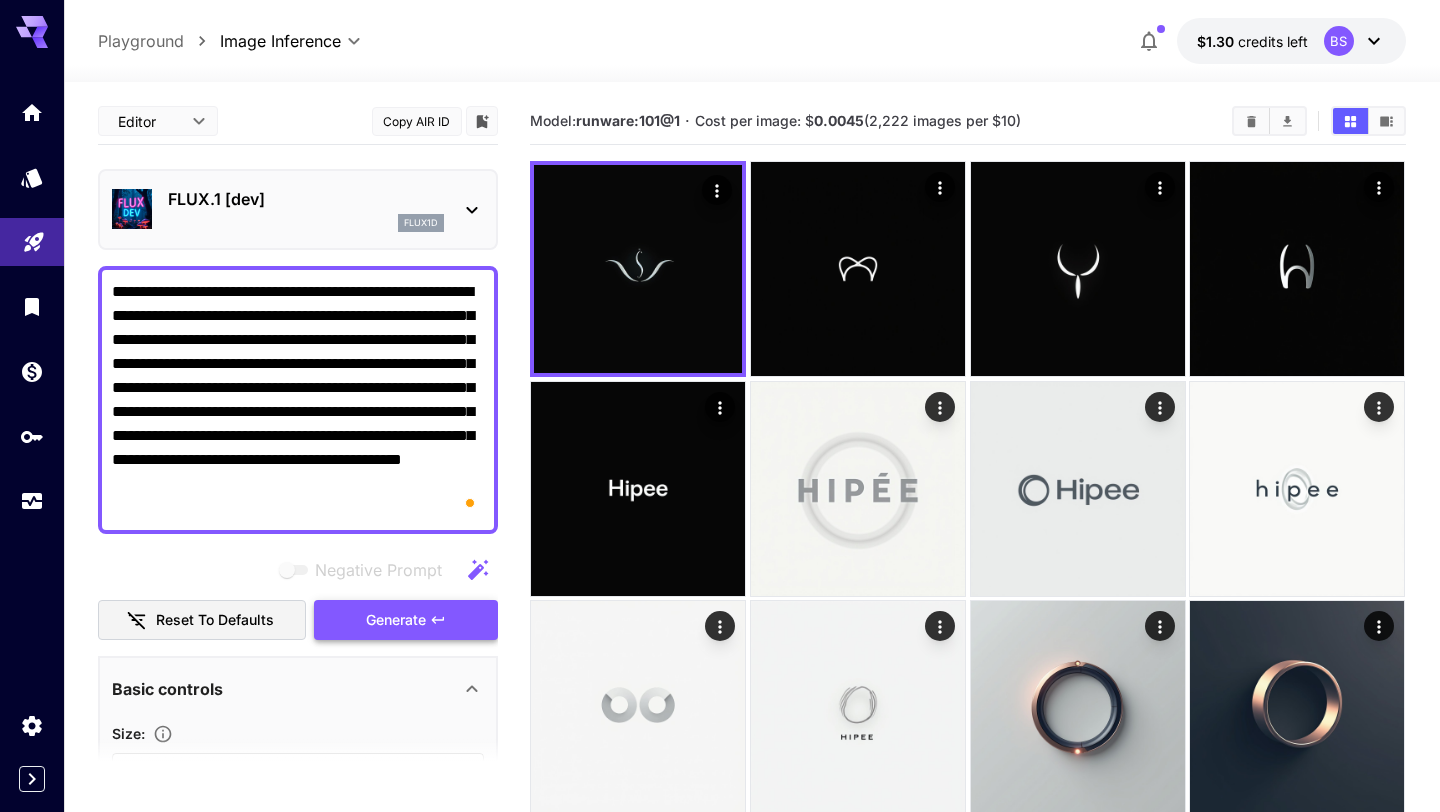 click on "Generate" at bounding box center [406, 620] 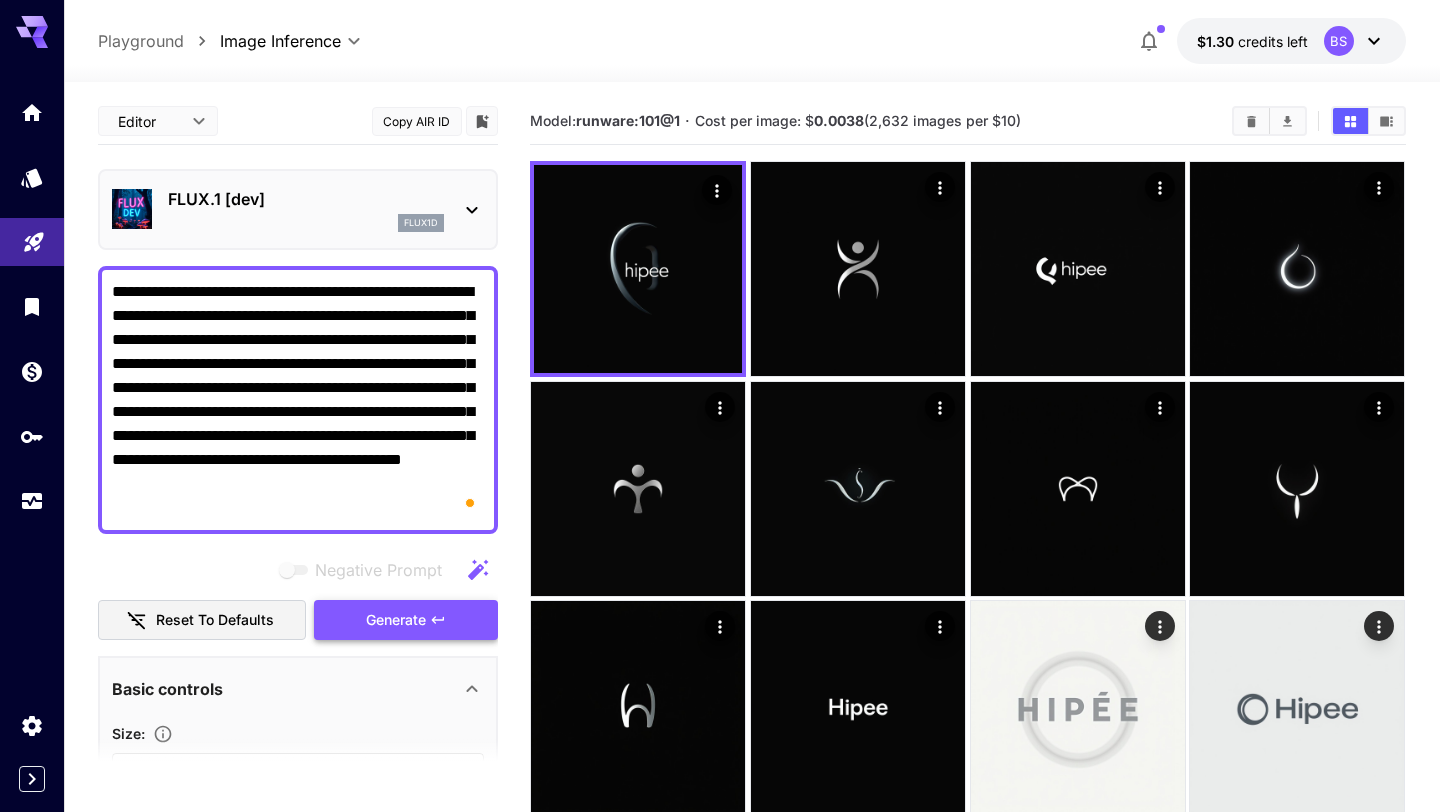 click on "Generate" at bounding box center [406, 620] 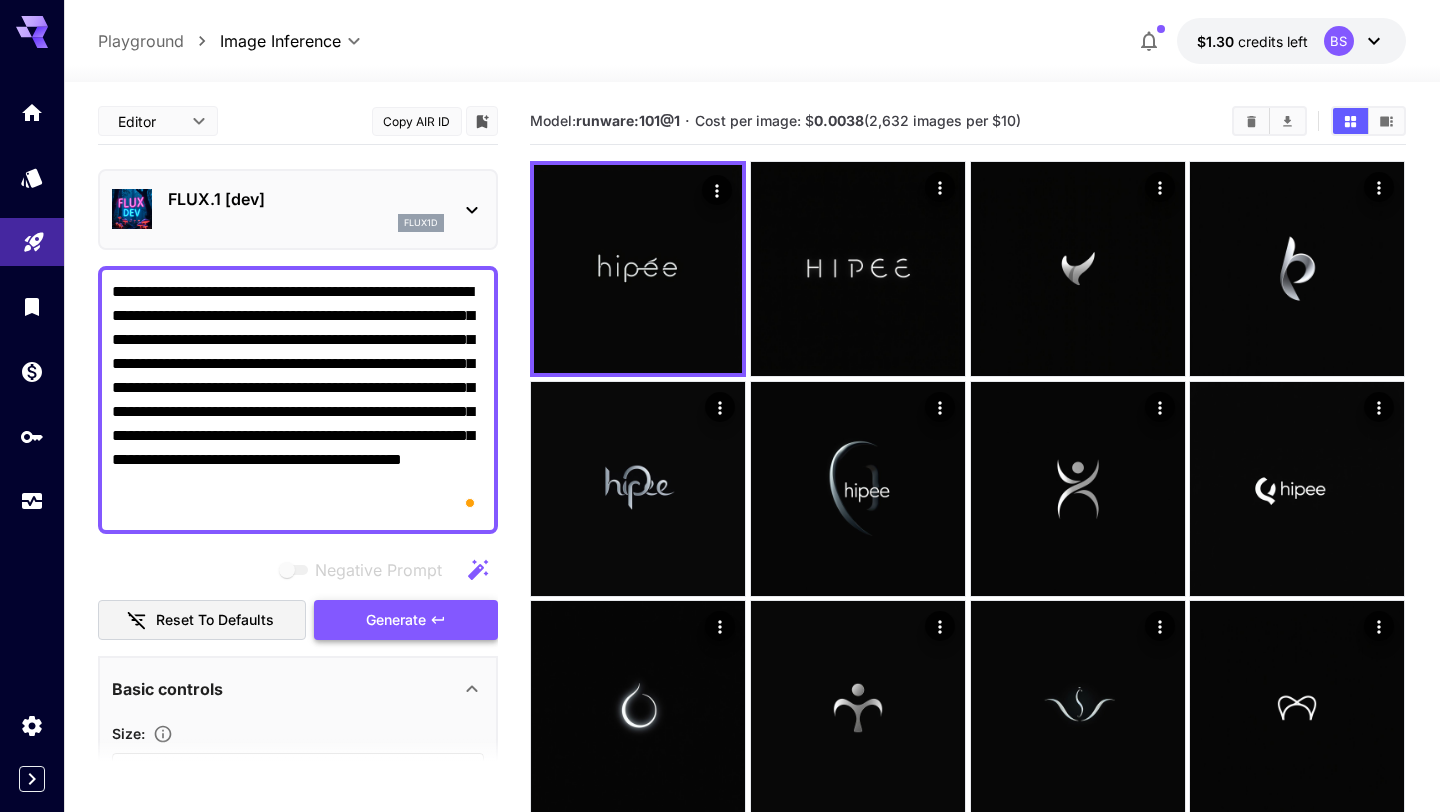 click on "Generate" at bounding box center [406, 620] 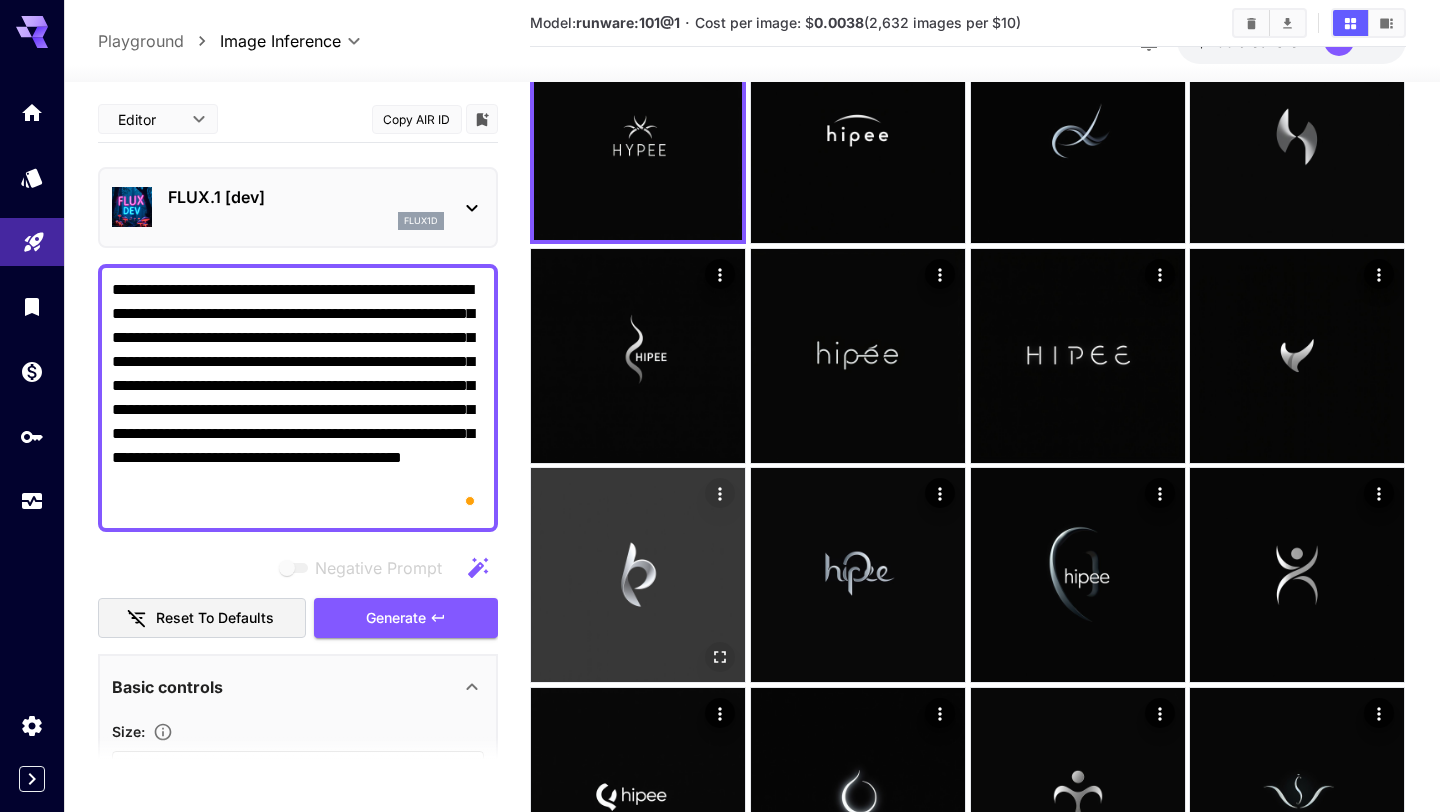 scroll, scrollTop: 55, scrollLeft: 0, axis: vertical 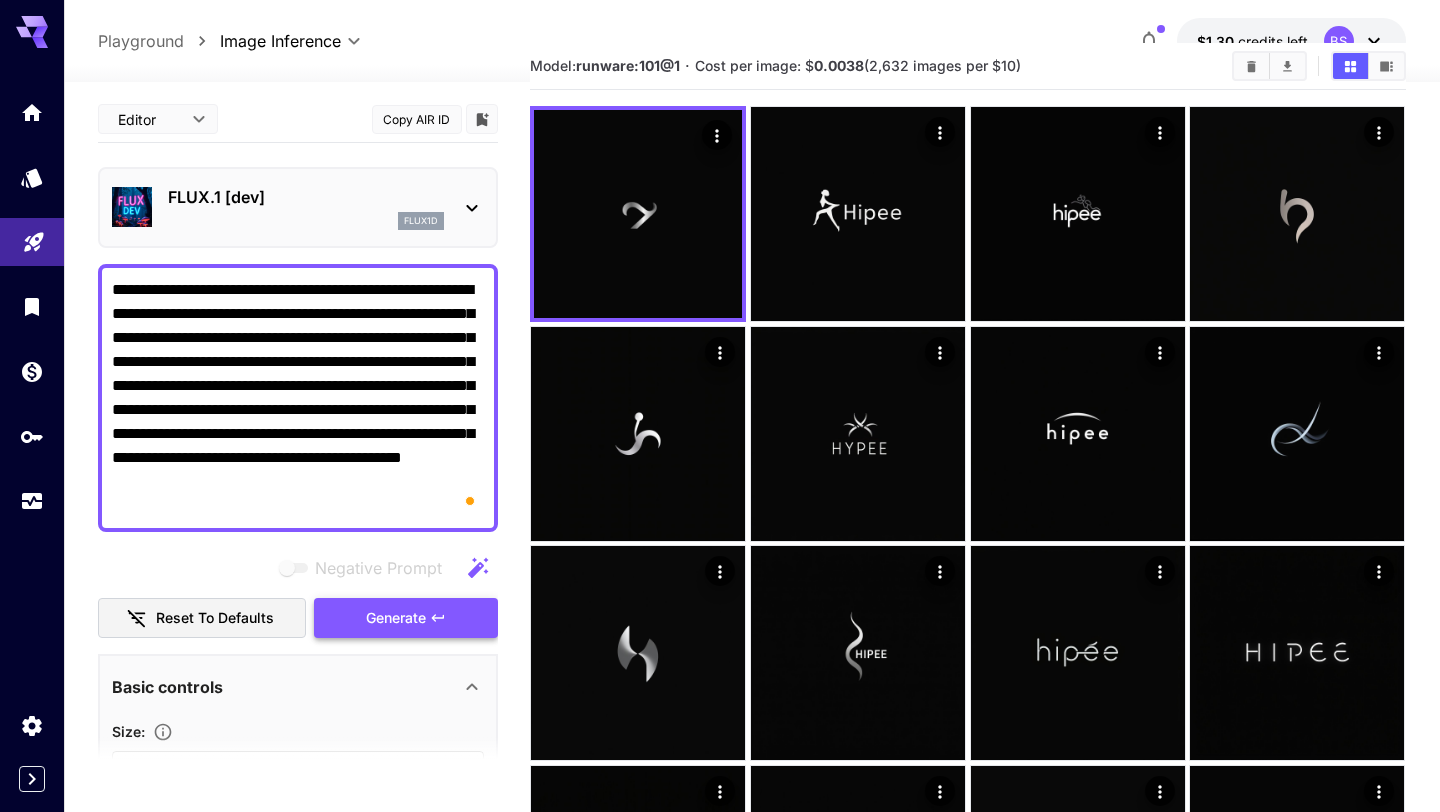 click on "Generate" at bounding box center (406, 618) 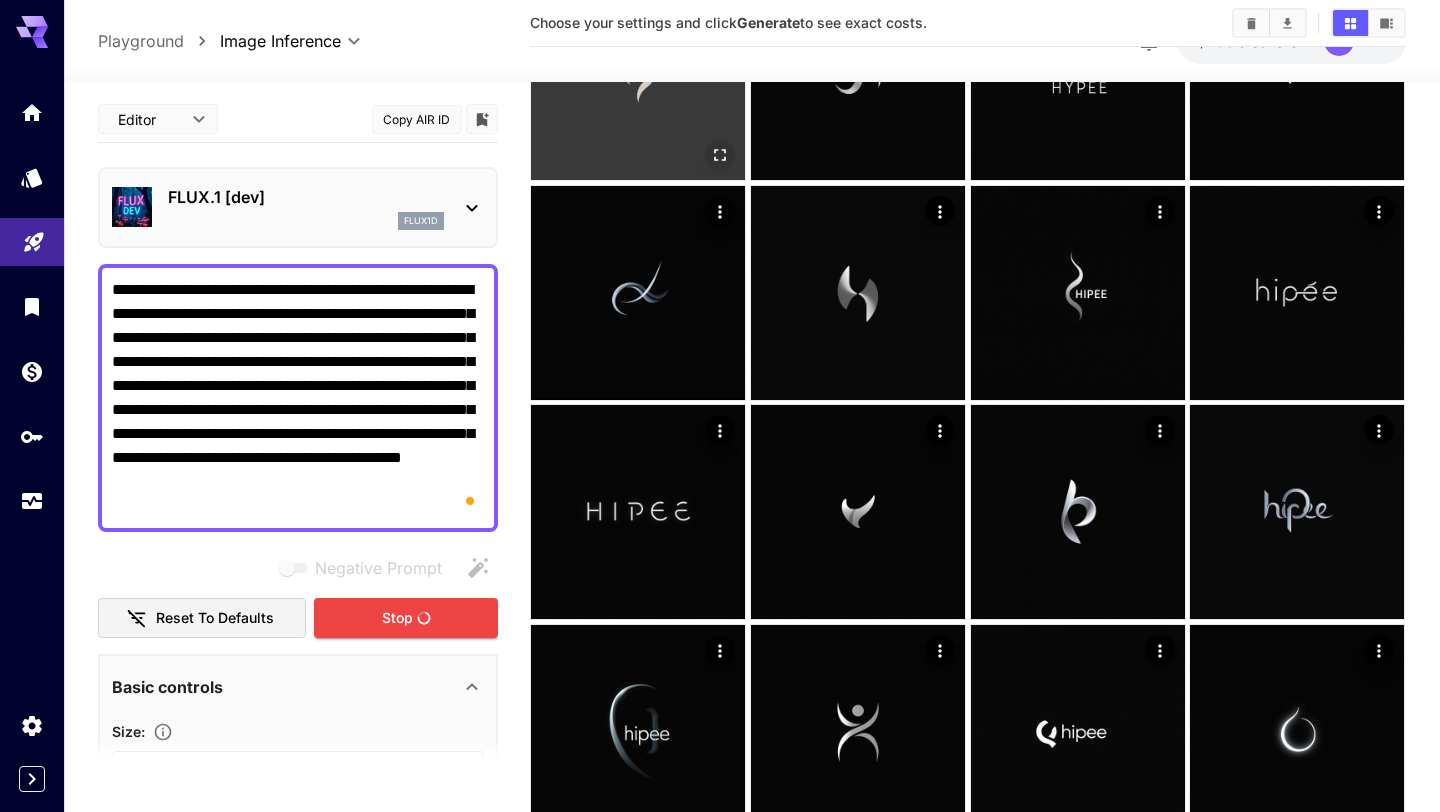 scroll, scrollTop: 636, scrollLeft: 0, axis: vertical 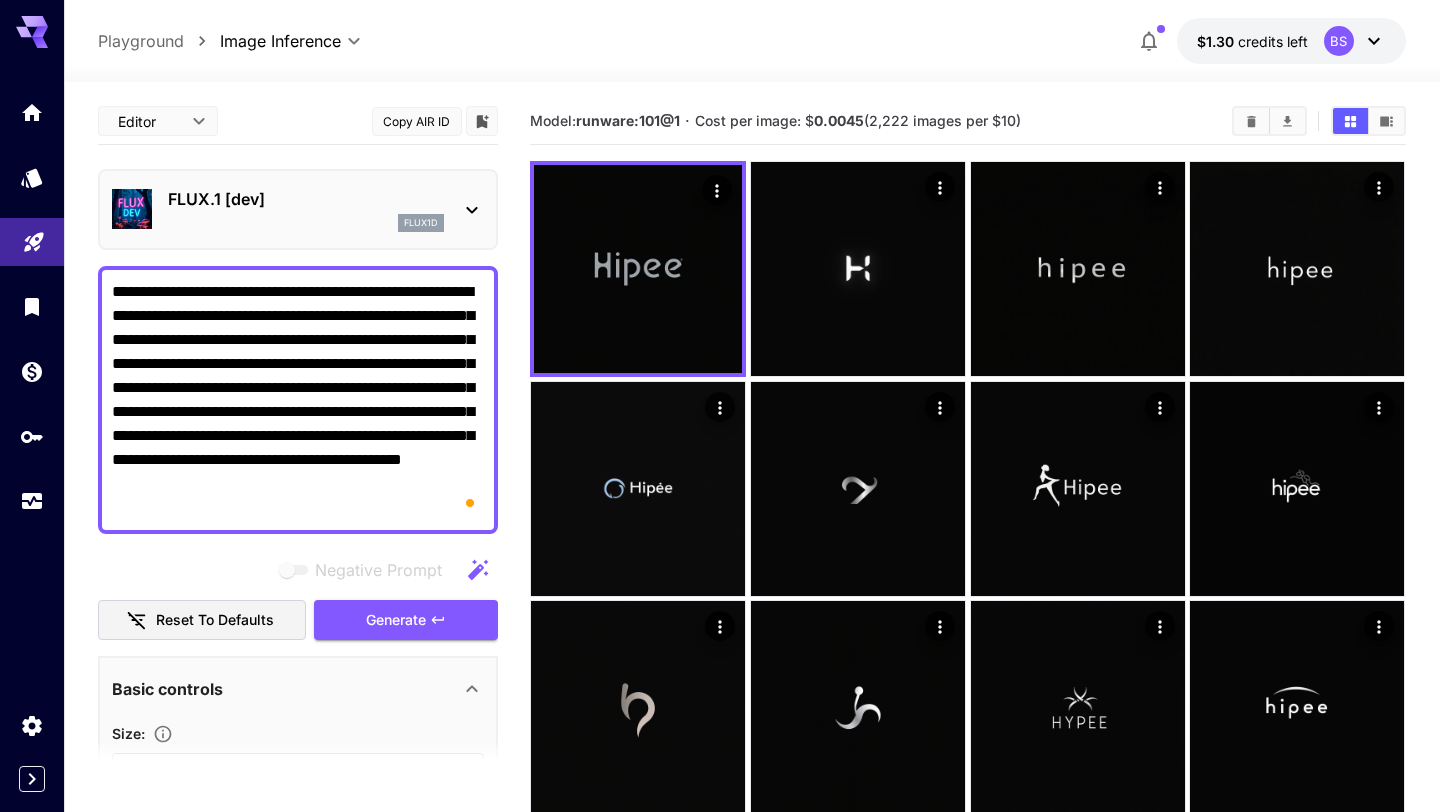 type 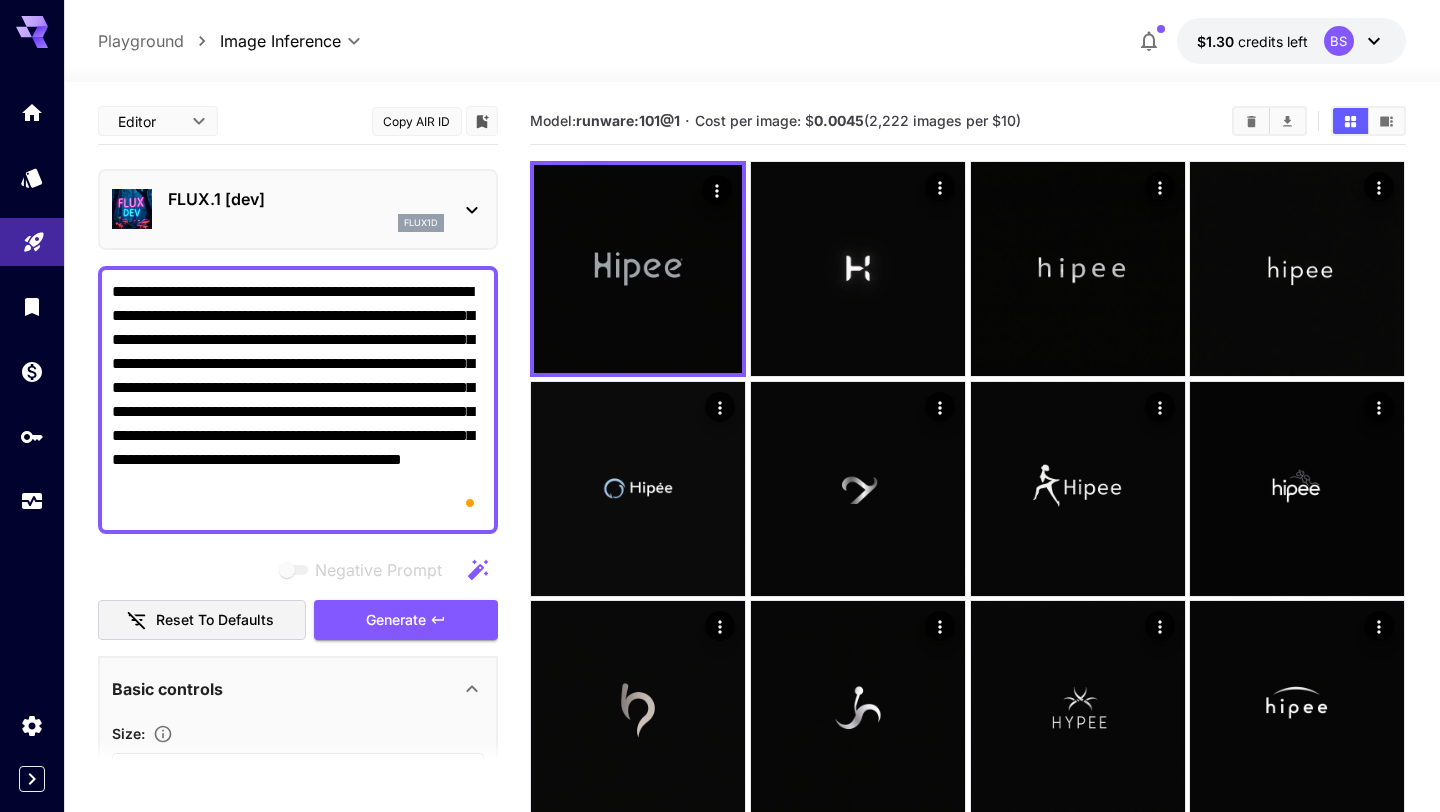 paste on "**********" 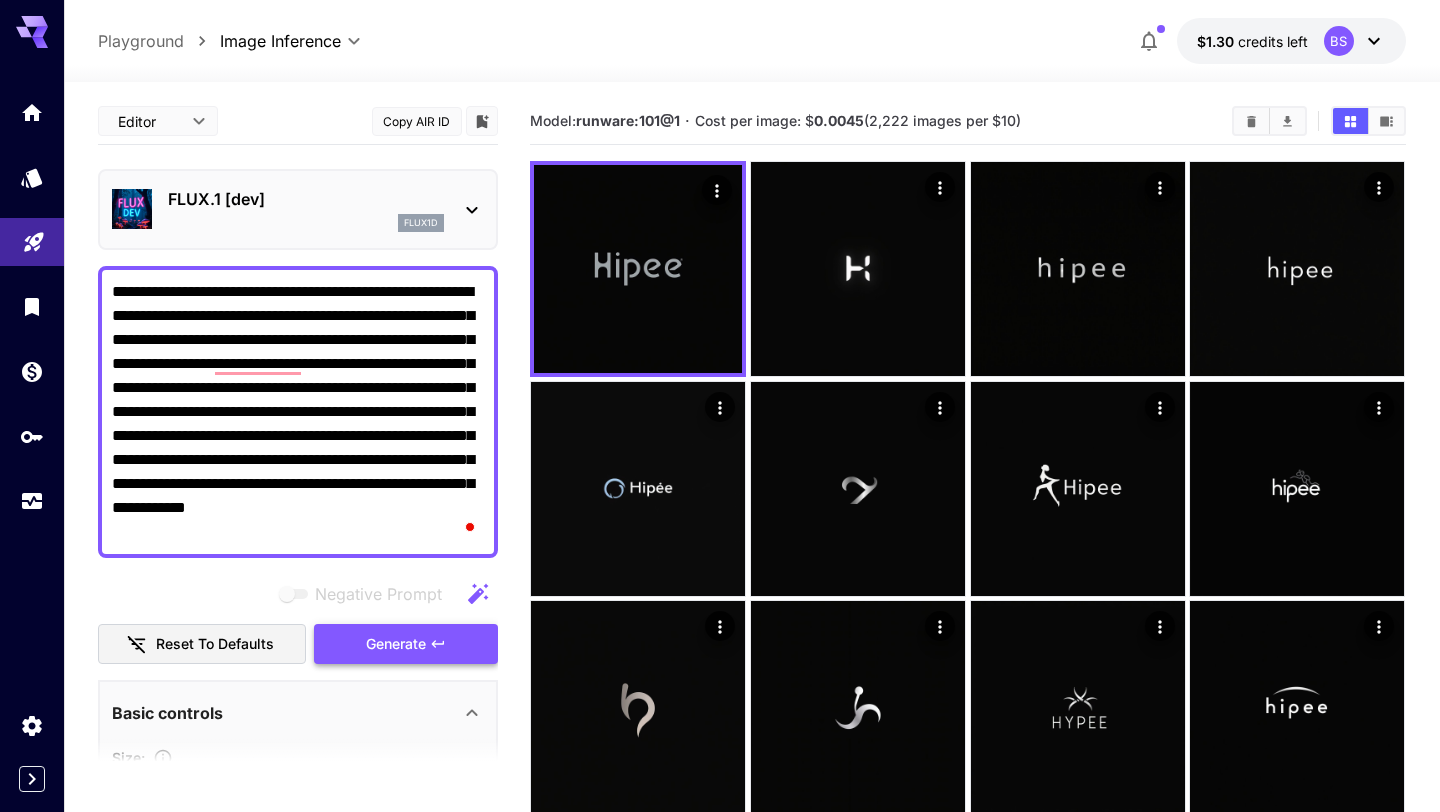 click on "Generate" at bounding box center (396, 644) 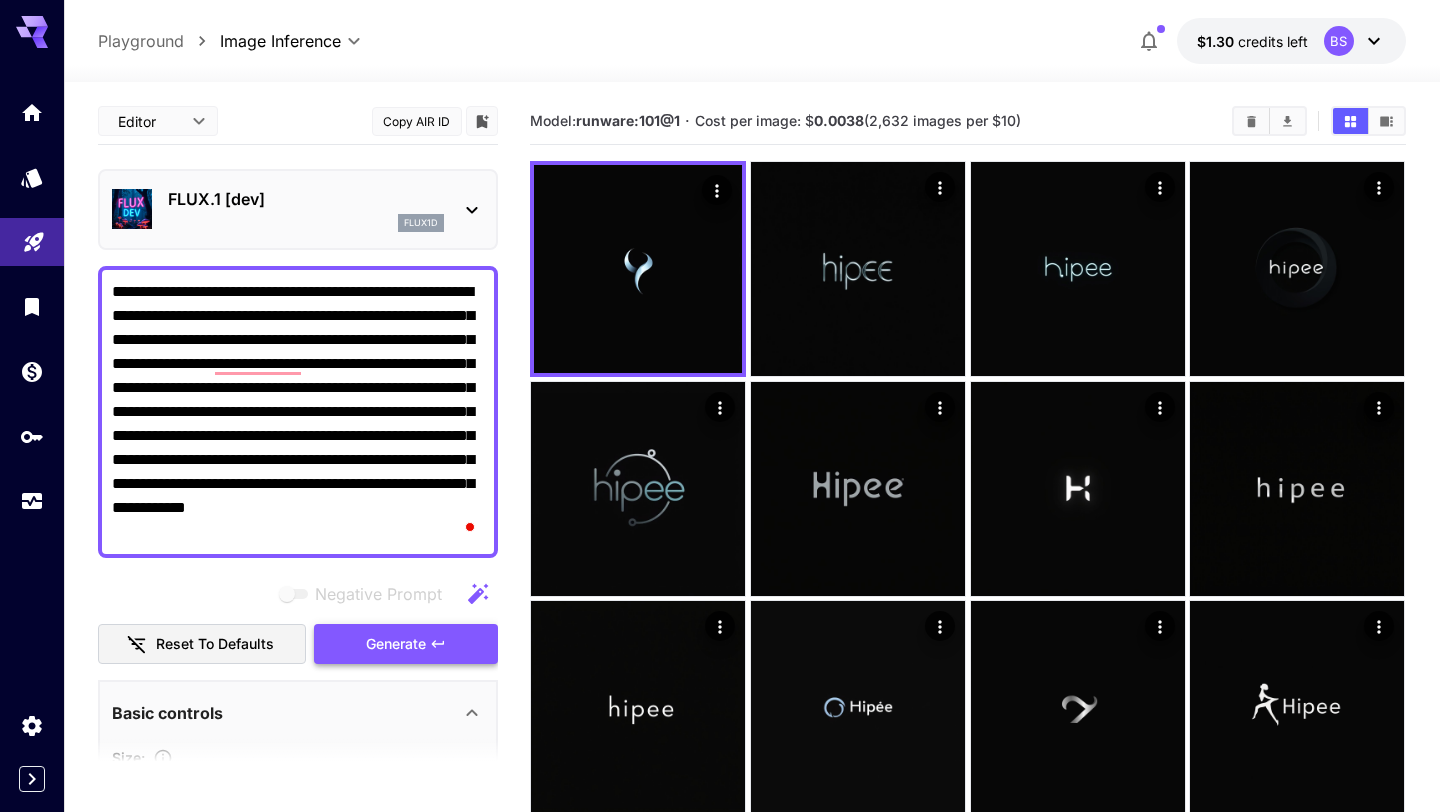 click on "Generate" at bounding box center [406, 644] 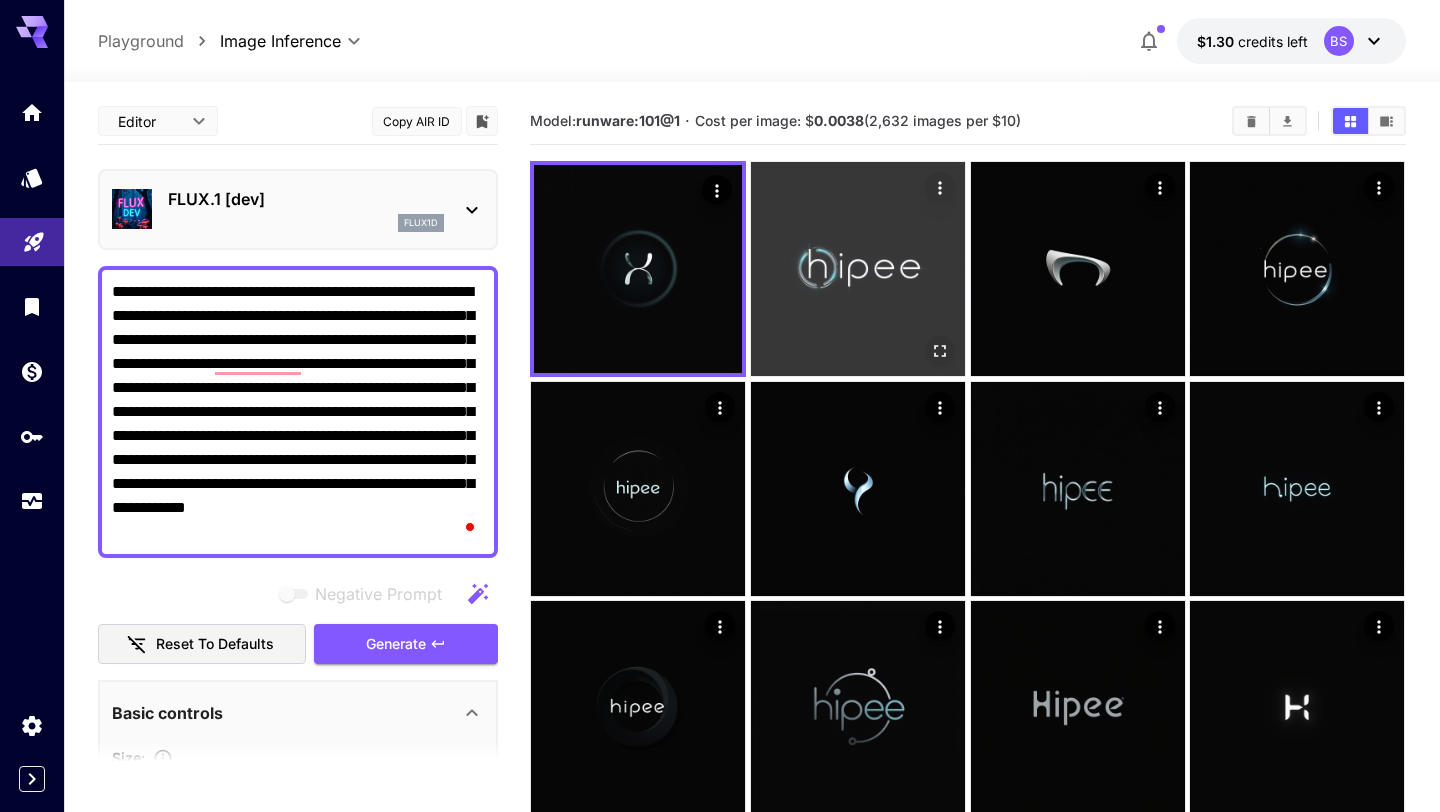 click at bounding box center (858, 269) 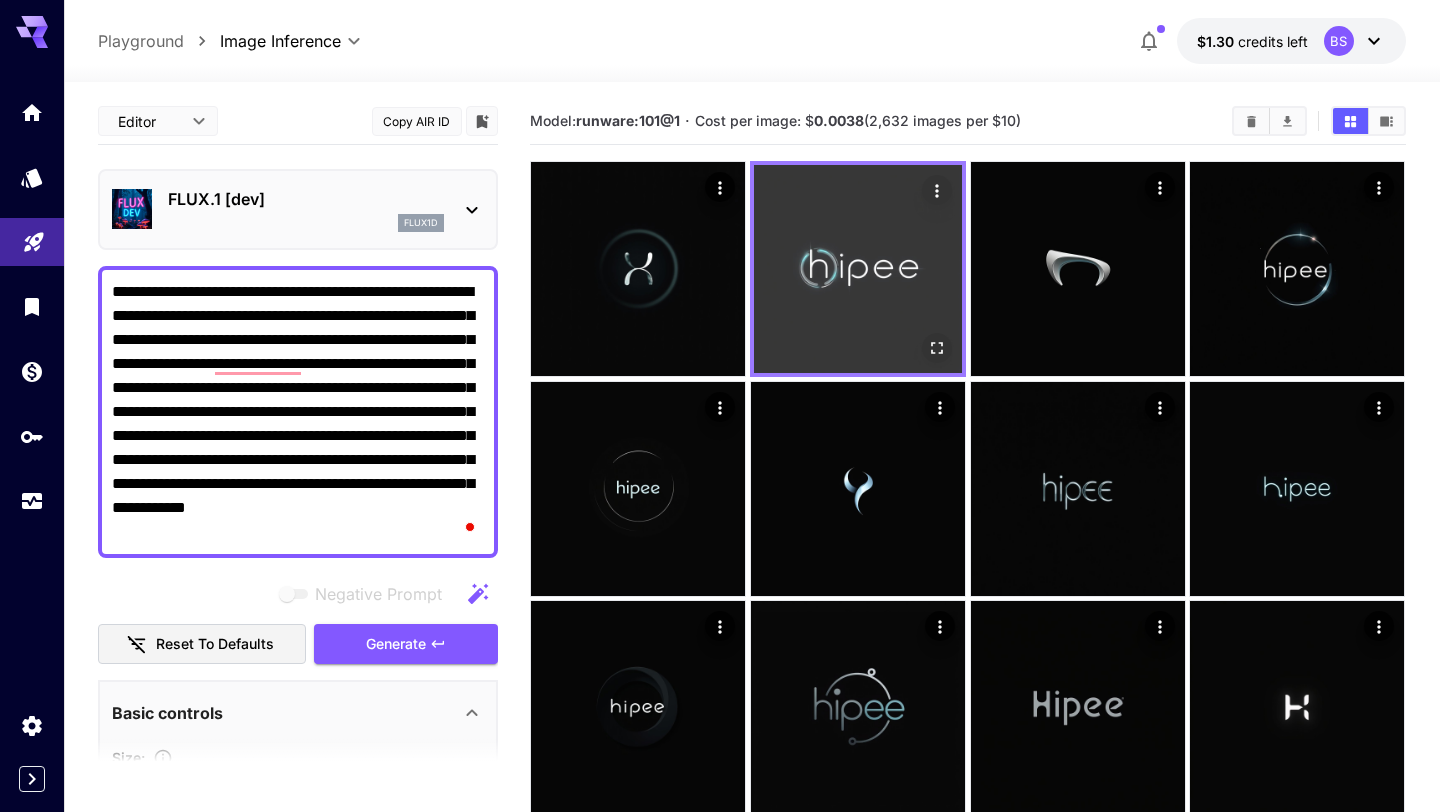 click at bounding box center (858, 269) 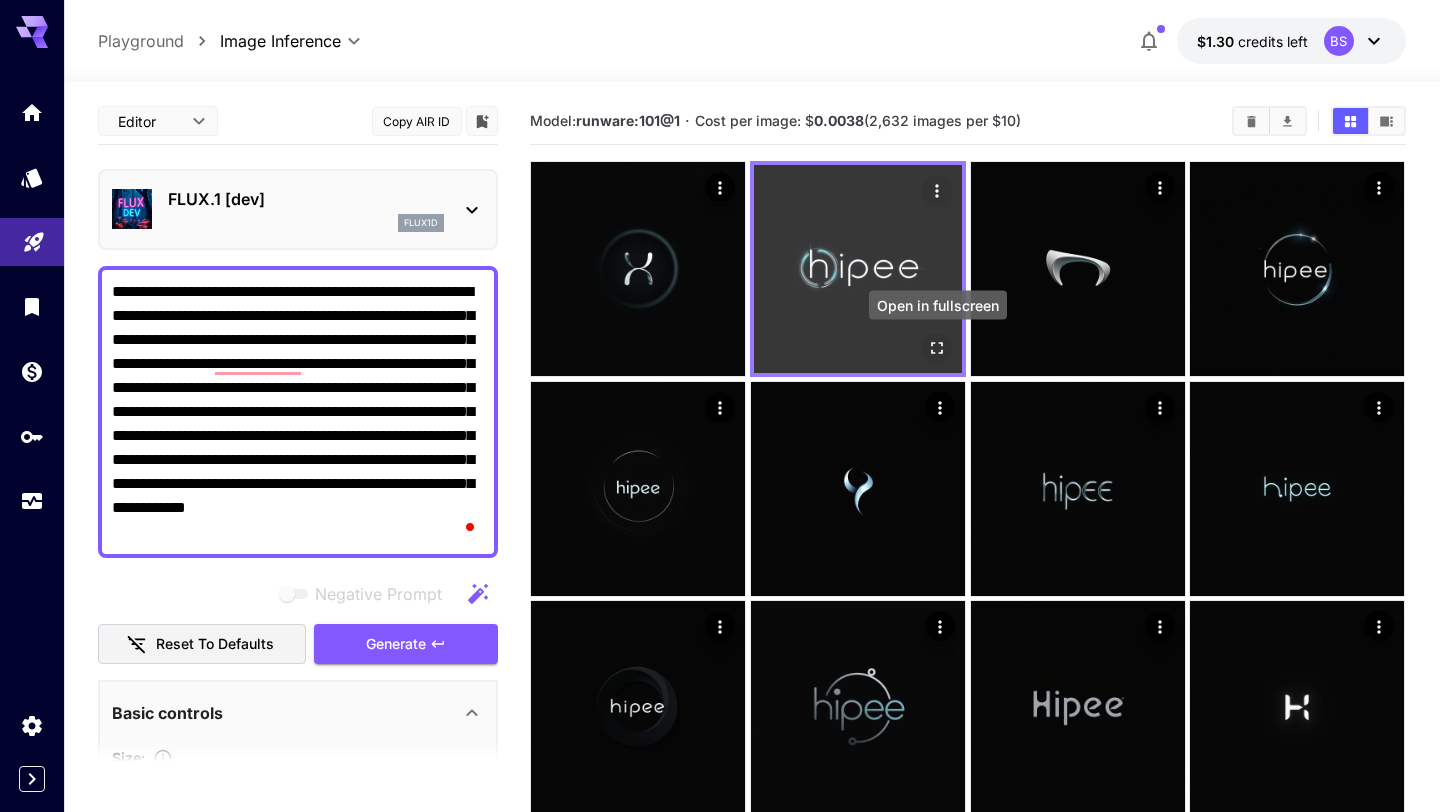 click 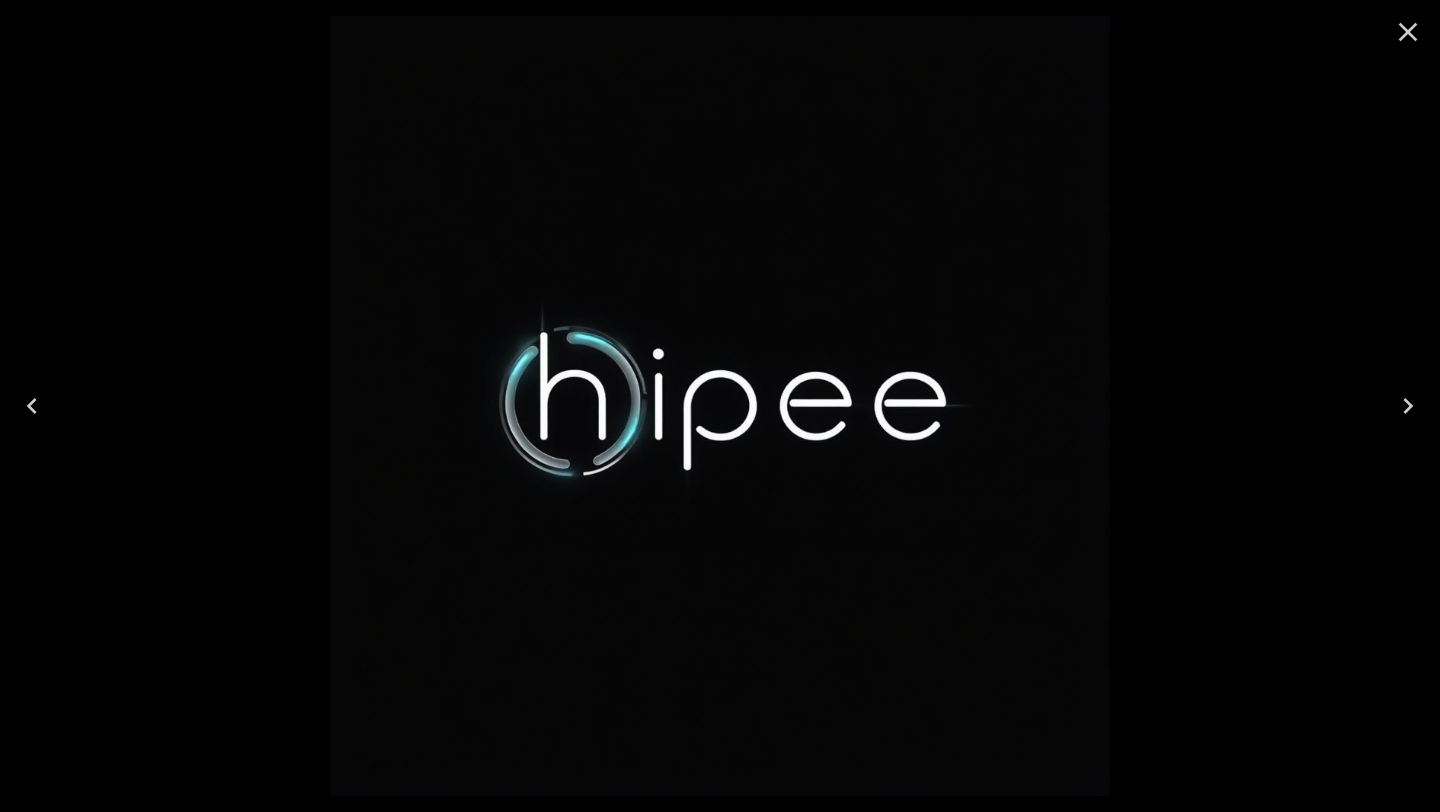 click 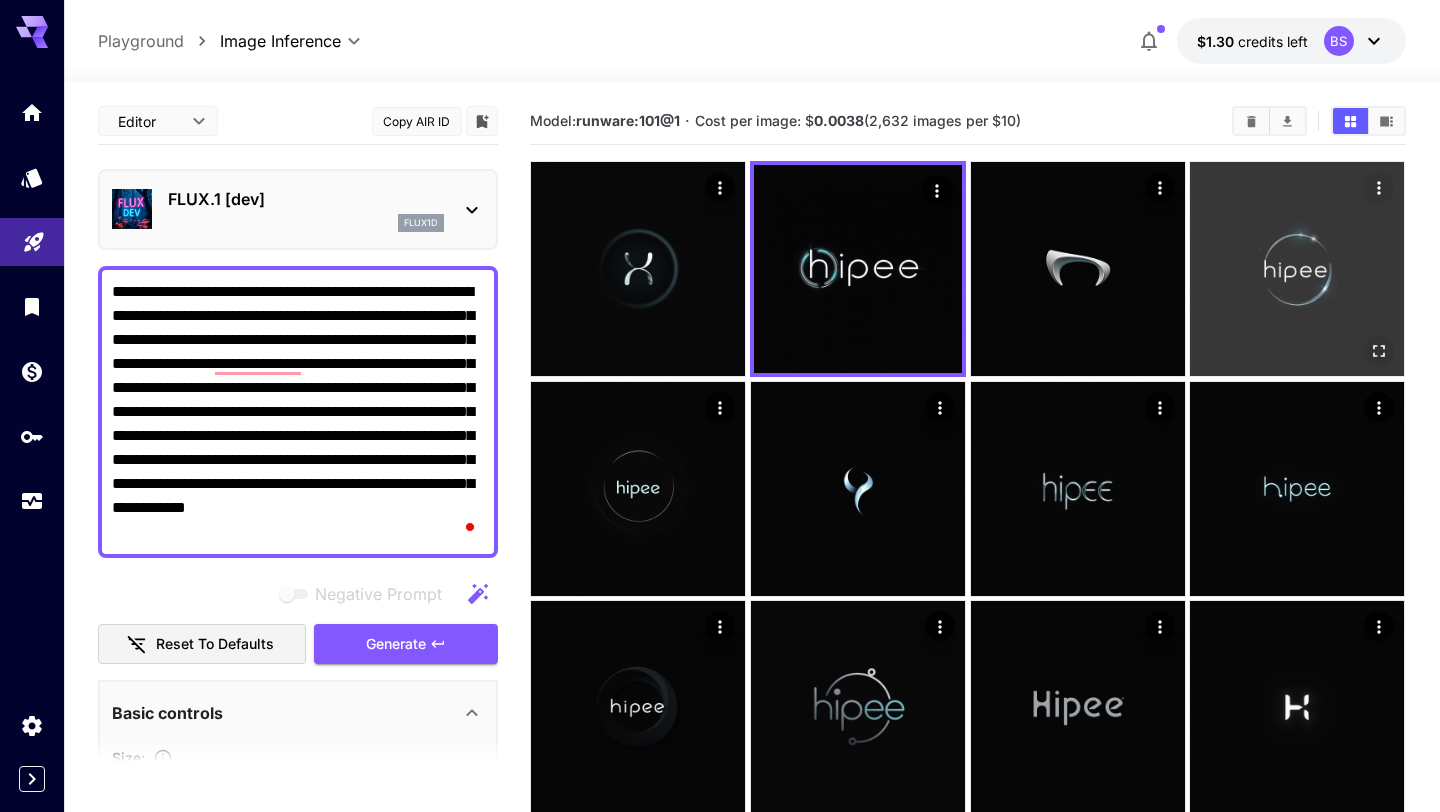 click 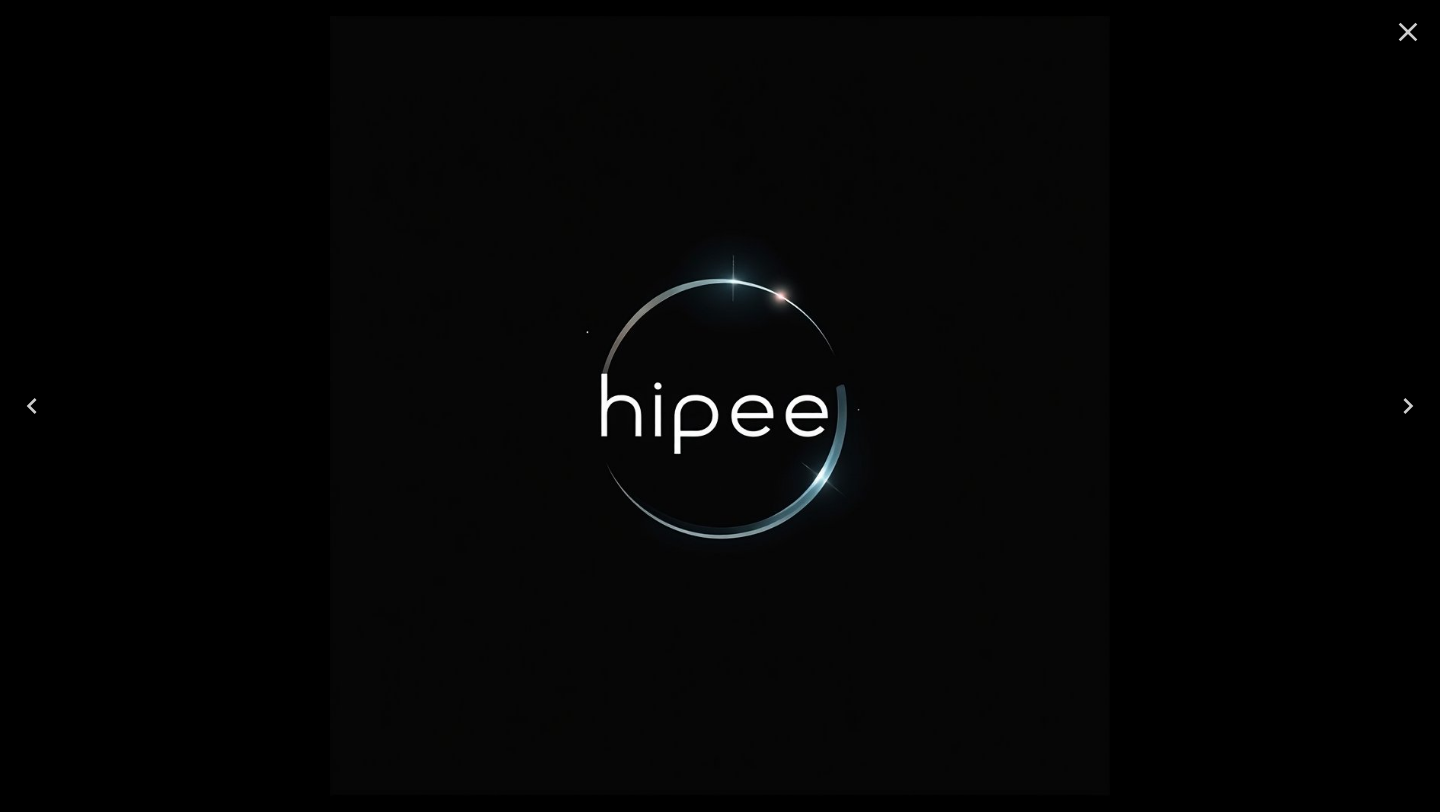 click 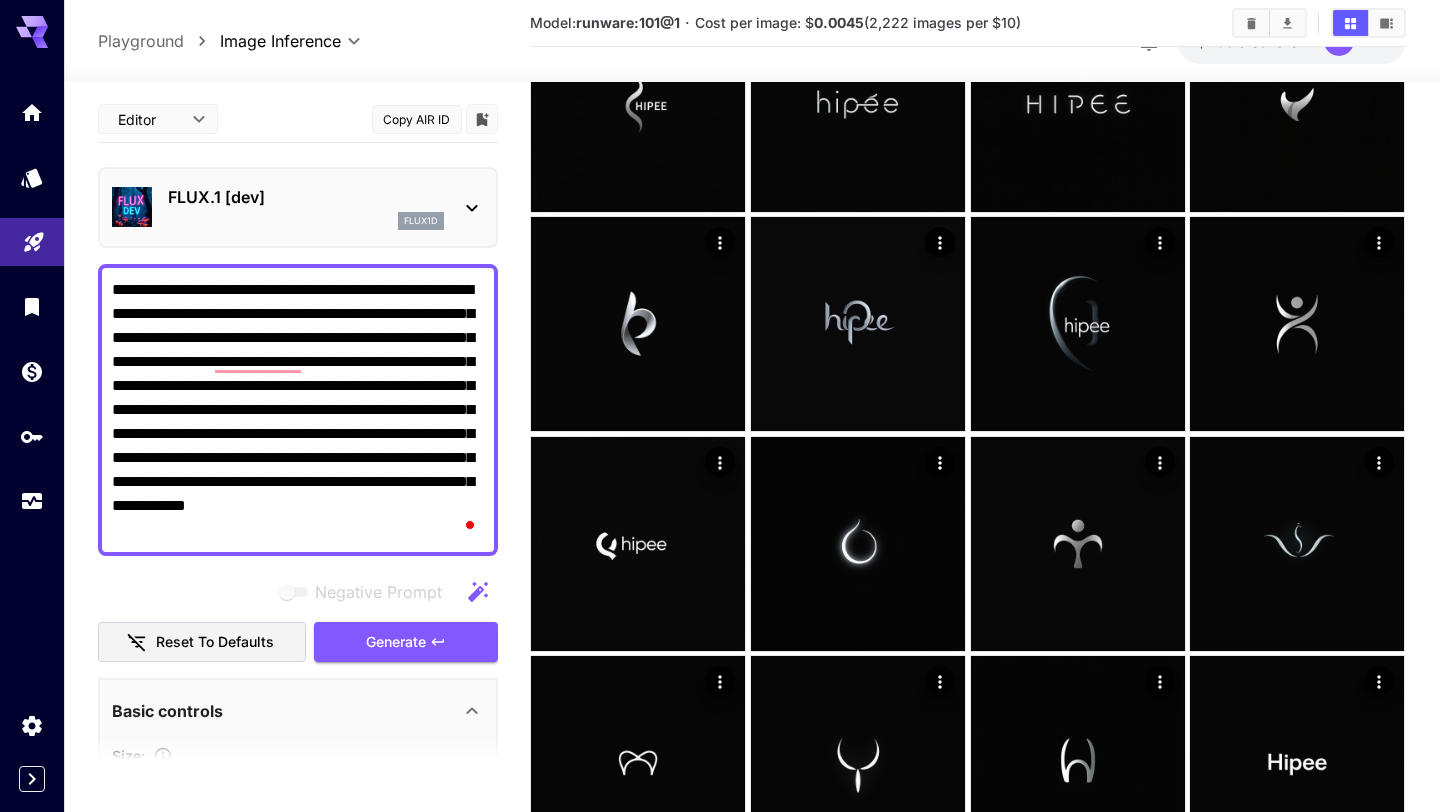 scroll, scrollTop: 1492, scrollLeft: 0, axis: vertical 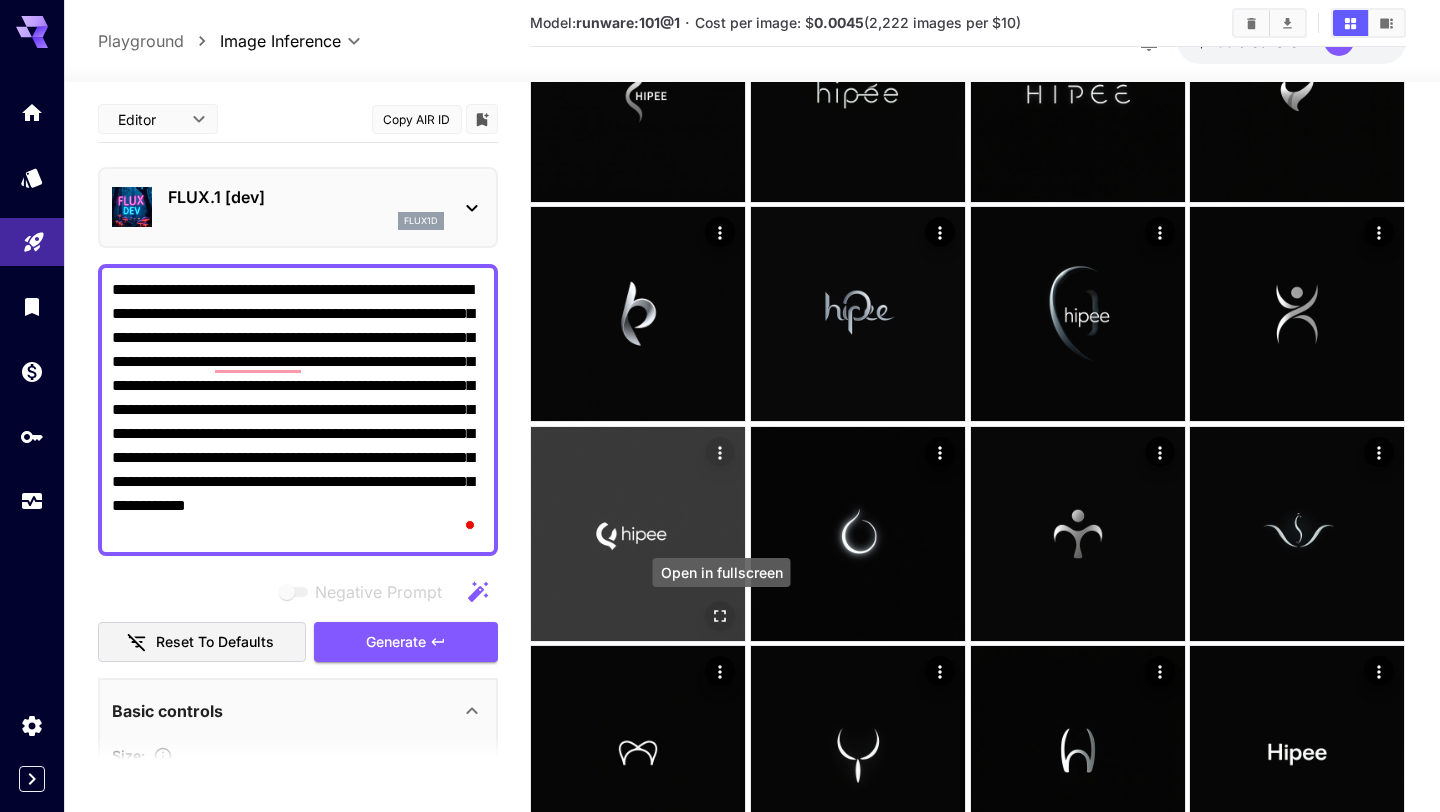click 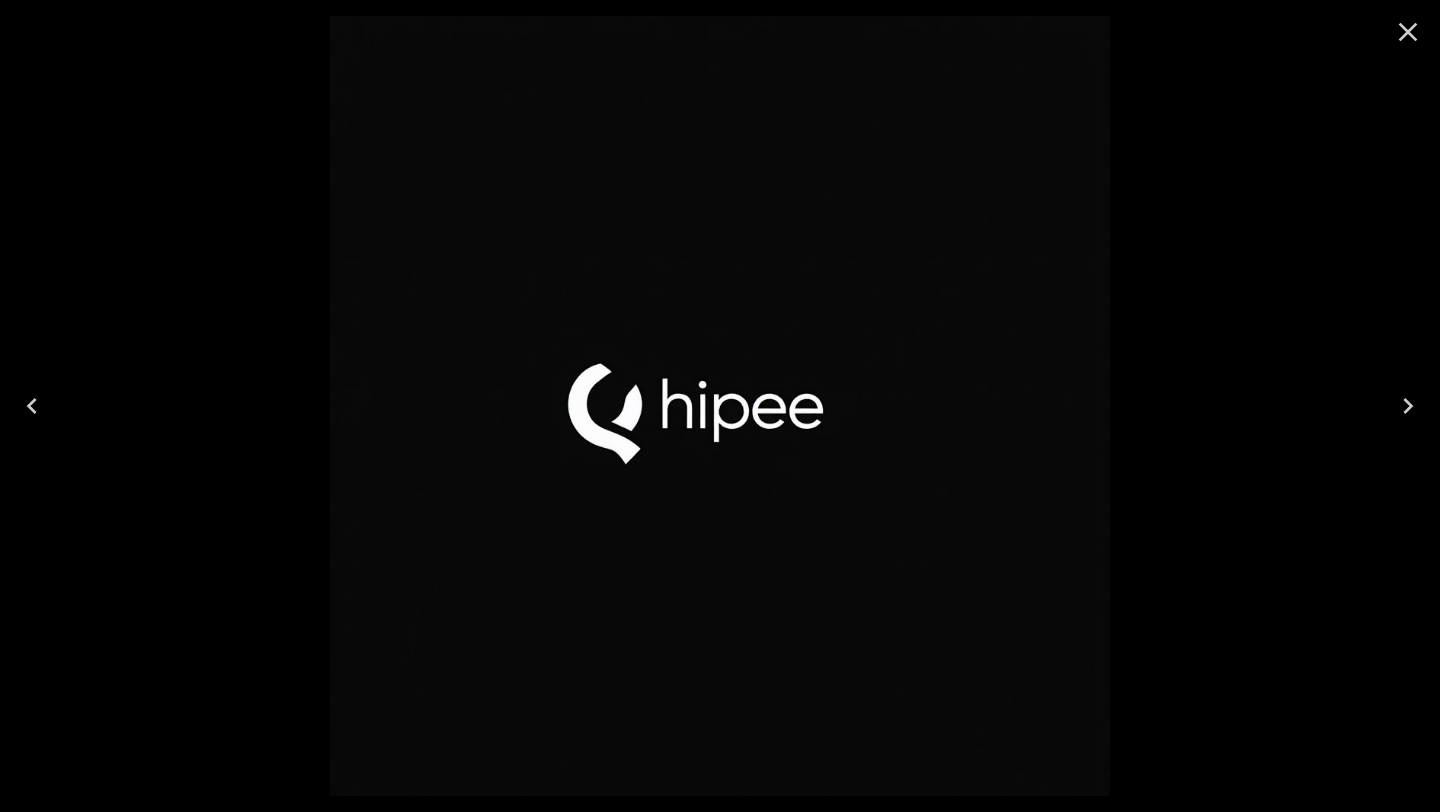 click 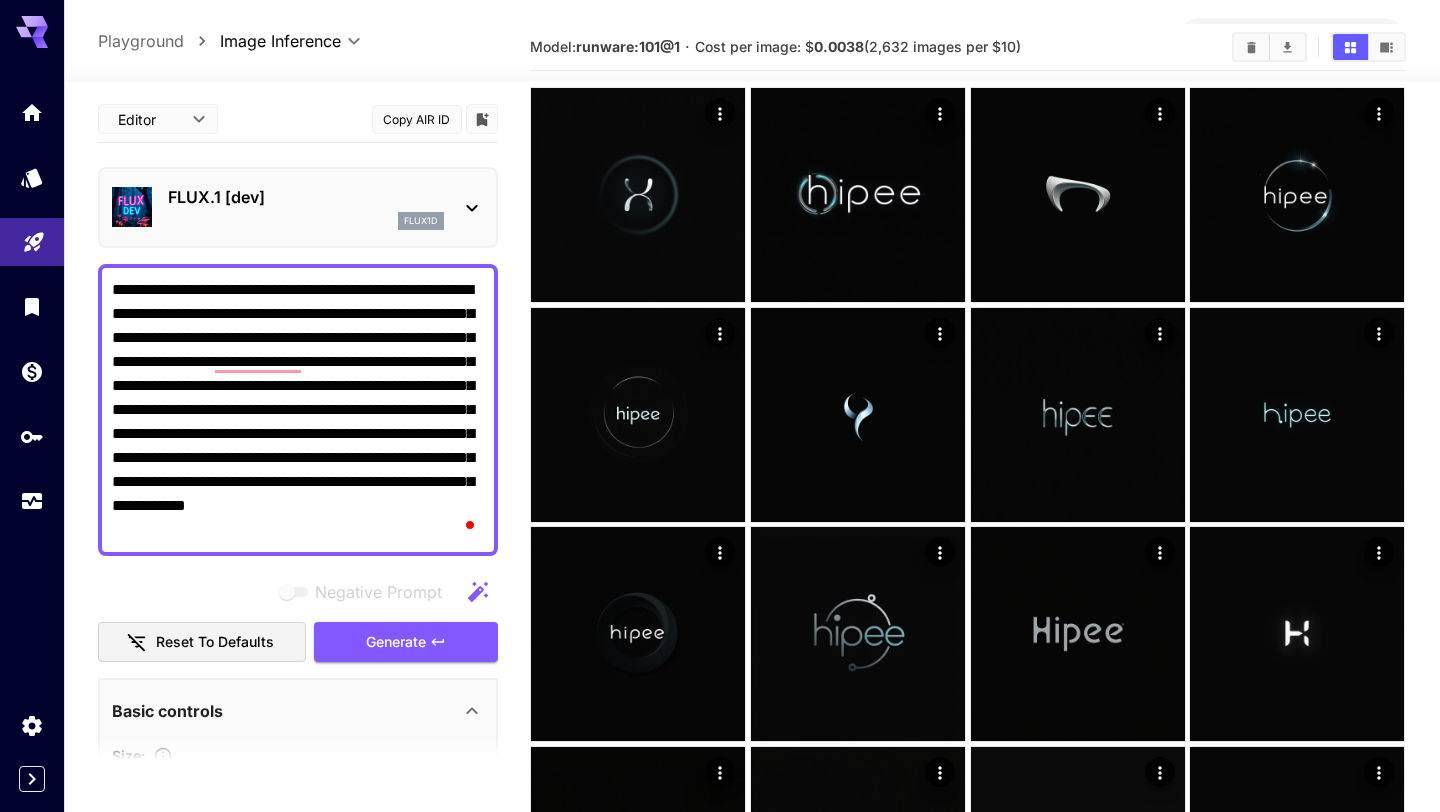 scroll, scrollTop: 0, scrollLeft: 0, axis: both 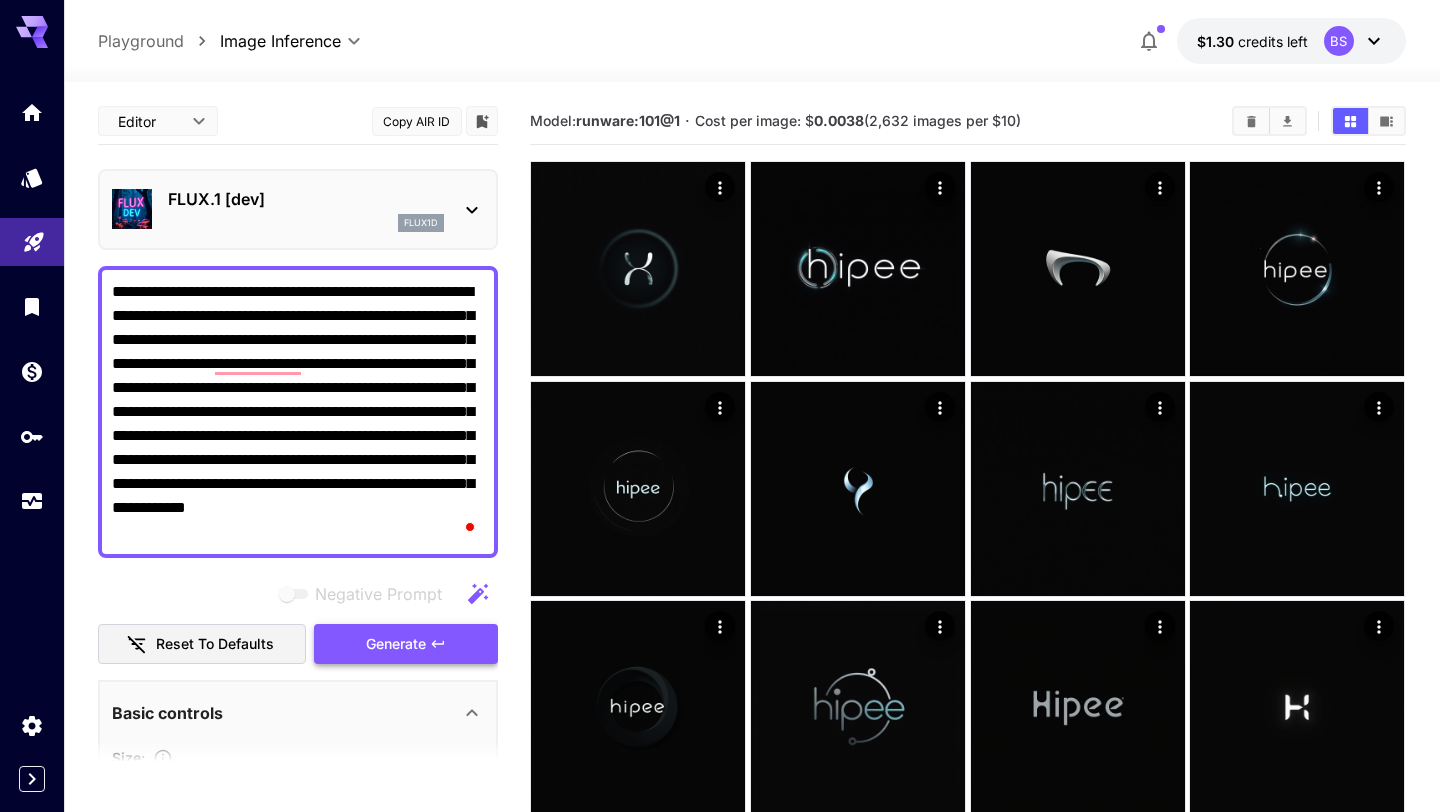 click on "Generate" at bounding box center (406, 644) 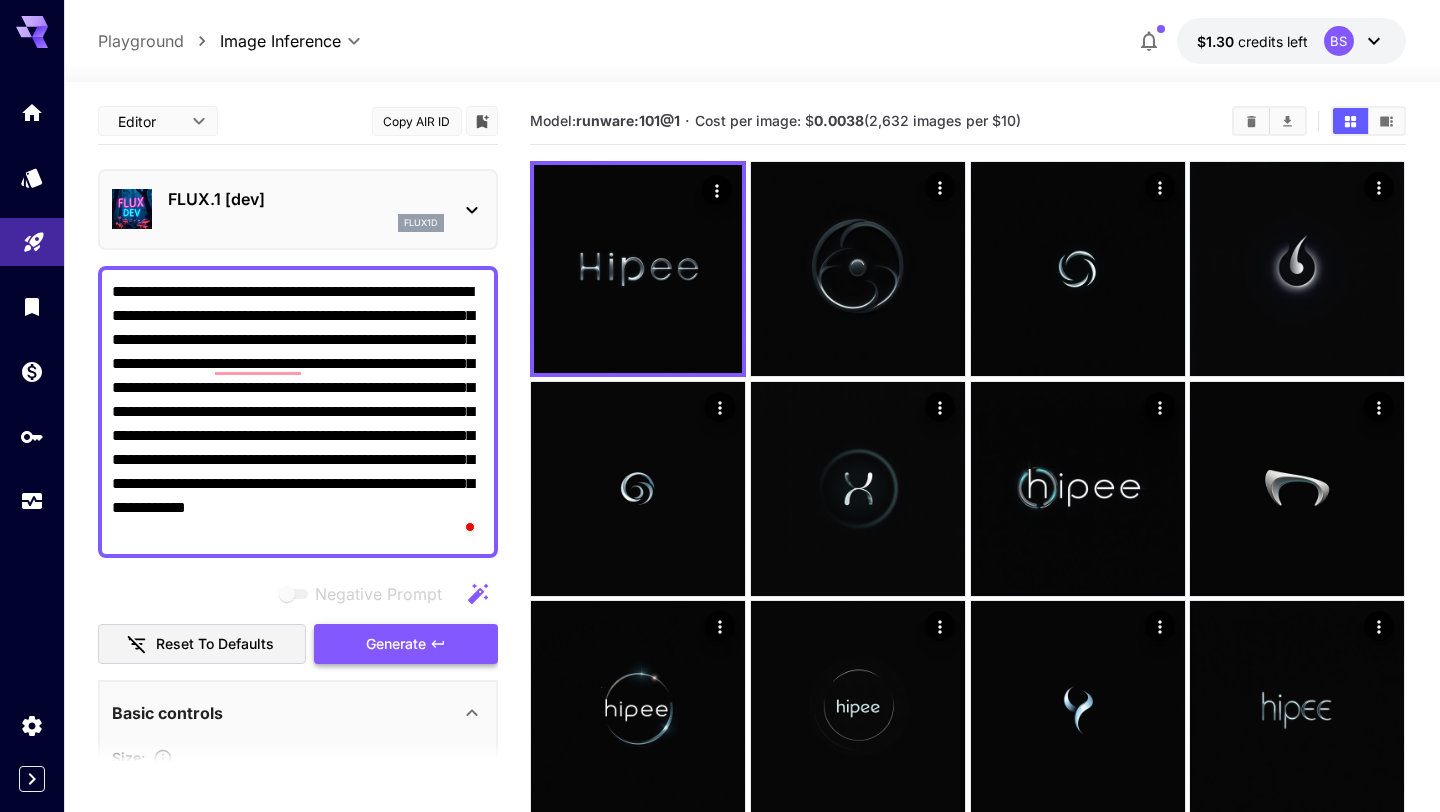 click on "Generate" at bounding box center [406, 644] 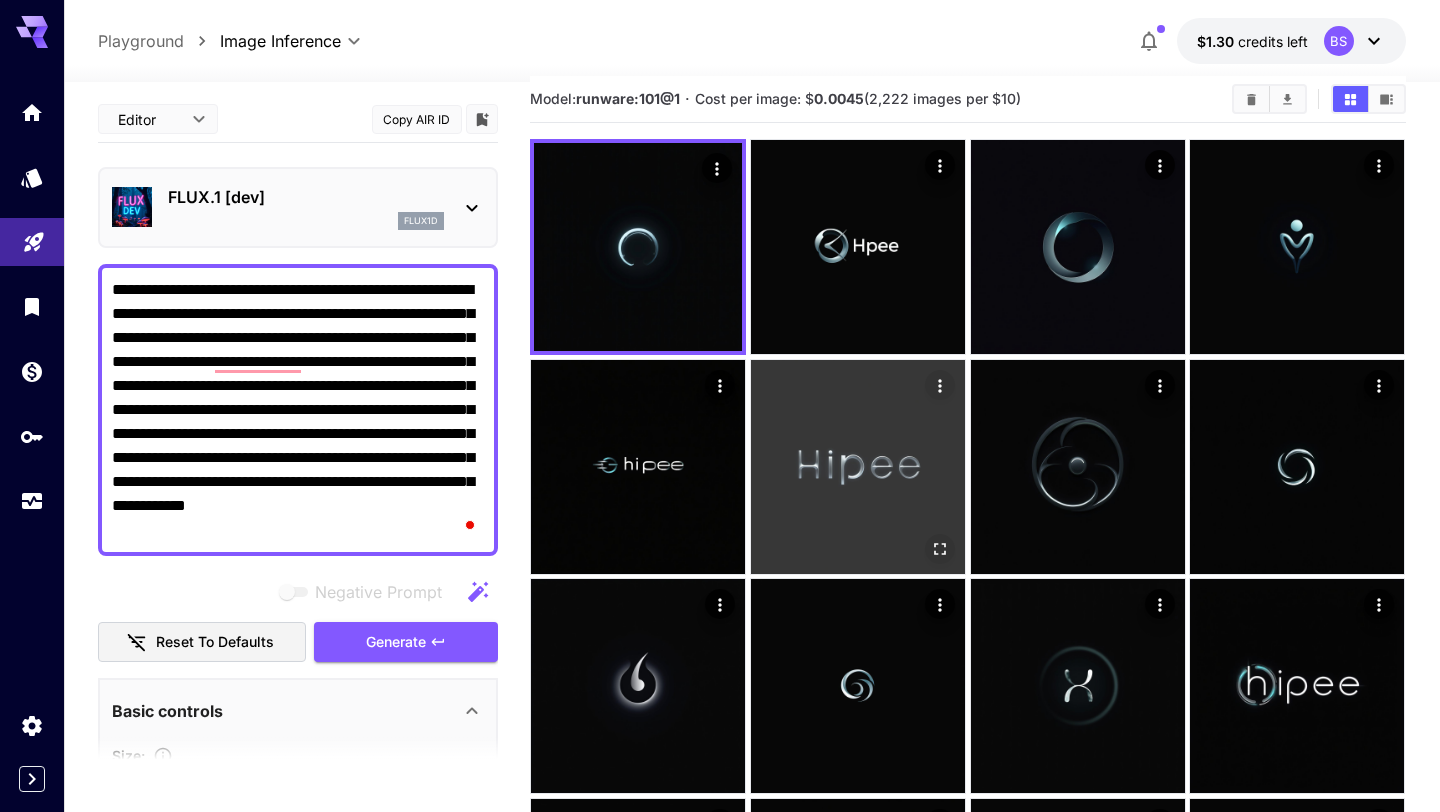scroll, scrollTop: 0, scrollLeft: 0, axis: both 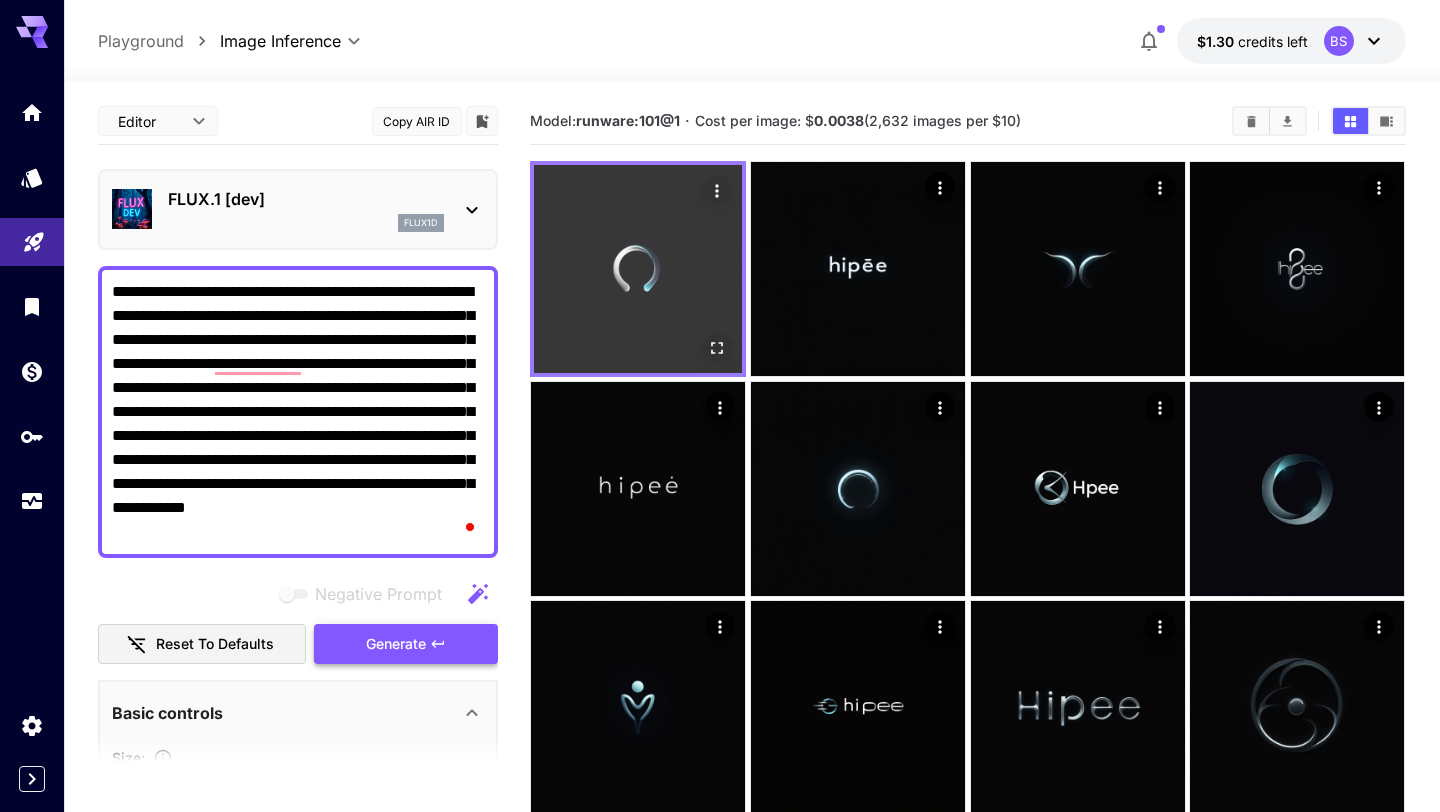 click on "Generate" at bounding box center (406, 644) 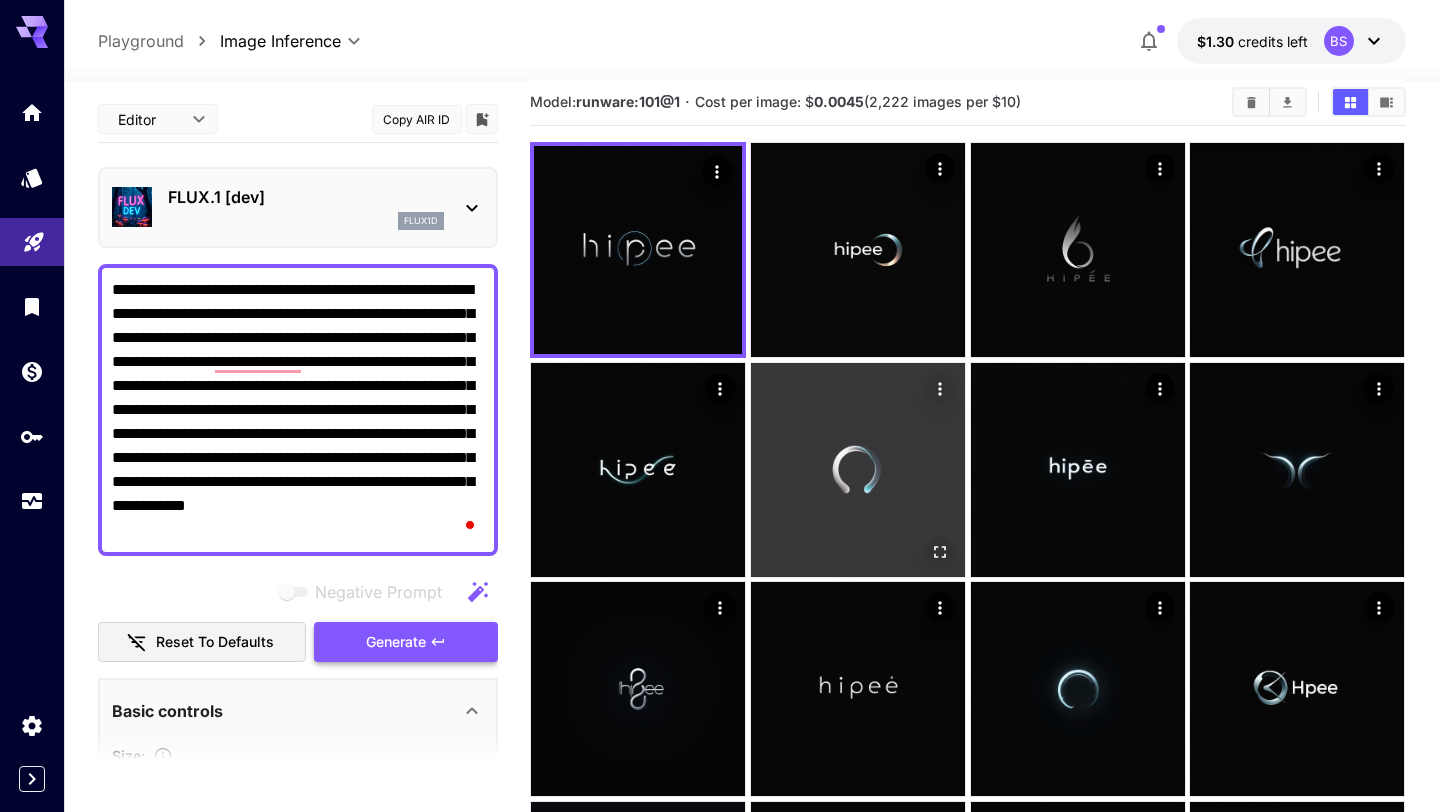 scroll, scrollTop: 0, scrollLeft: 0, axis: both 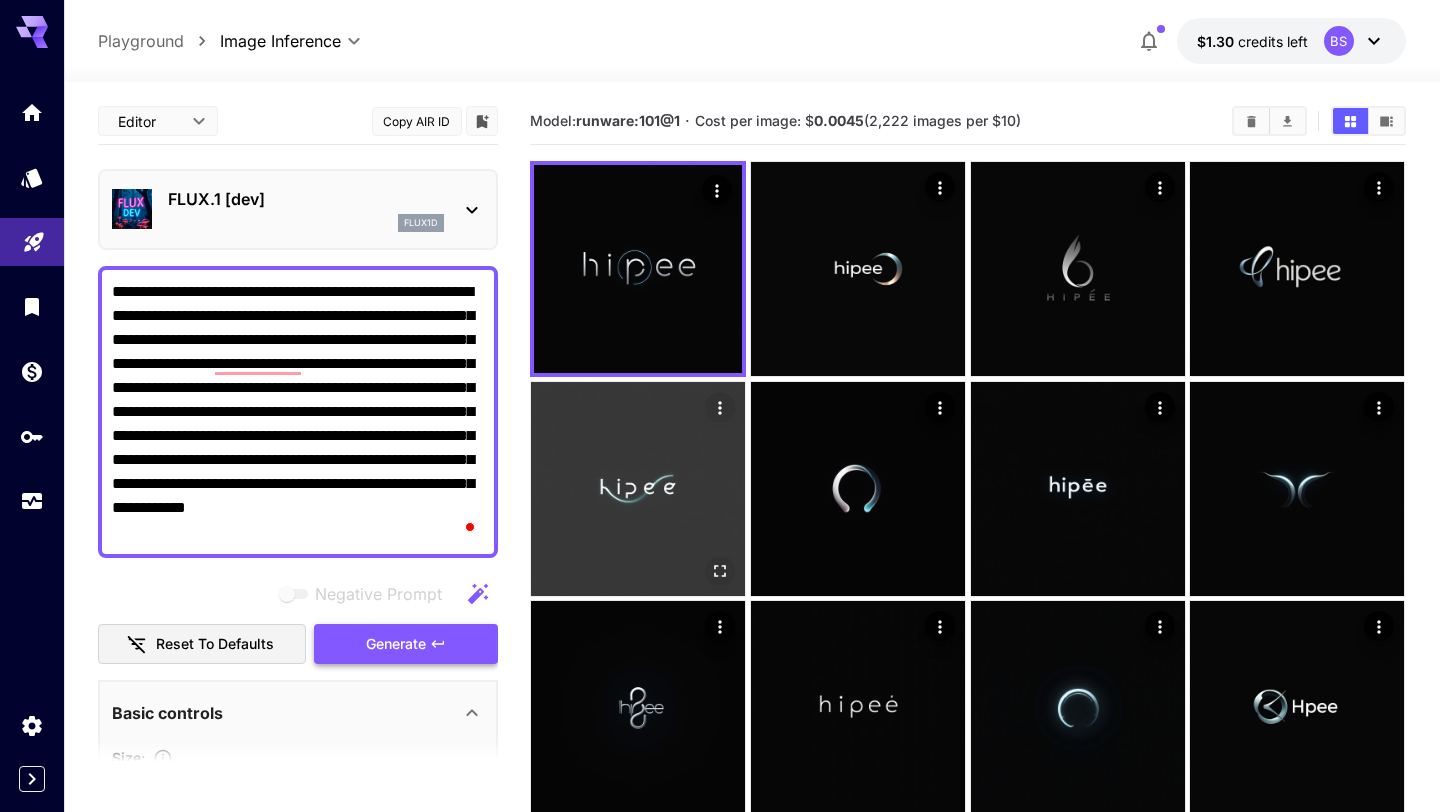 click on "Generate" at bounding box center (406, 644) 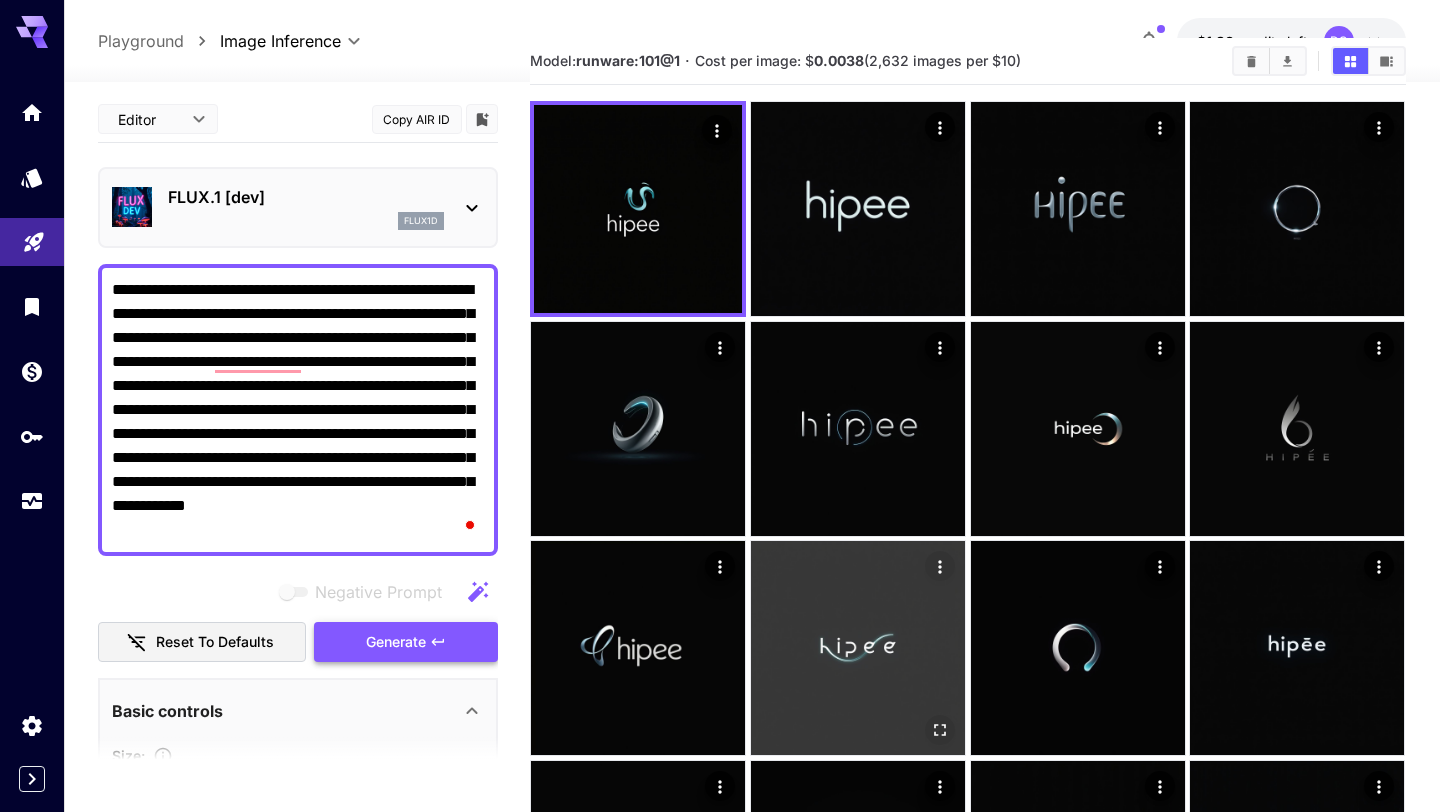 scroll, scrollTop: 0, scrollLeft: 0, axis: both 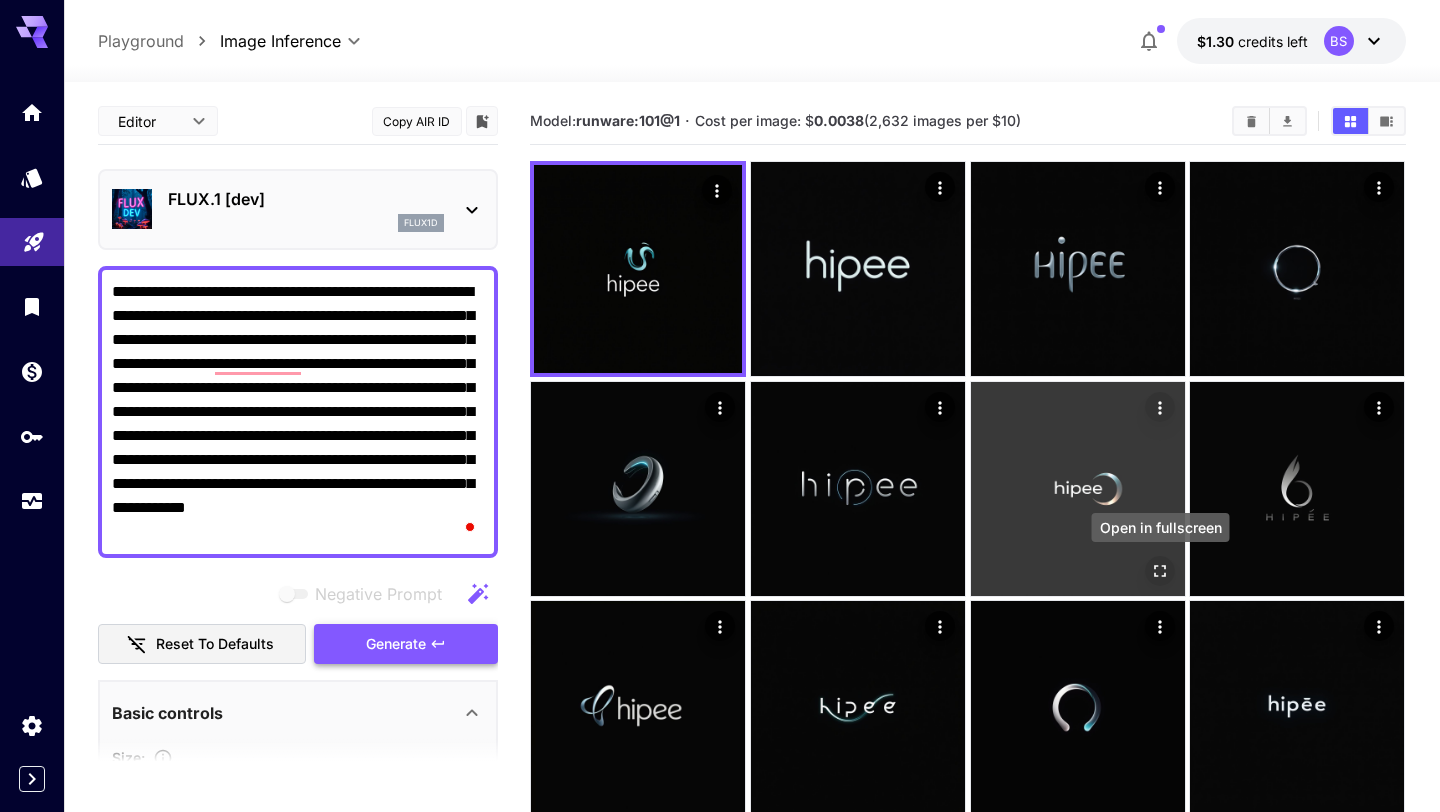 click 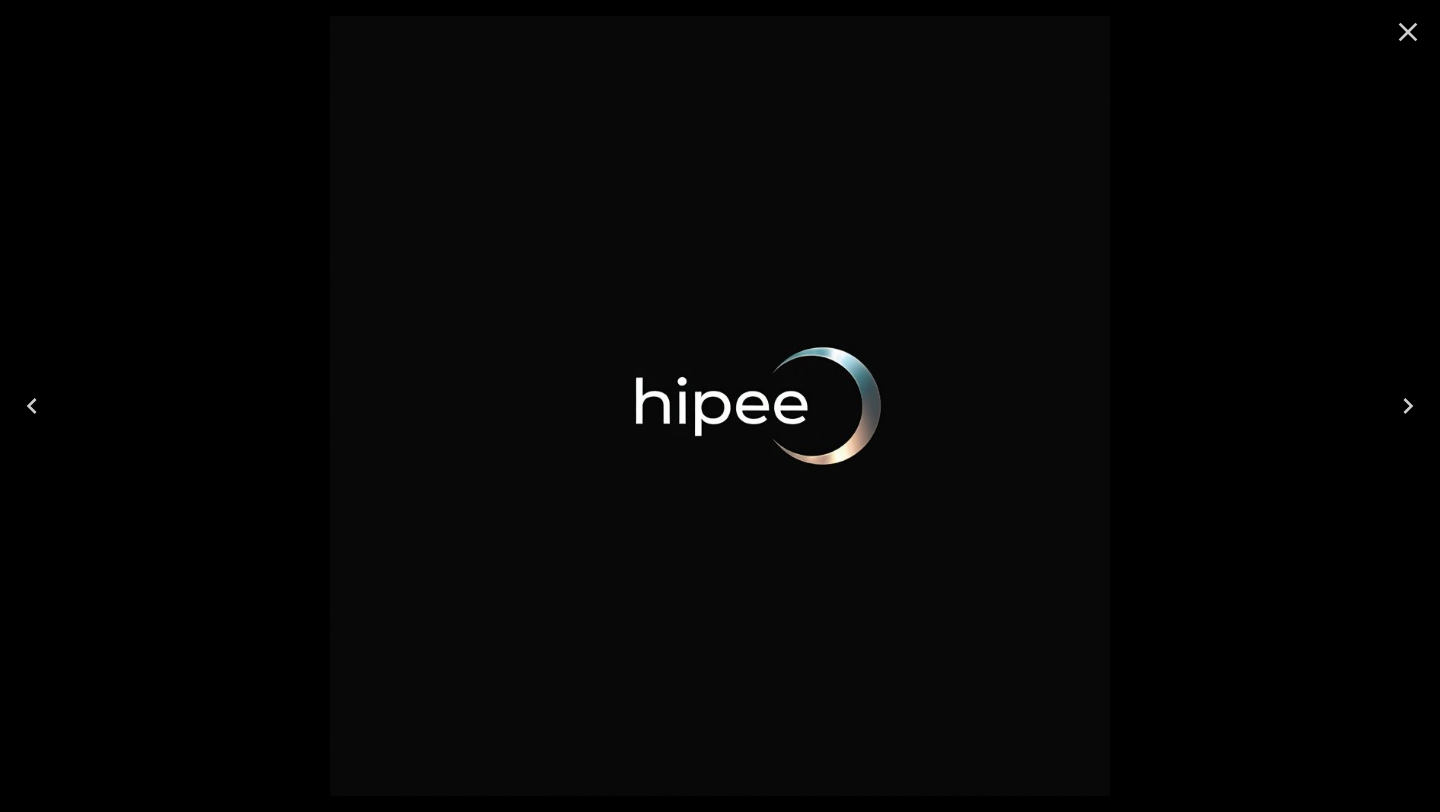 click 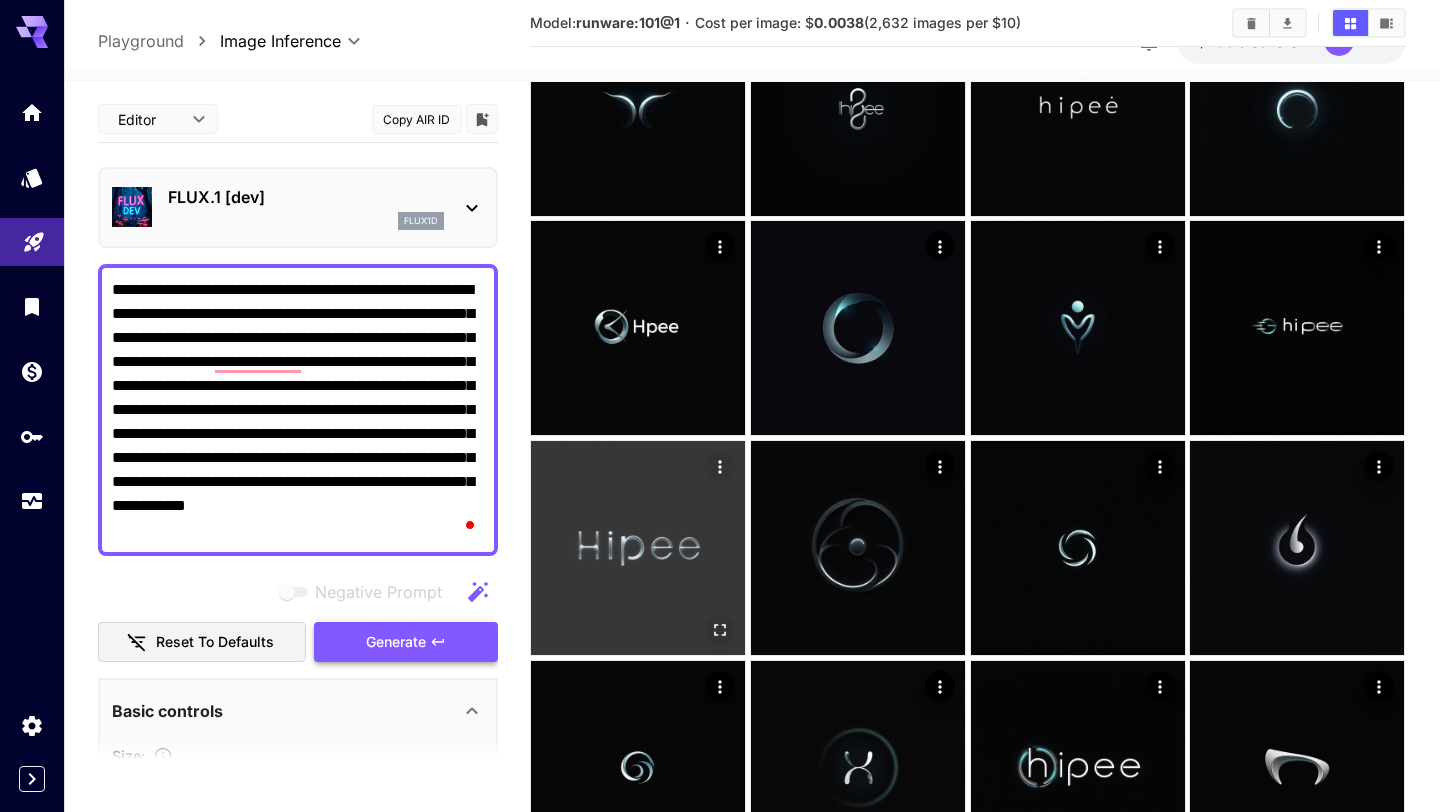 scroll, scrollTop: 838, scrollLeft: 0, axis: vertical 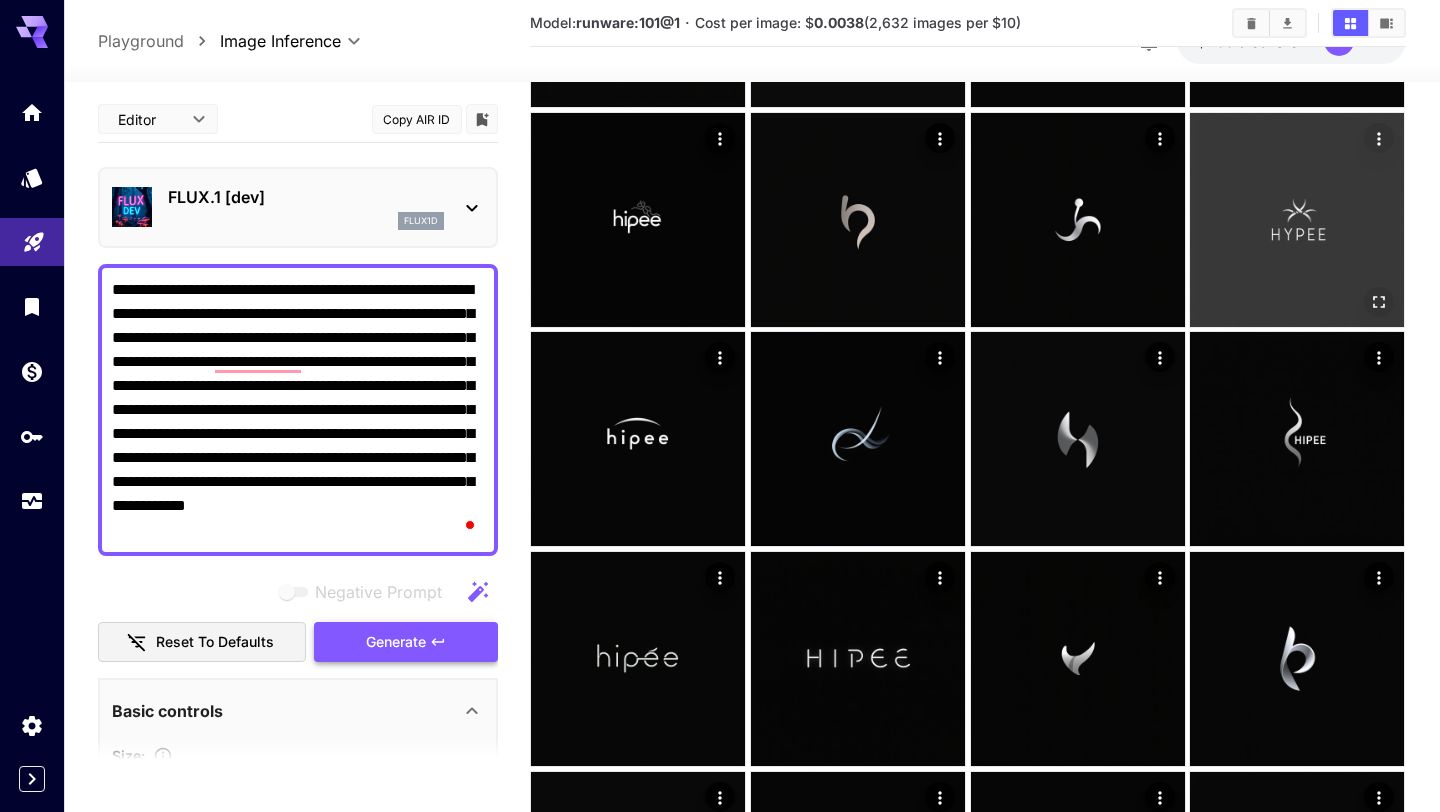 click on "Generate" at bounding box center (406, 642) 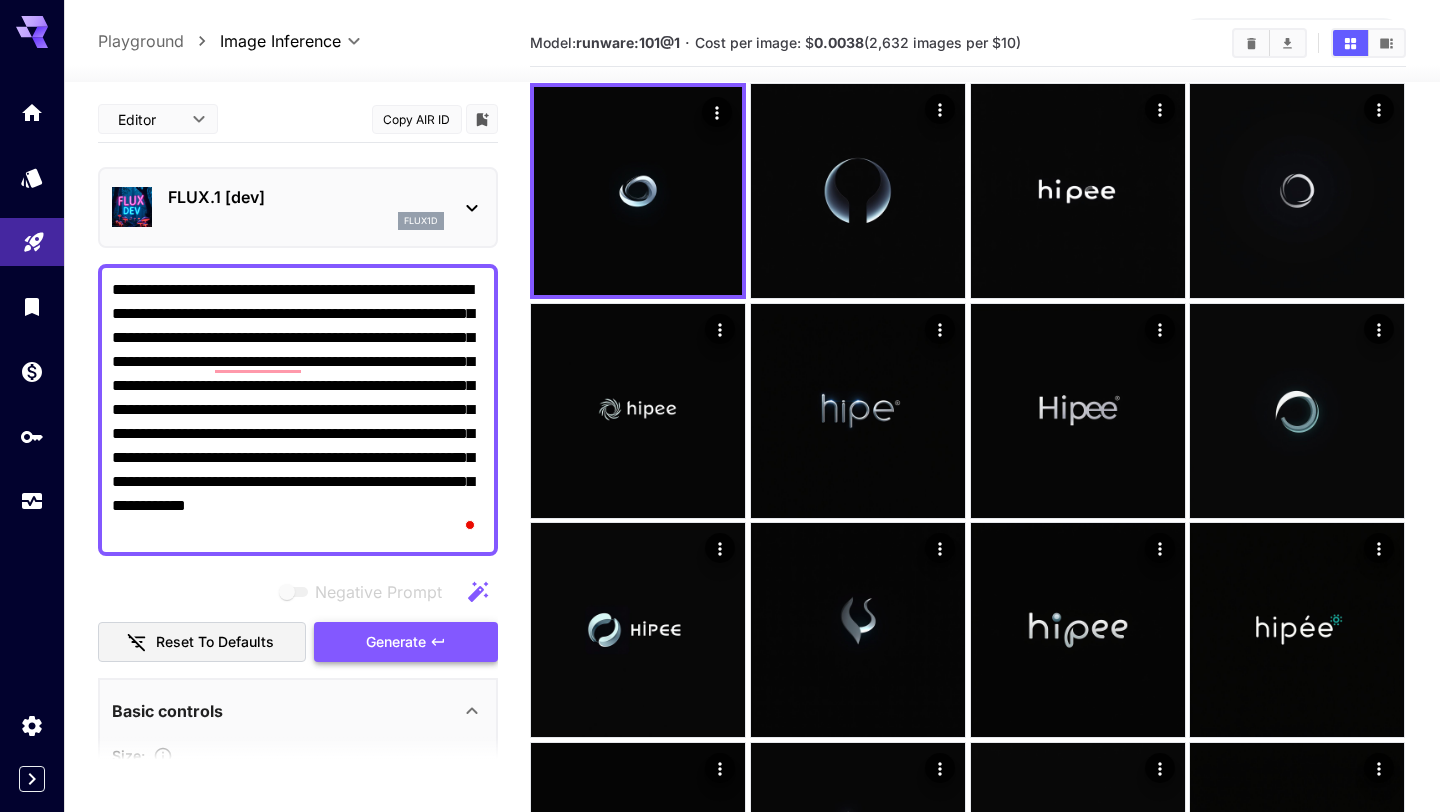 scroll, scrollTop: 0, scrollLeft: 0, axis: both 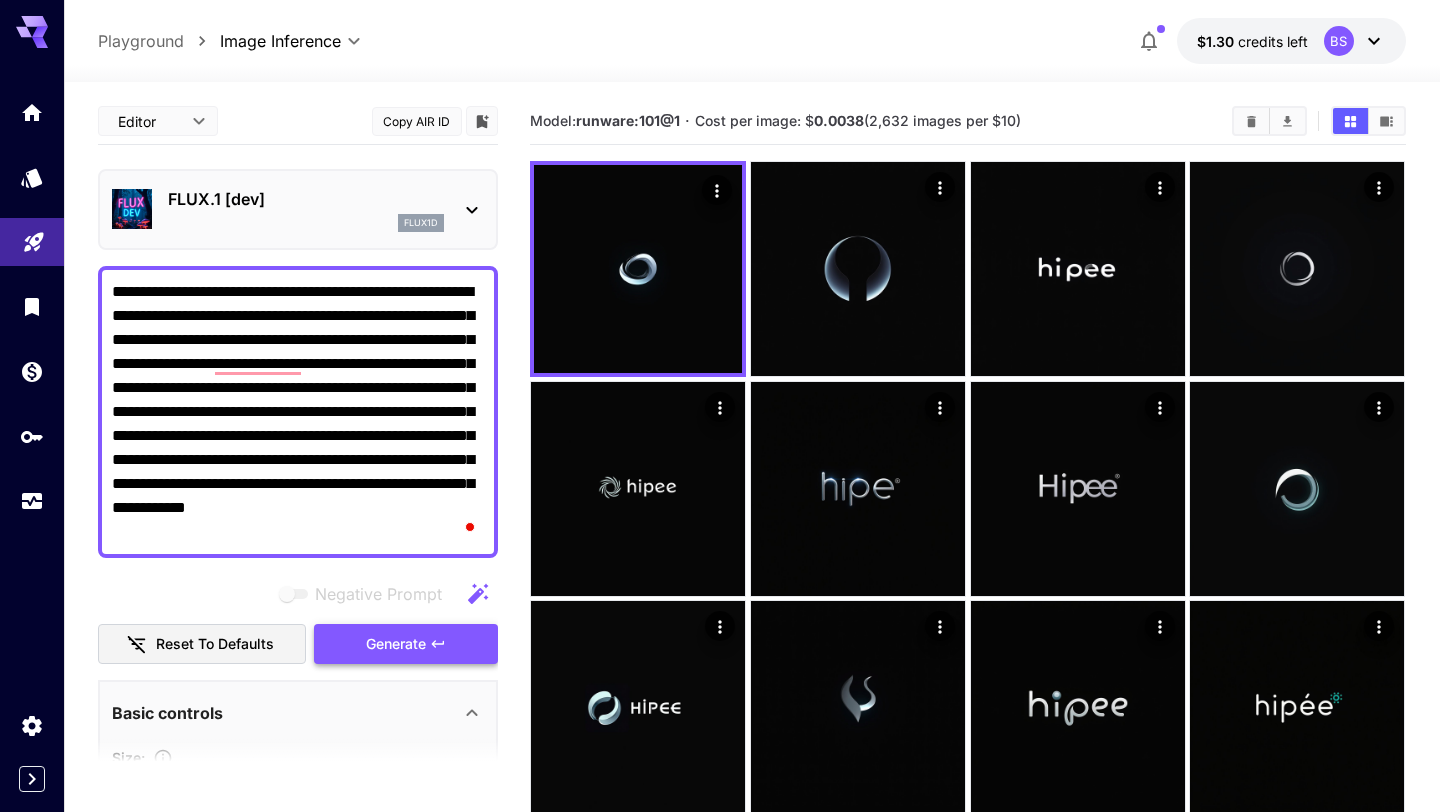 click on "Generate" at bounding box center (406, 644) 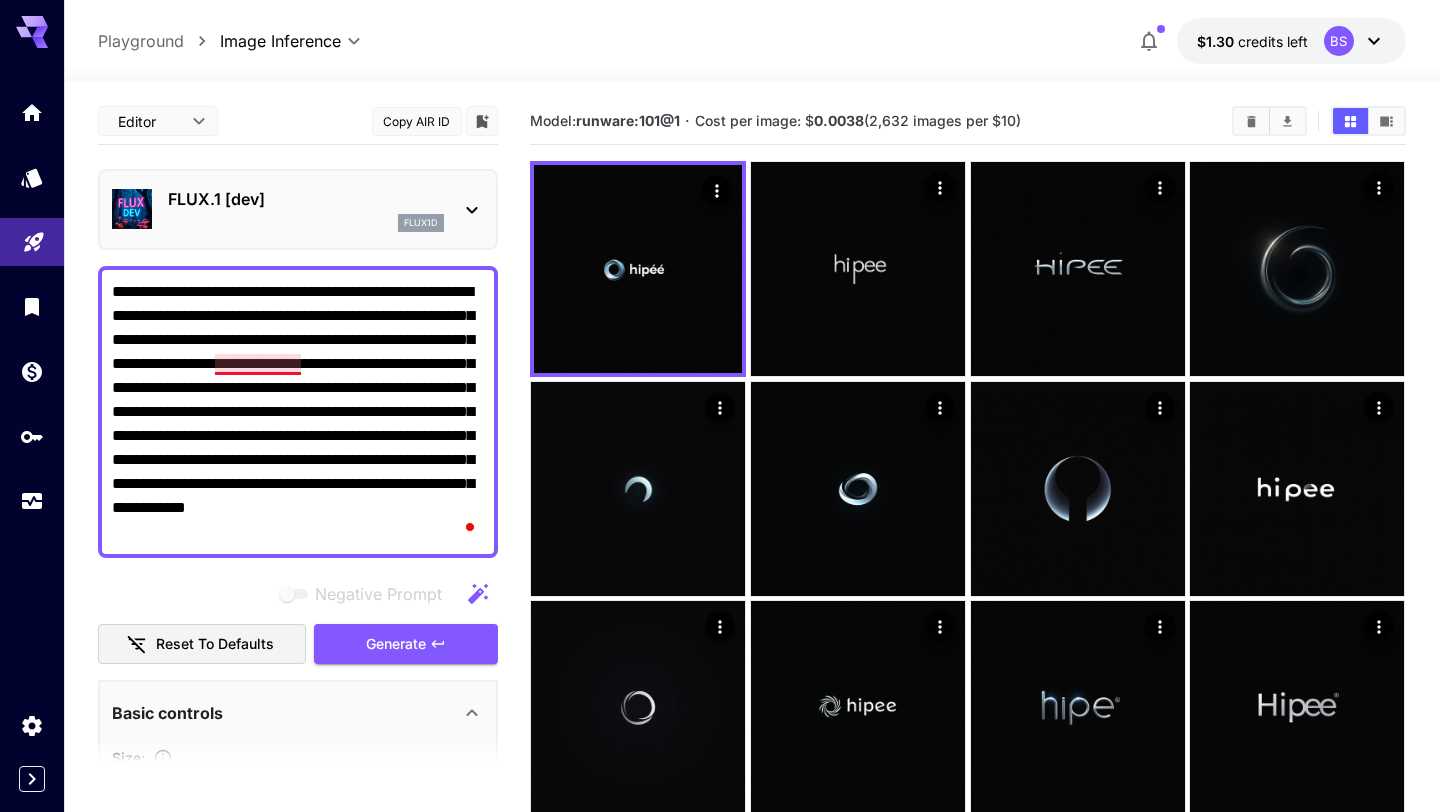 click on "**********" at bounding box center [298, 412] 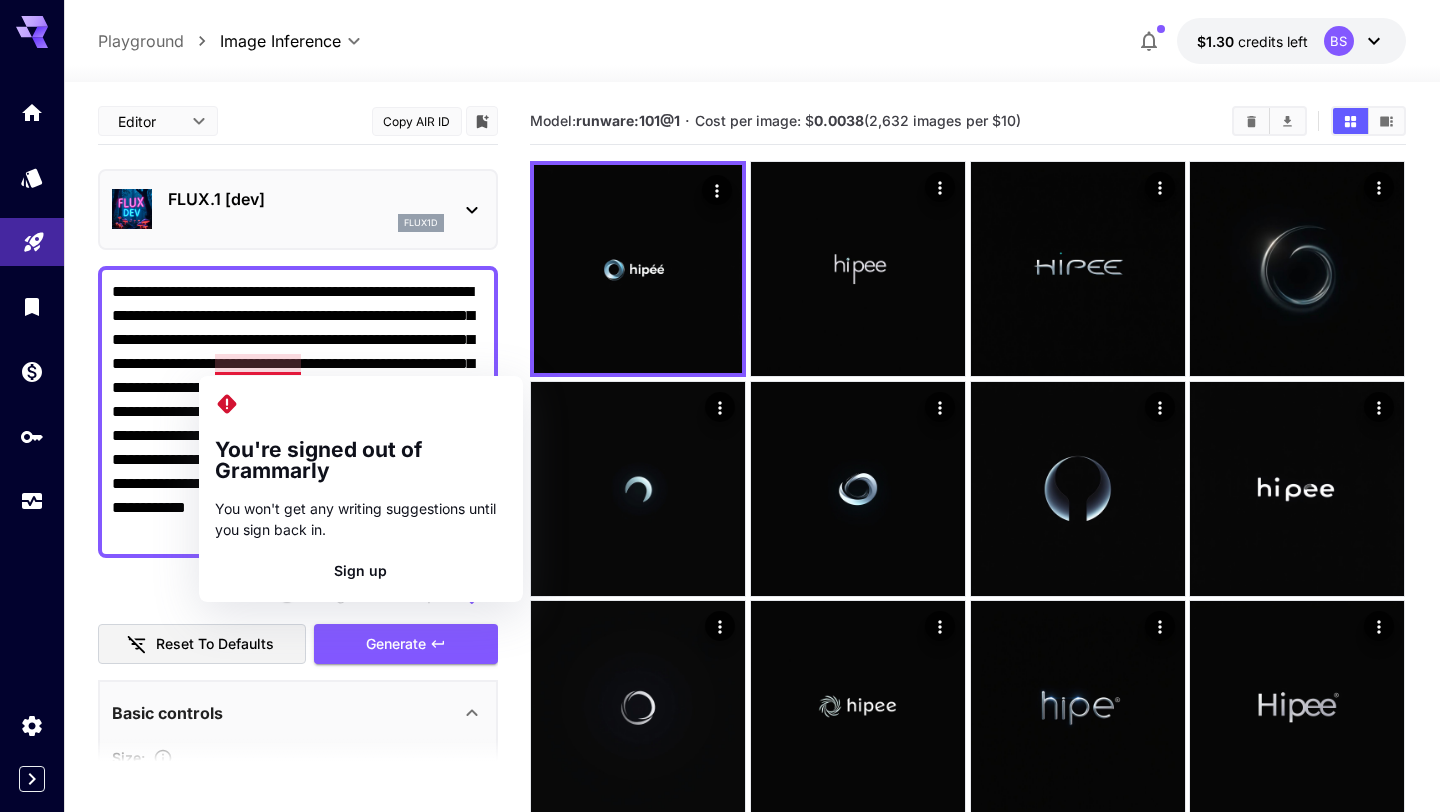 paste 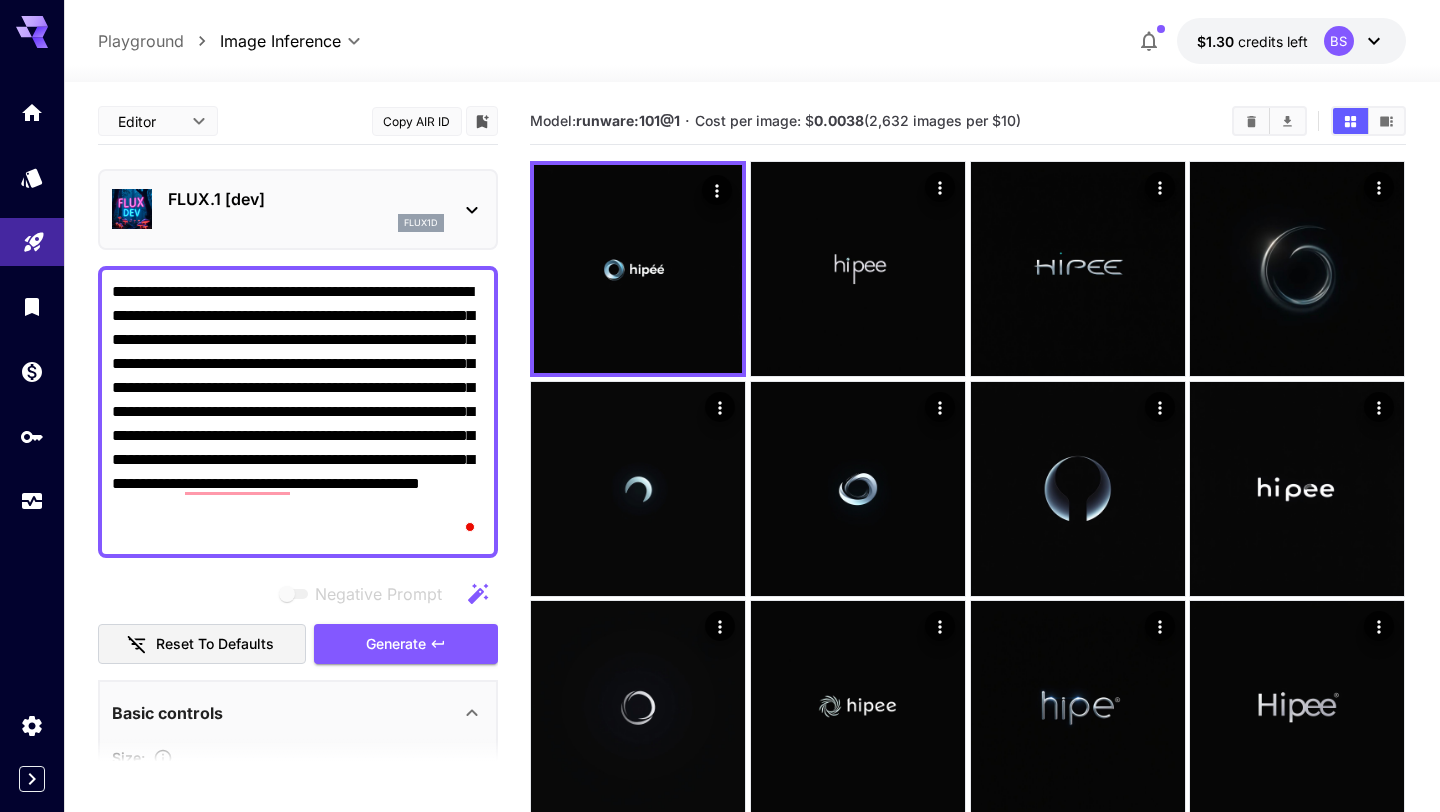 click on "Generate" at bounding box center [396, 644] 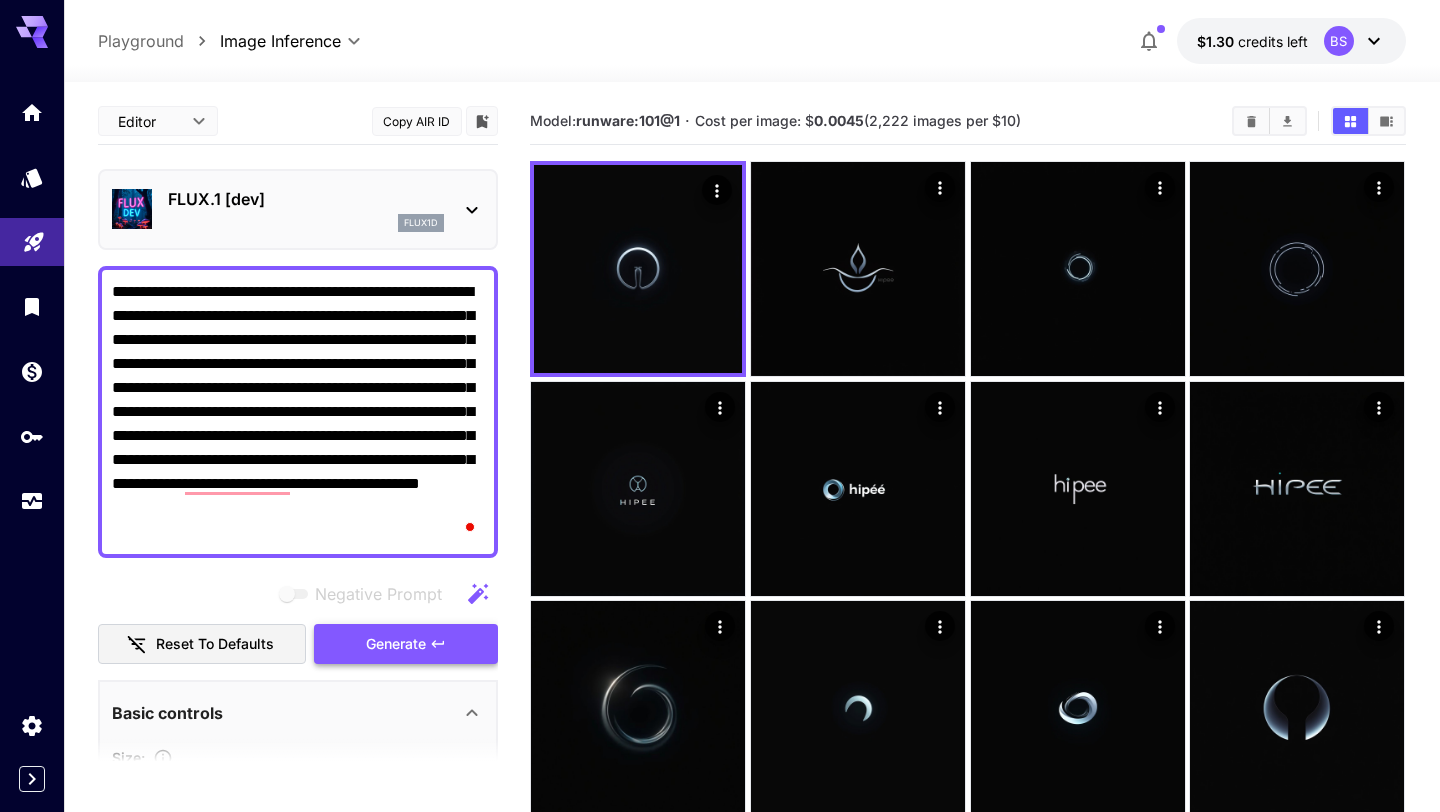 click on "Generate" at bounding box center (406, 644) 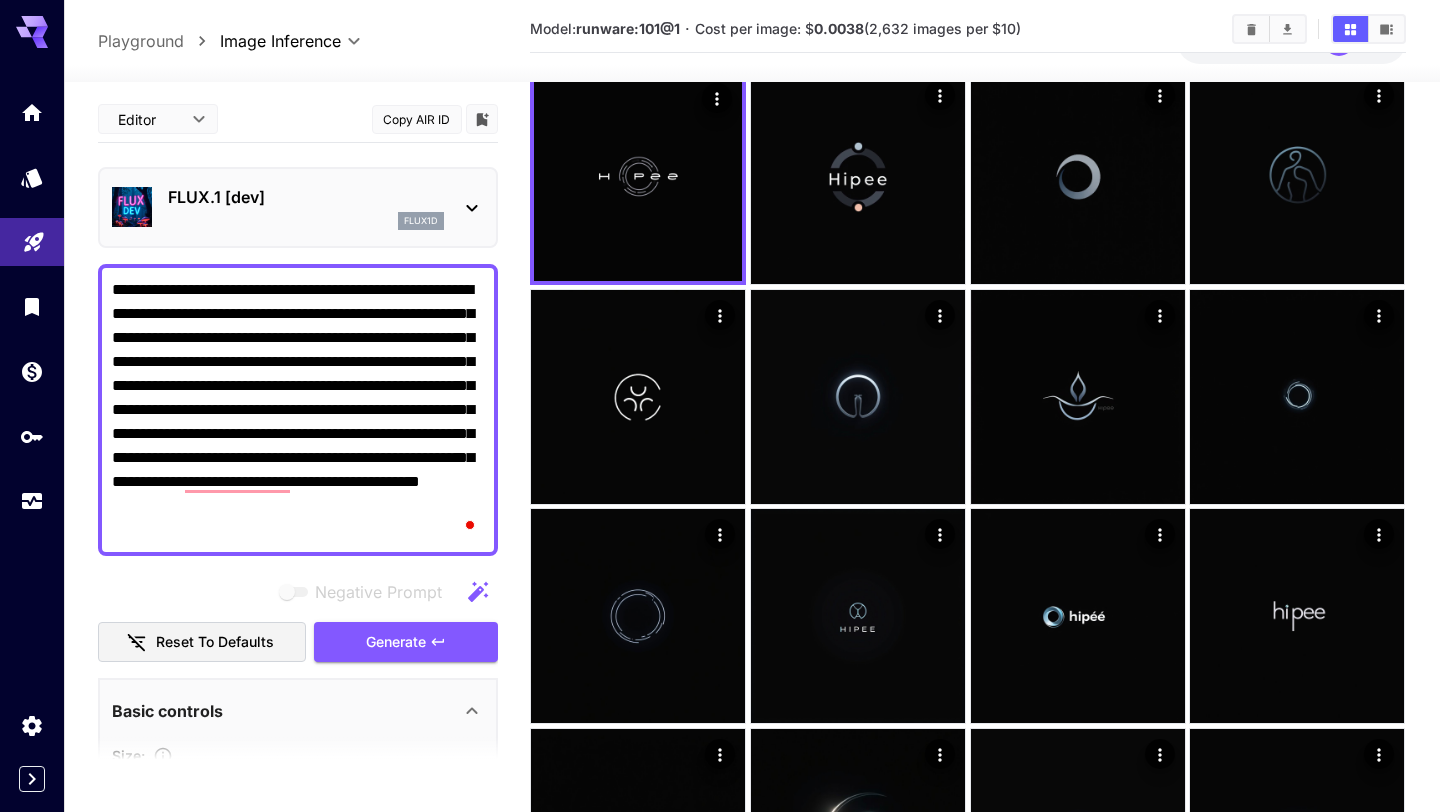 scroll, scrollTop: 21, scrollLeft: 0, axis: vertical 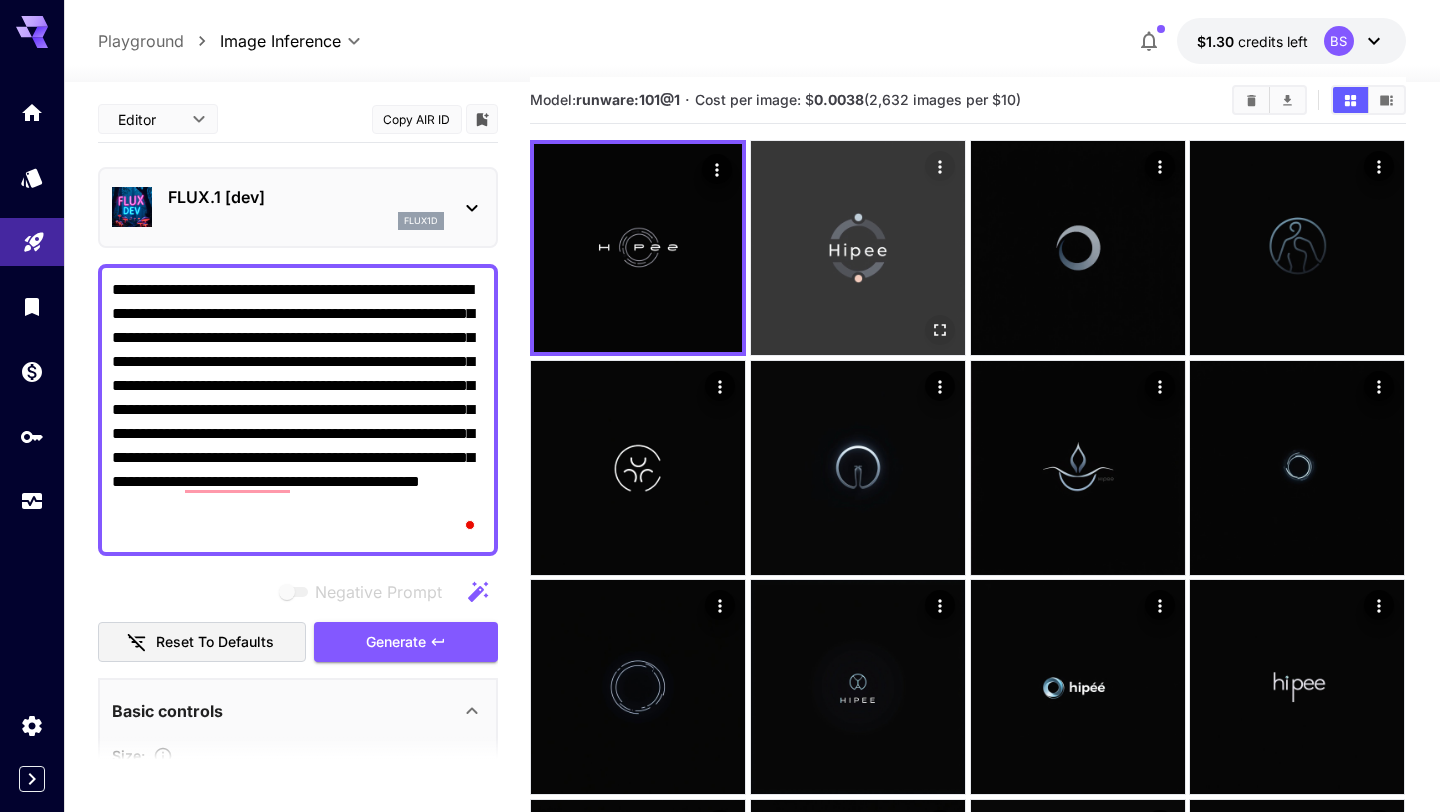 click at bounding box center [858, 248] 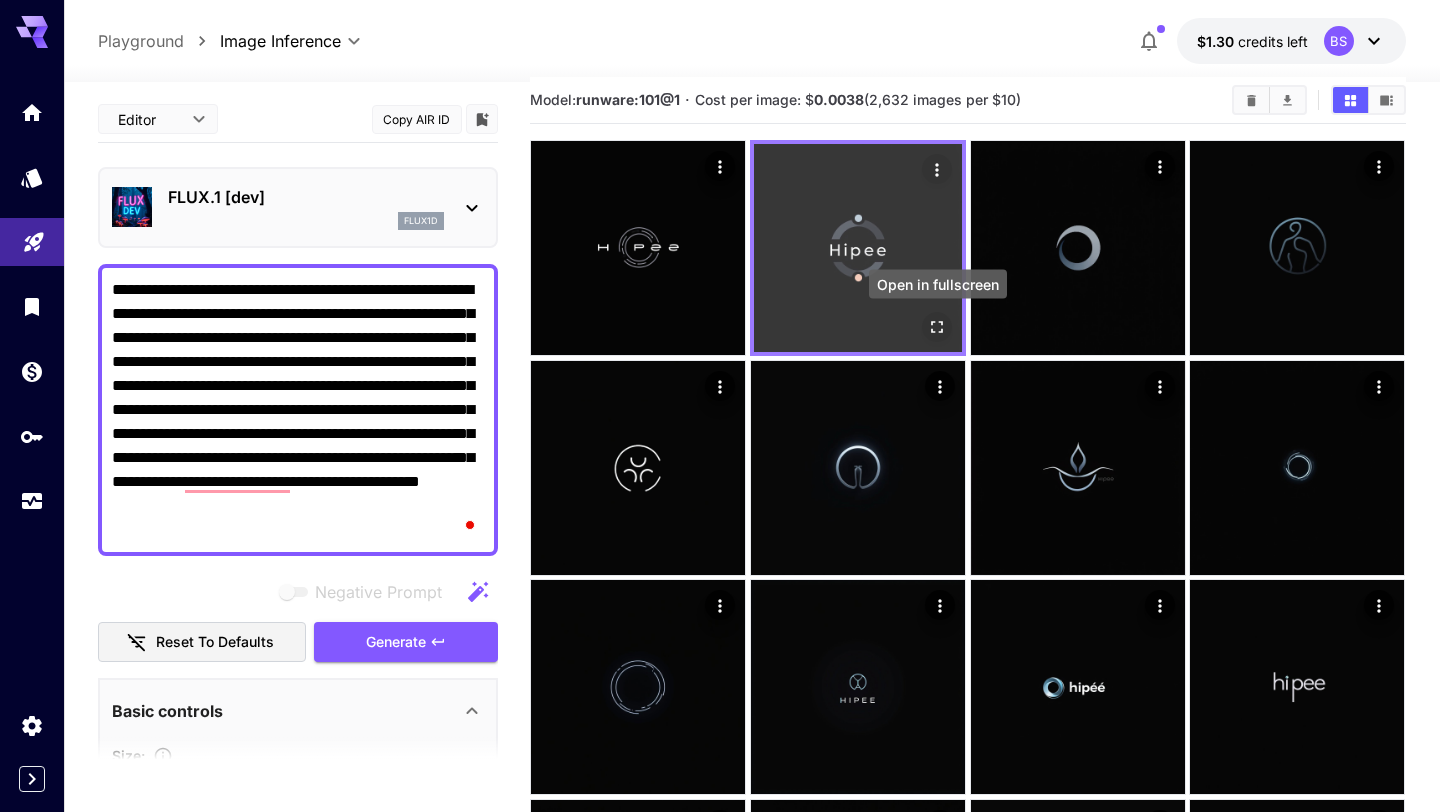 click 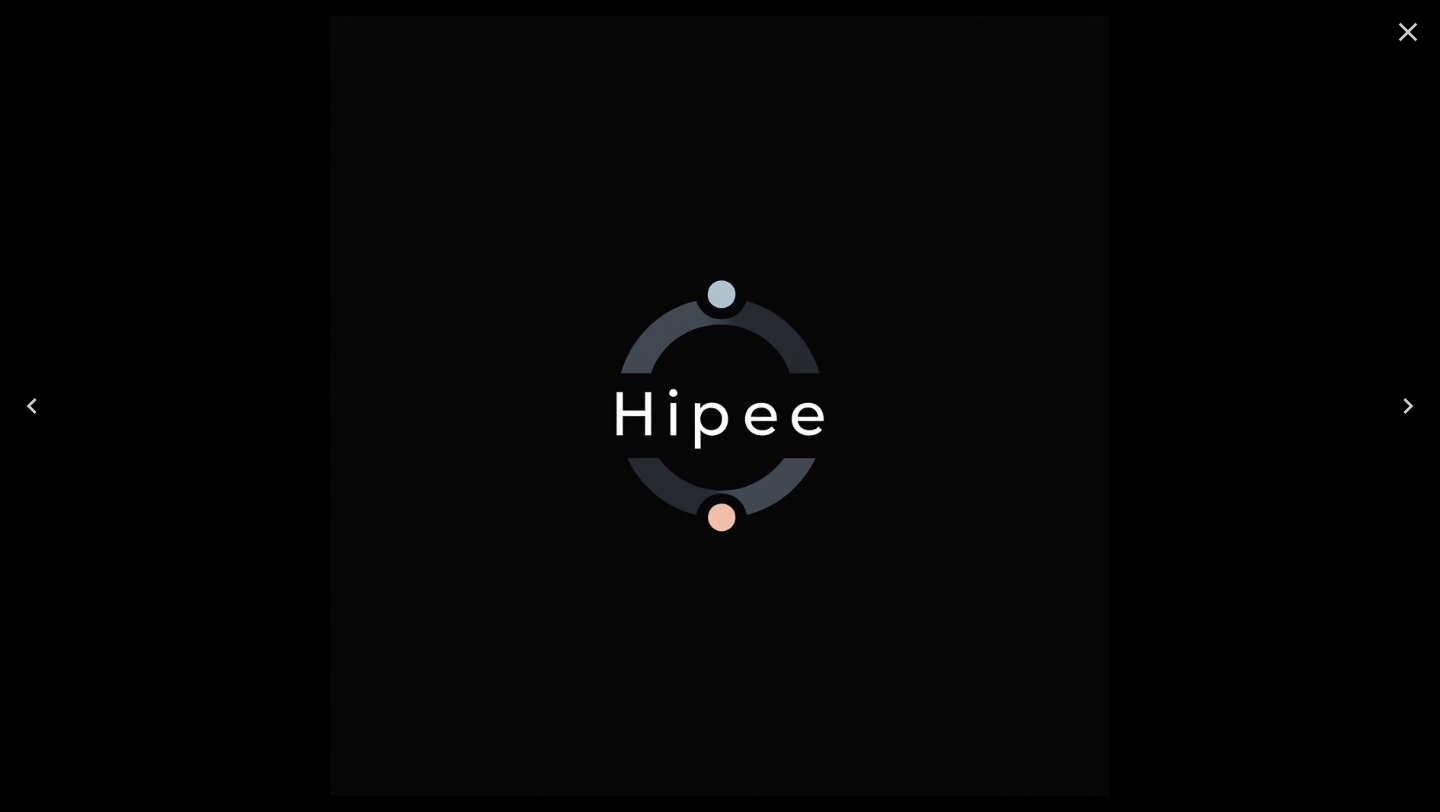 click 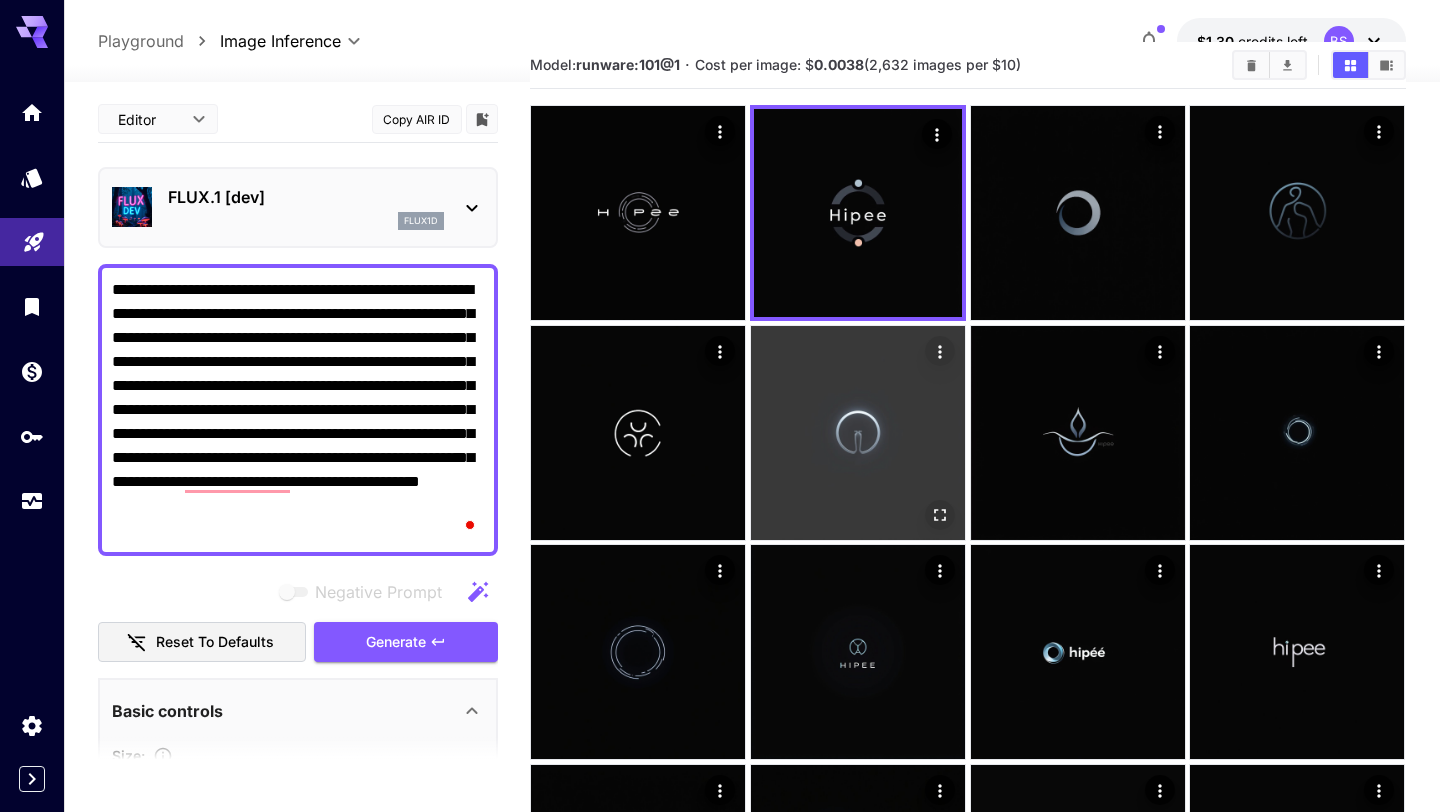 scroll, scrollTop: 46, scrollLeft: 0, axis: vertical 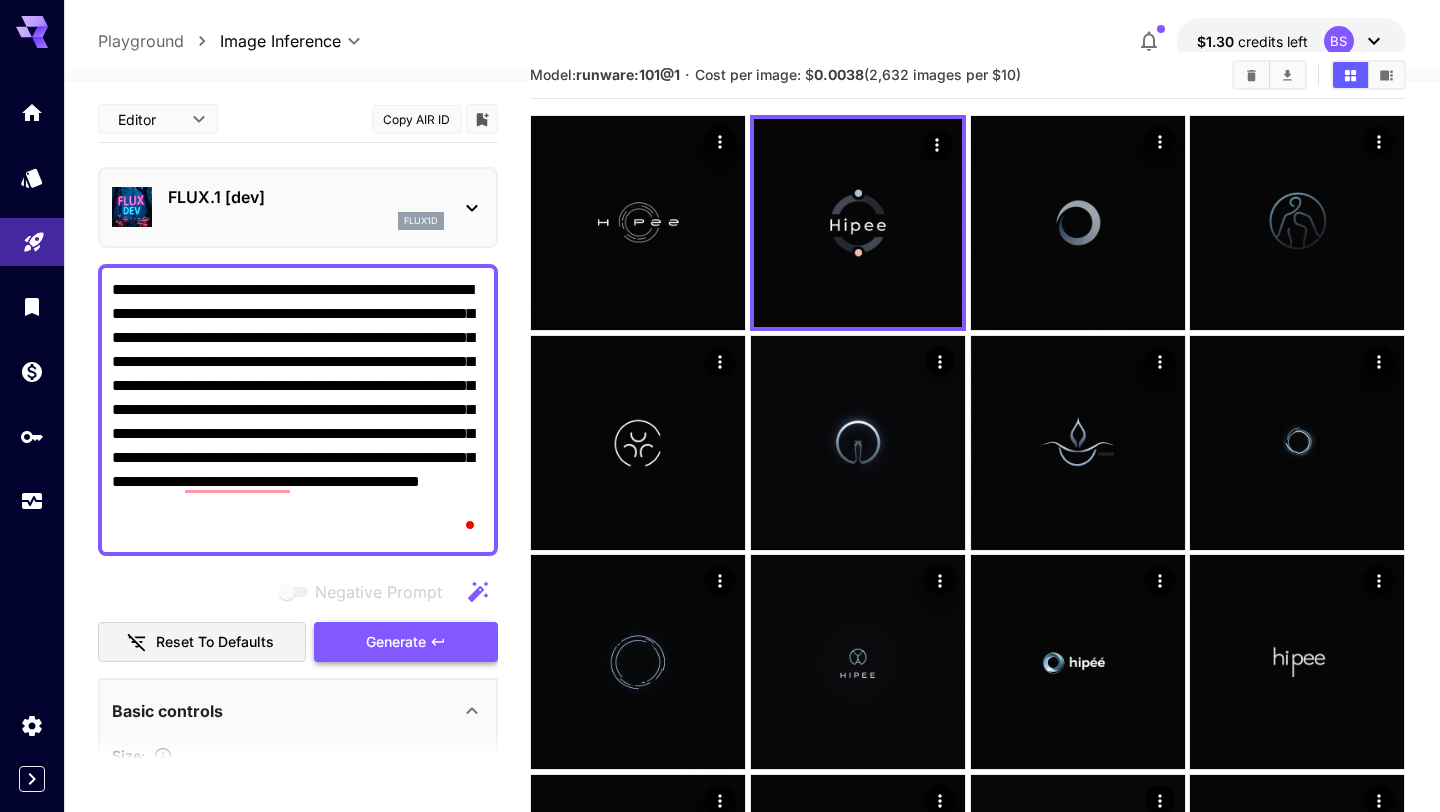 click on "Generate" at bounding box center [406, 642] 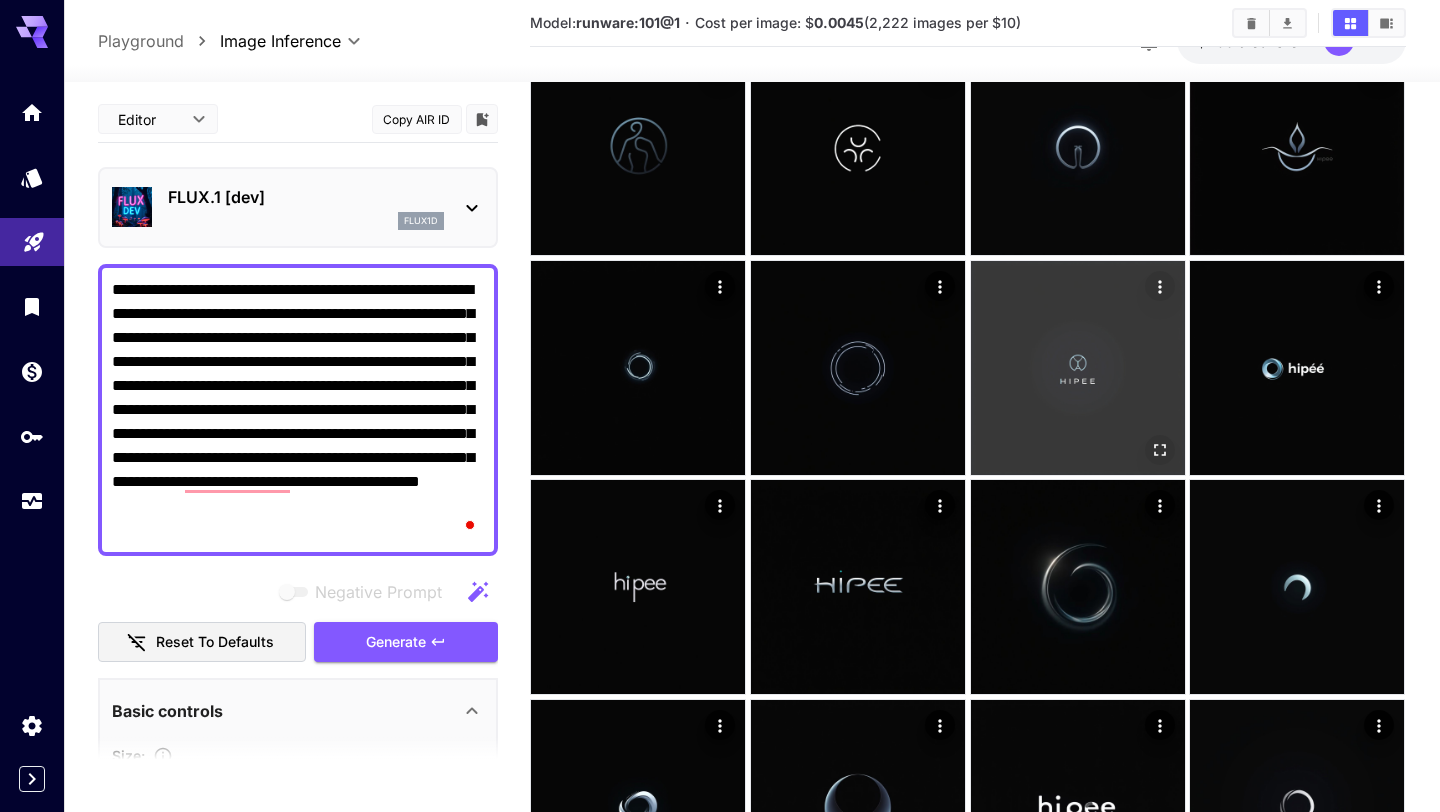 scroll, scrollTop: 578, scrollLeft: 0, axis: vertical 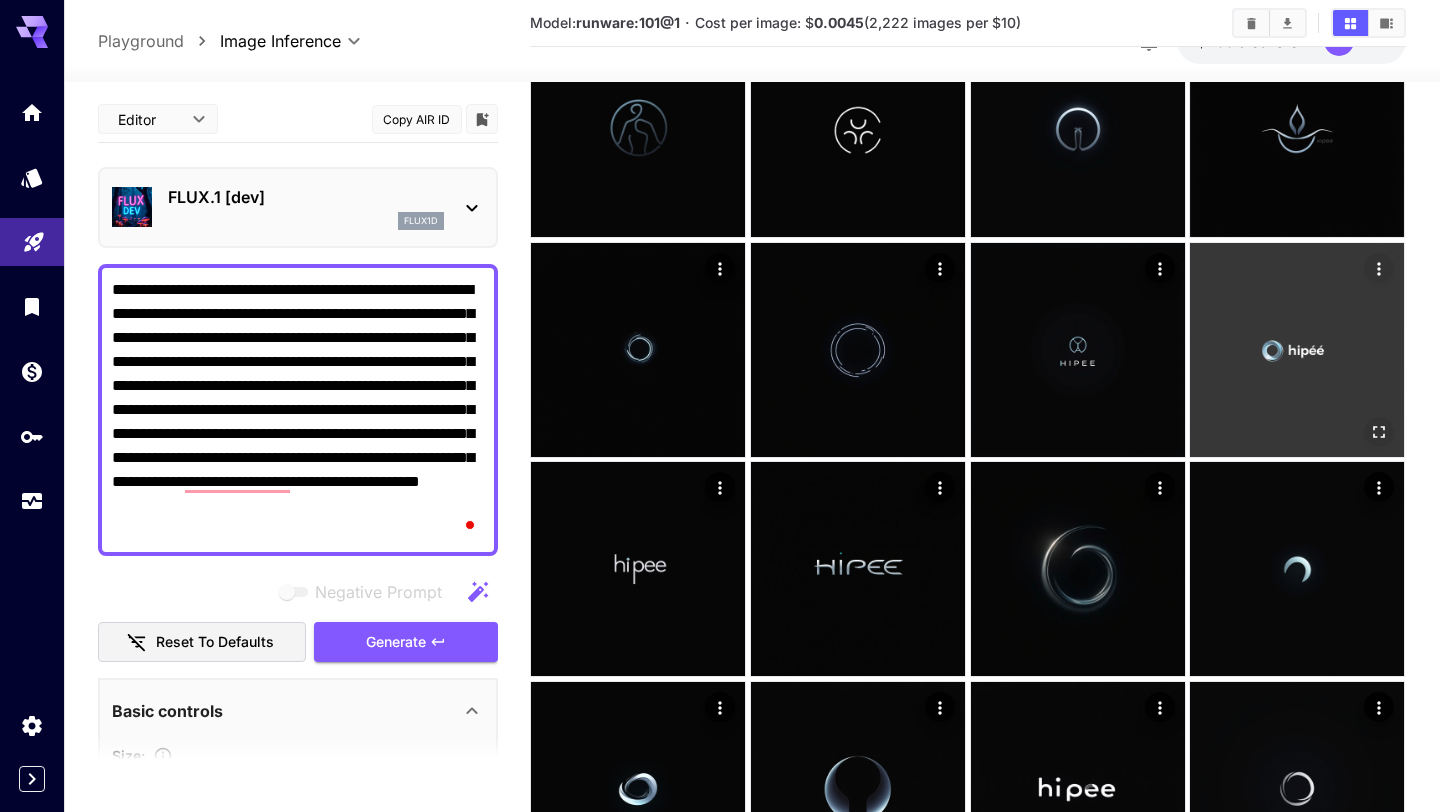 click at bounding box center (1297, 350) 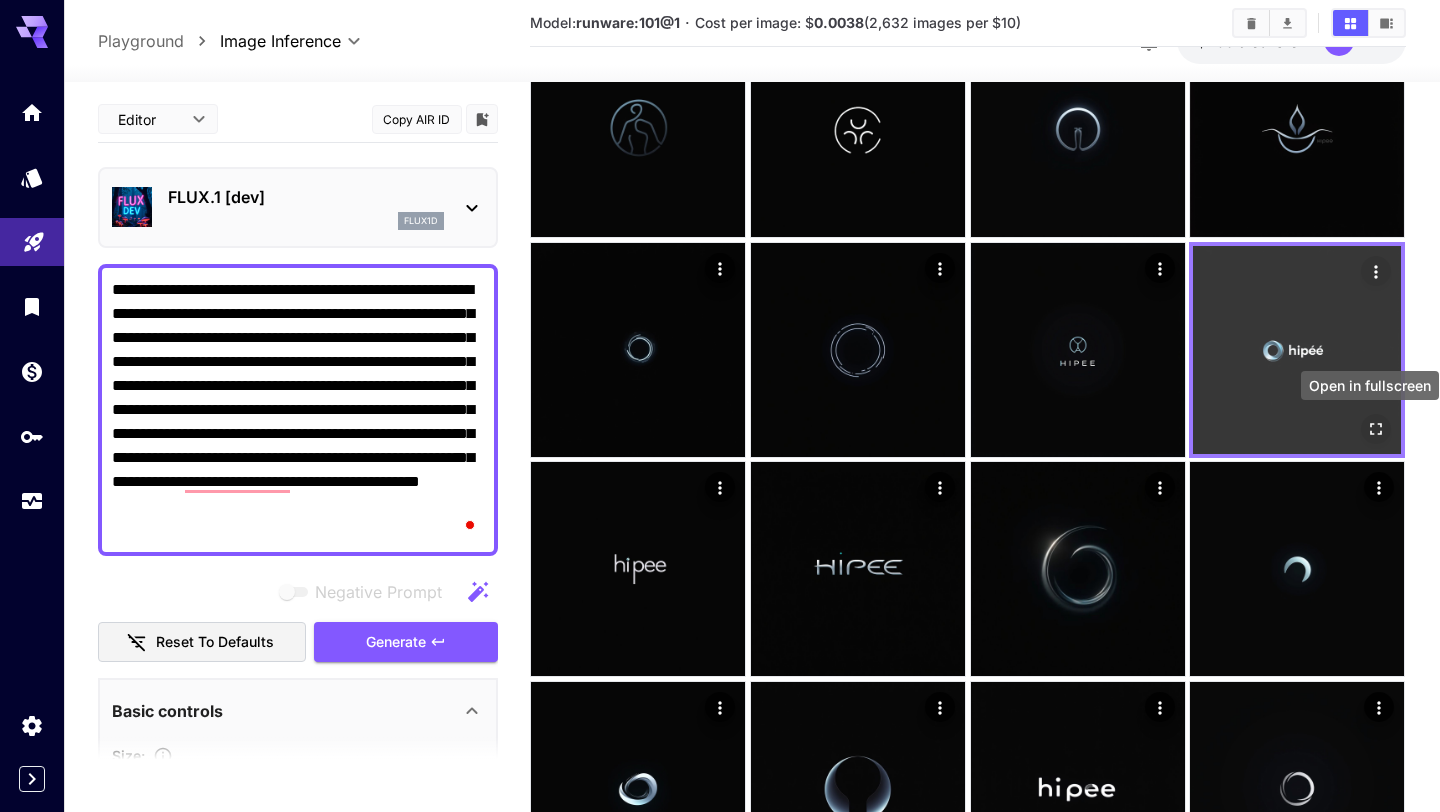 click 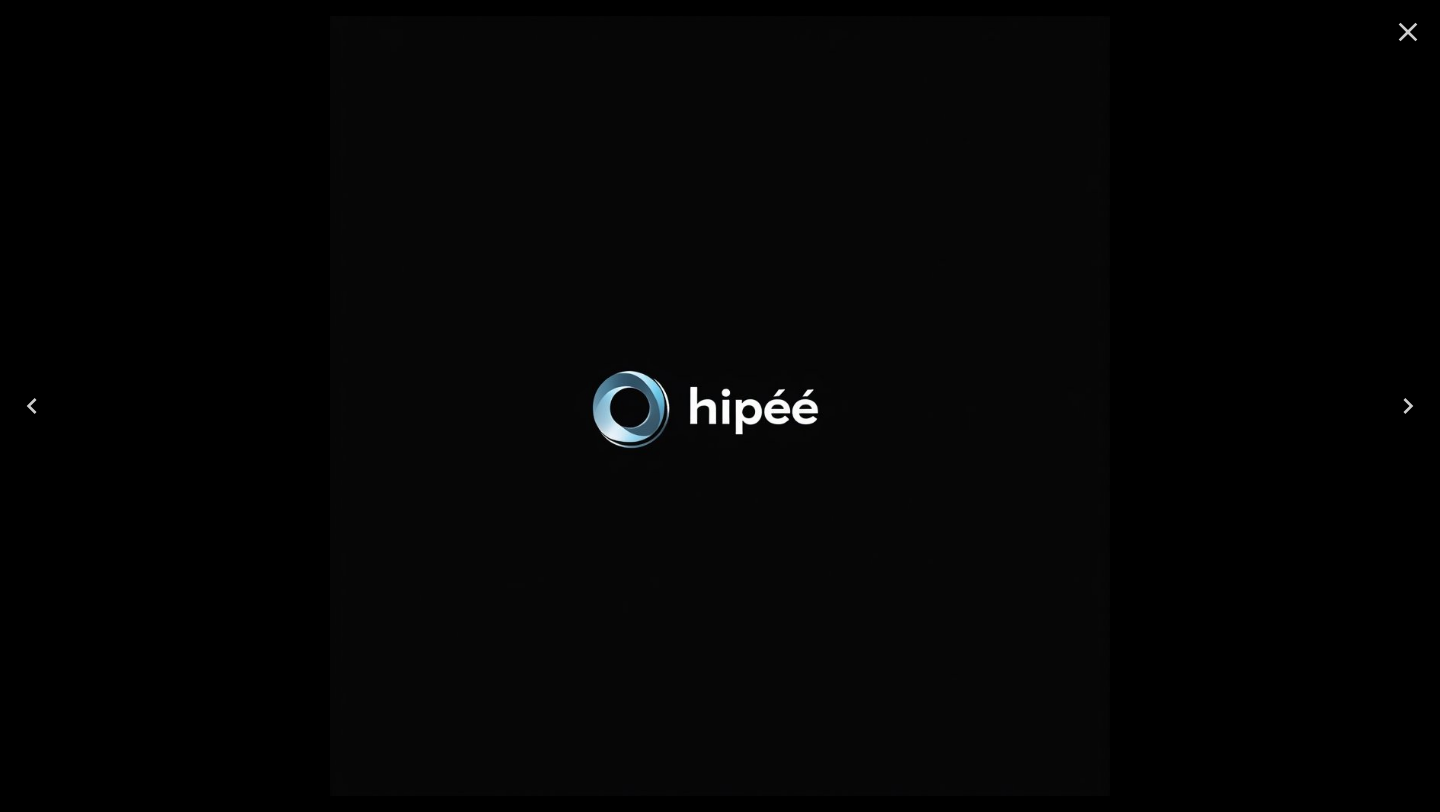 click 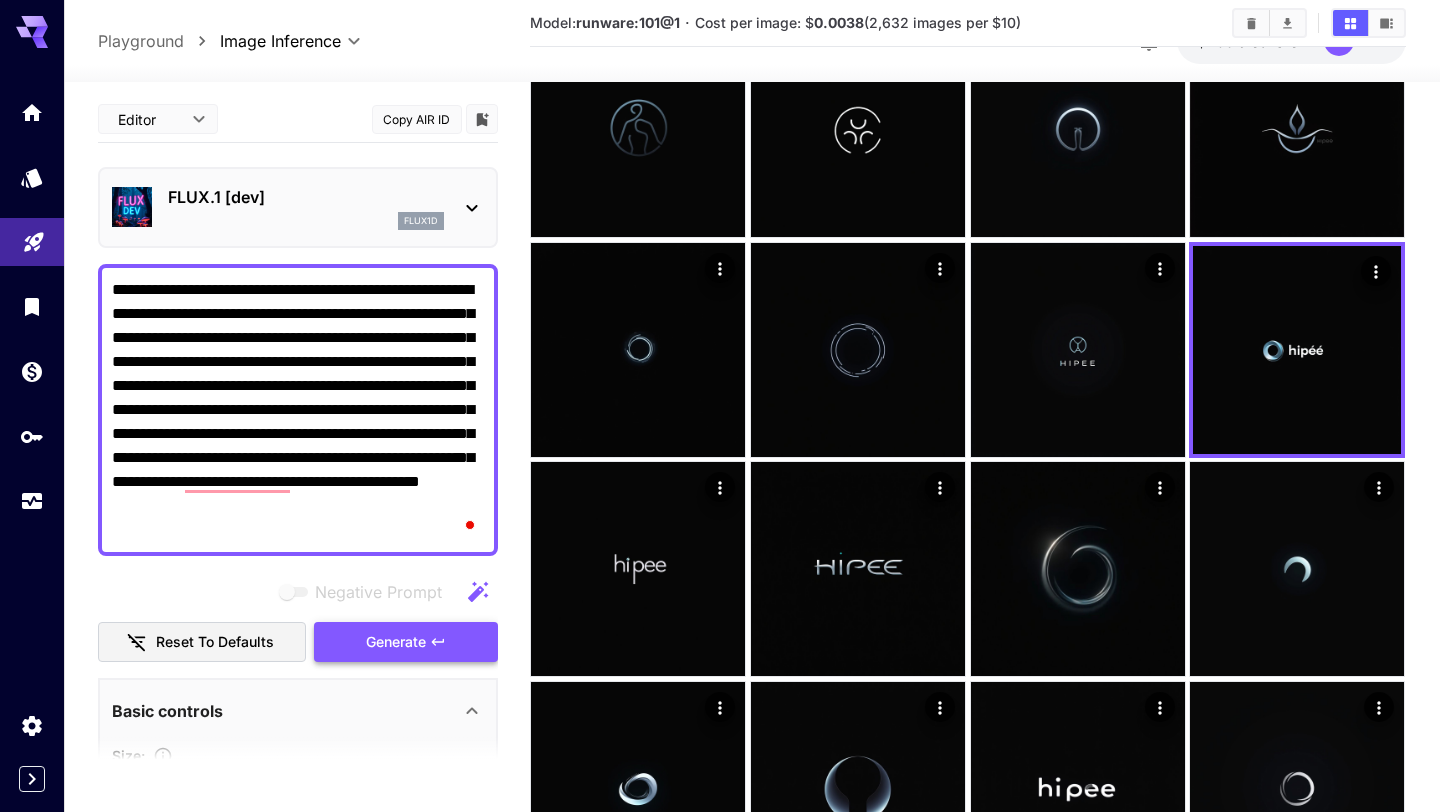 click on "Generate" at bounding box center [396, 642] 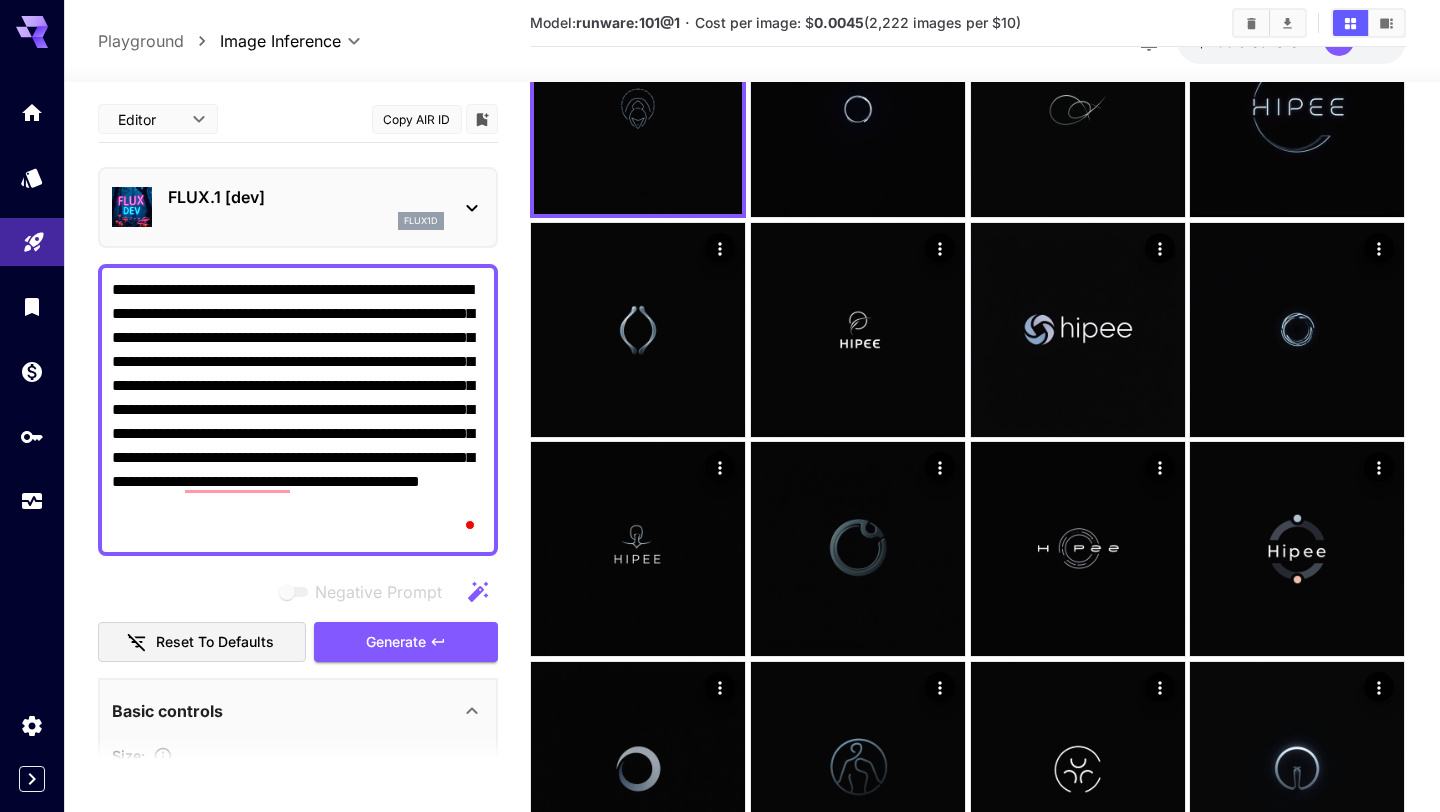 scroll, scrollTop: 0, scrollLeft: 0, axis: both 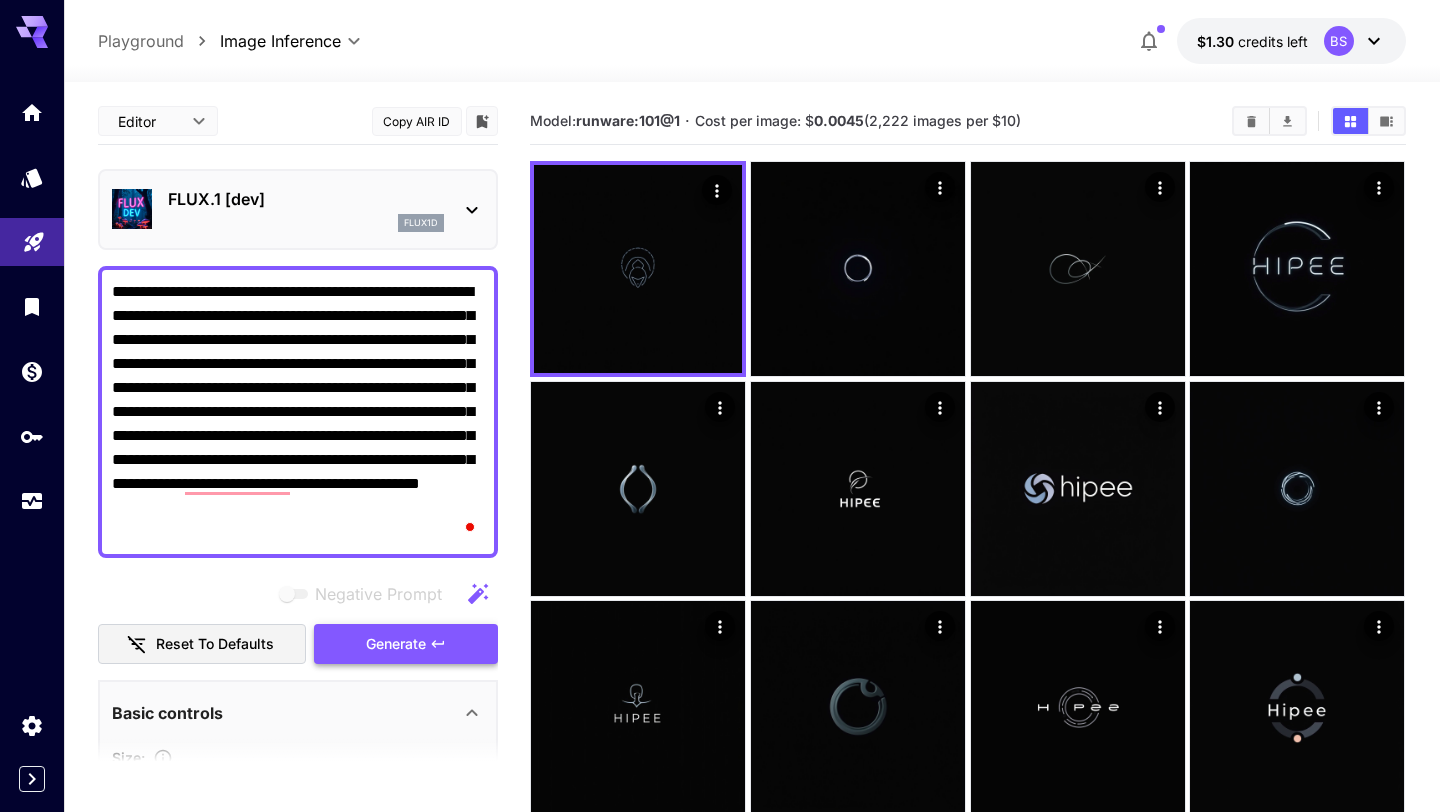 click on "Generate" at bounding box center [406, 644] 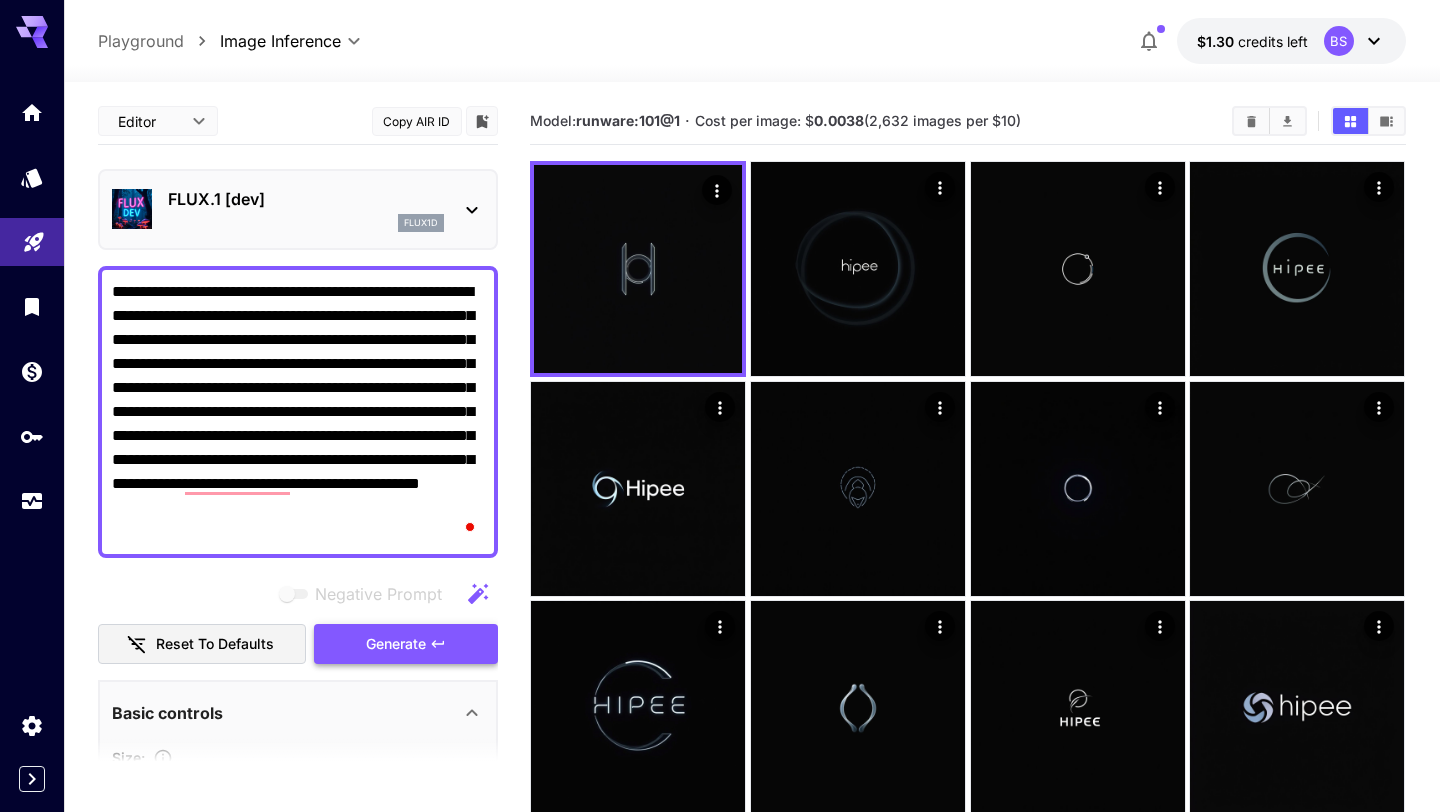 click on "Generate" at bounding box center (406, 644) 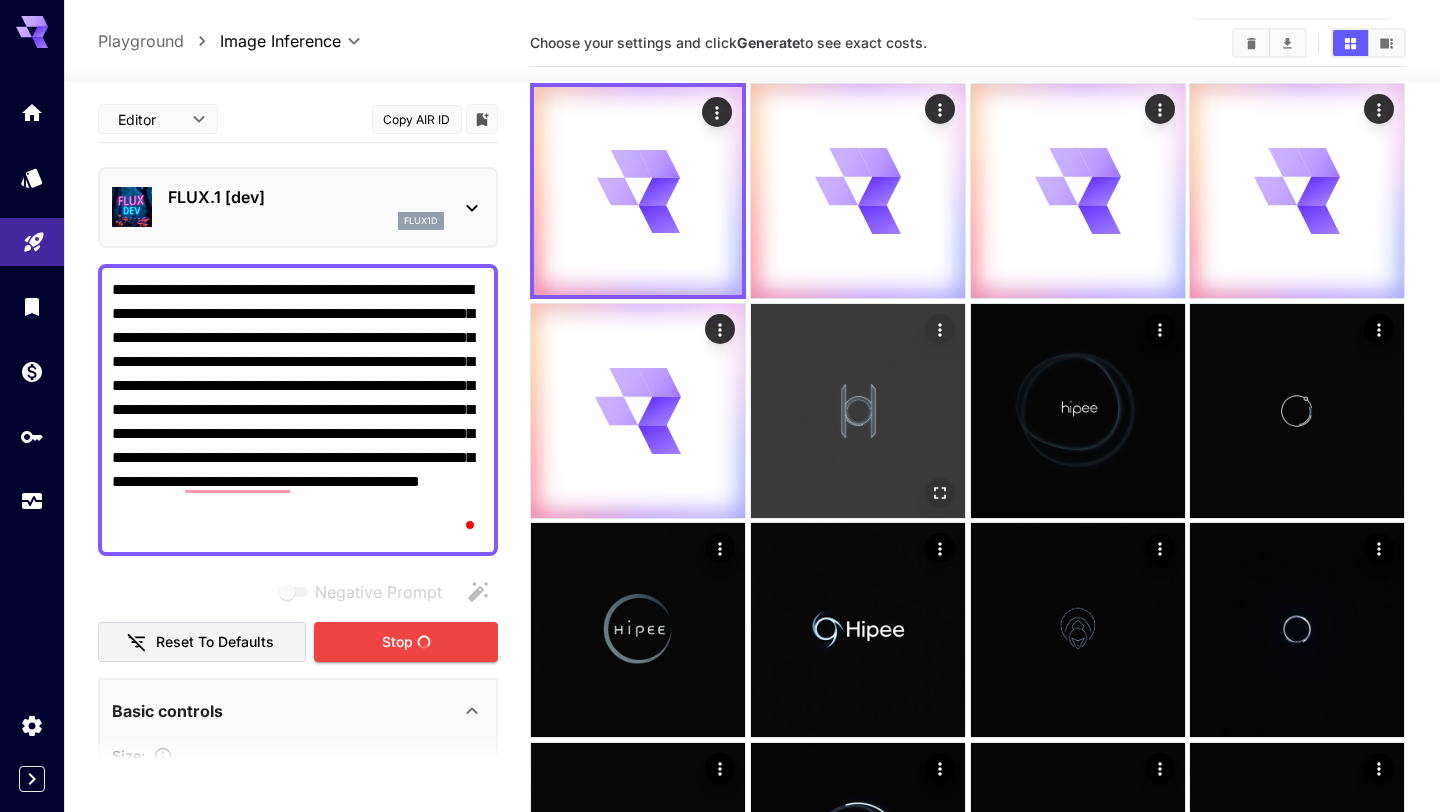 scroll, scrollTop: 0, scrollLeft: 0, axis: both 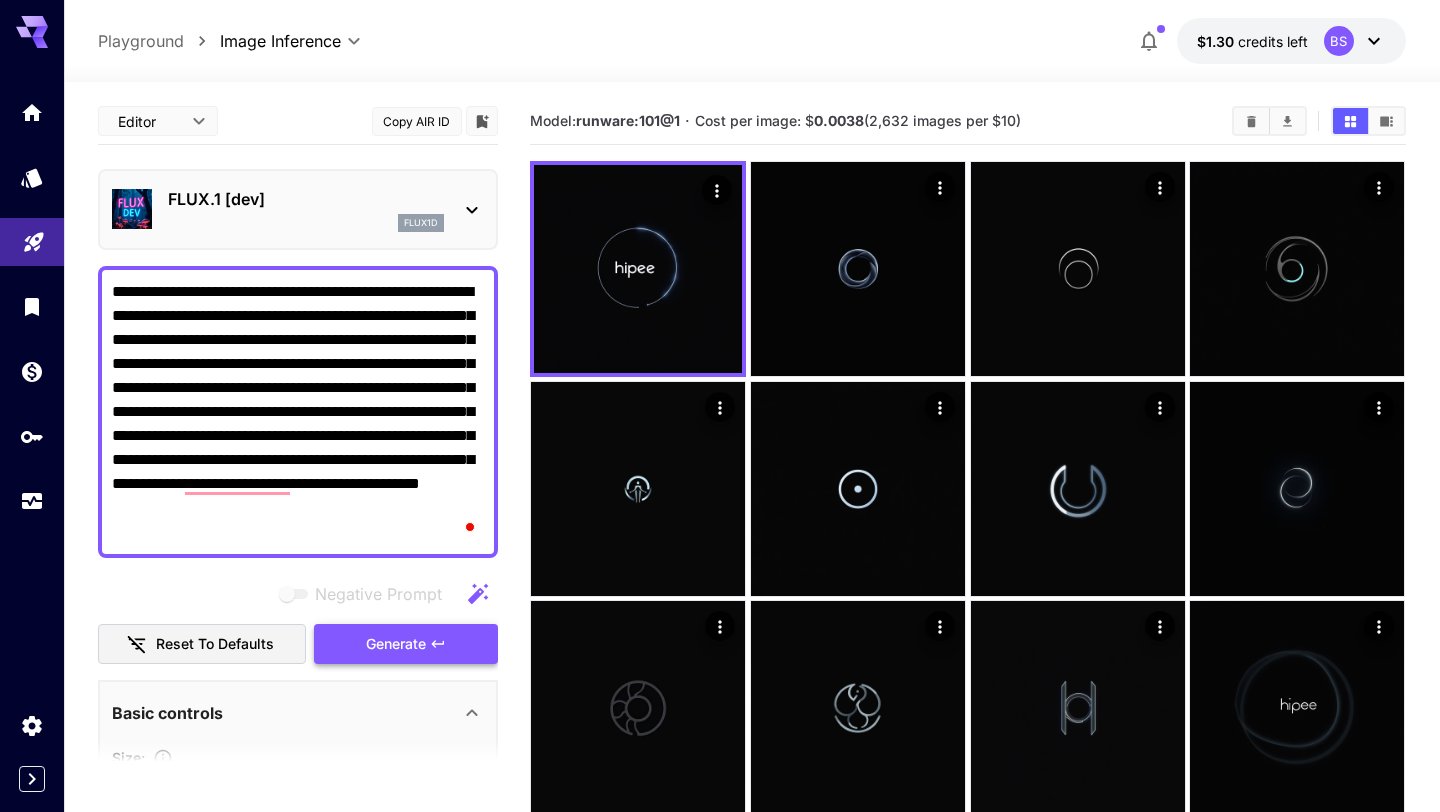 click on "Generate" at bounding box center (406, 644) 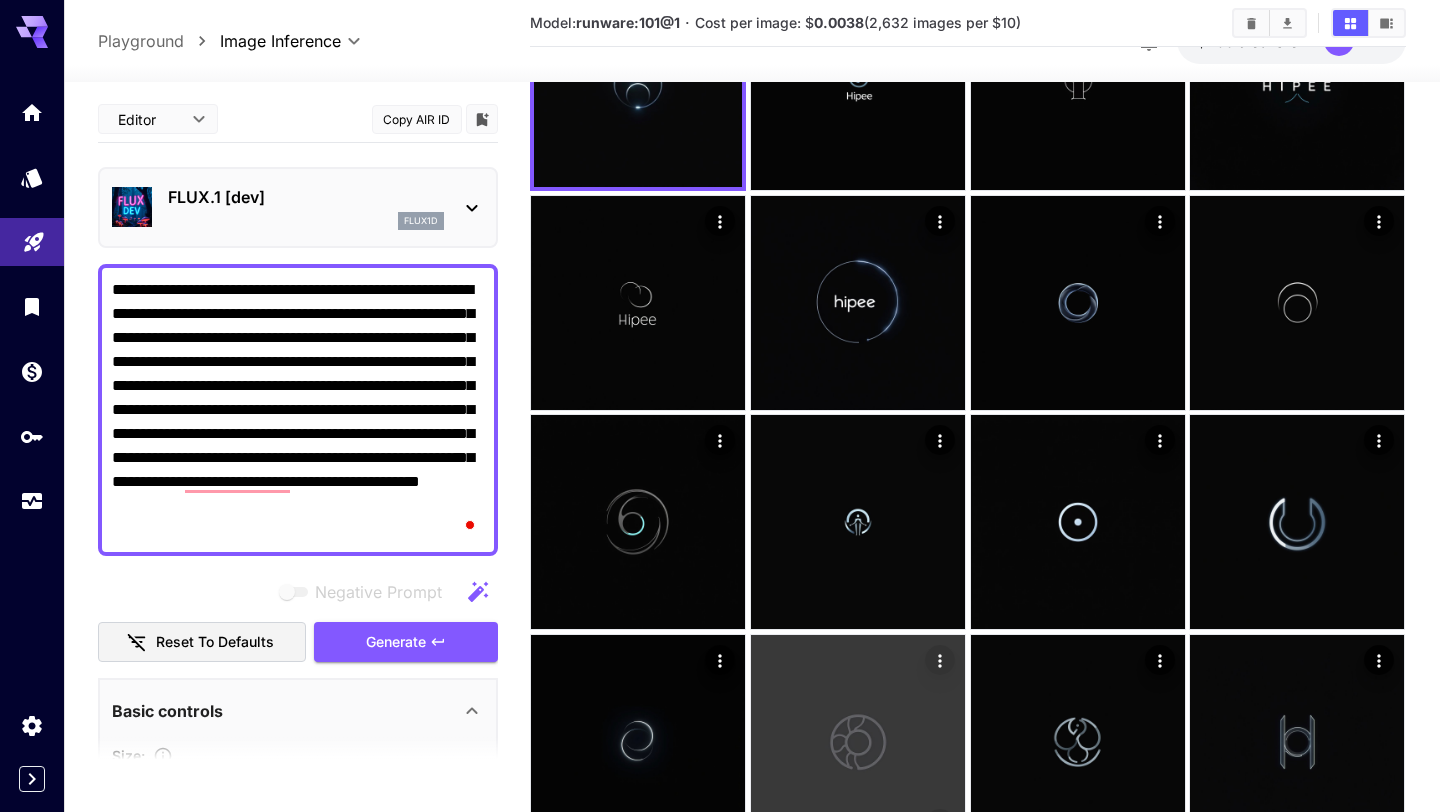 scroll, scrollTop: 220, scrollLeft: 0, axis: vertical 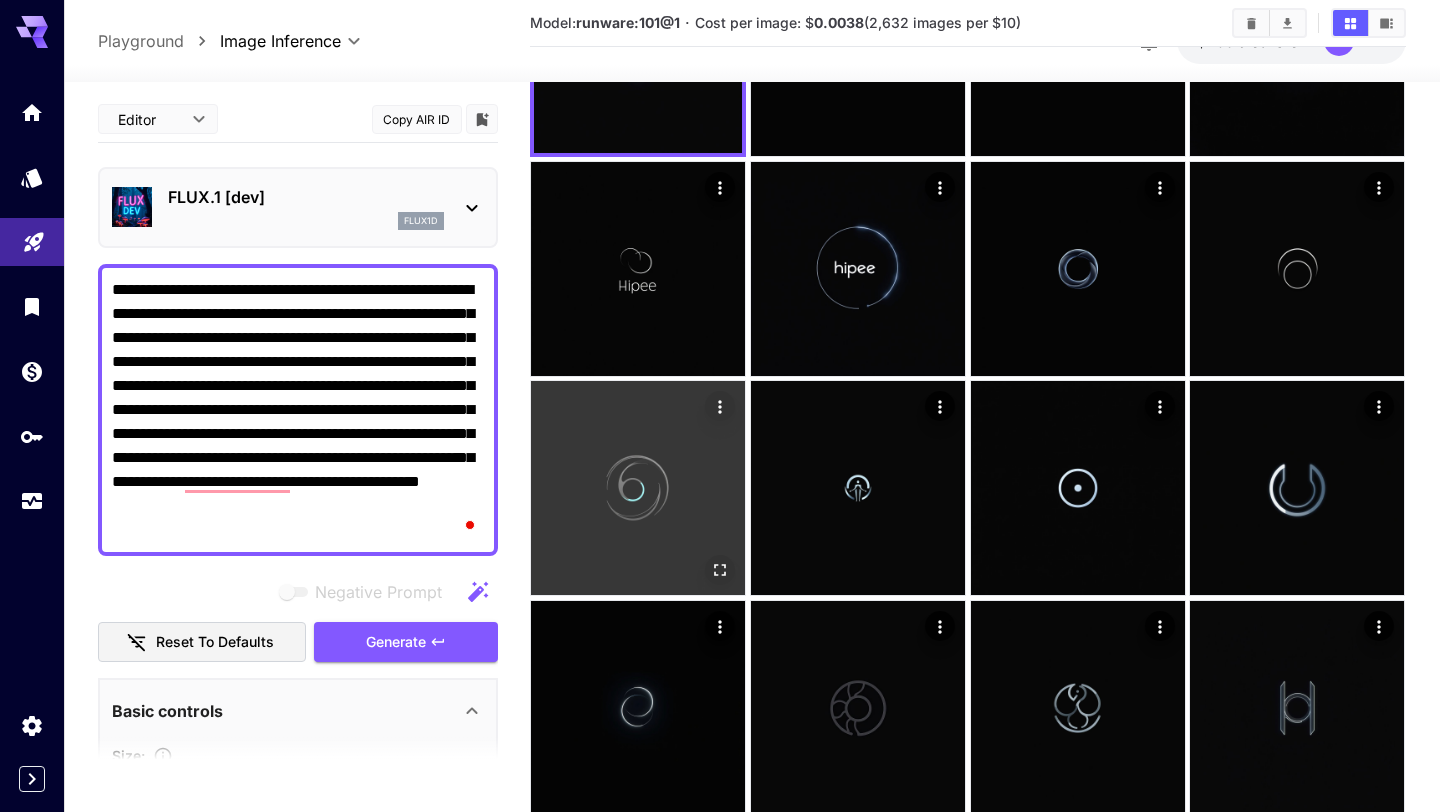 click on "Generate" at bounding box center [406, 642] 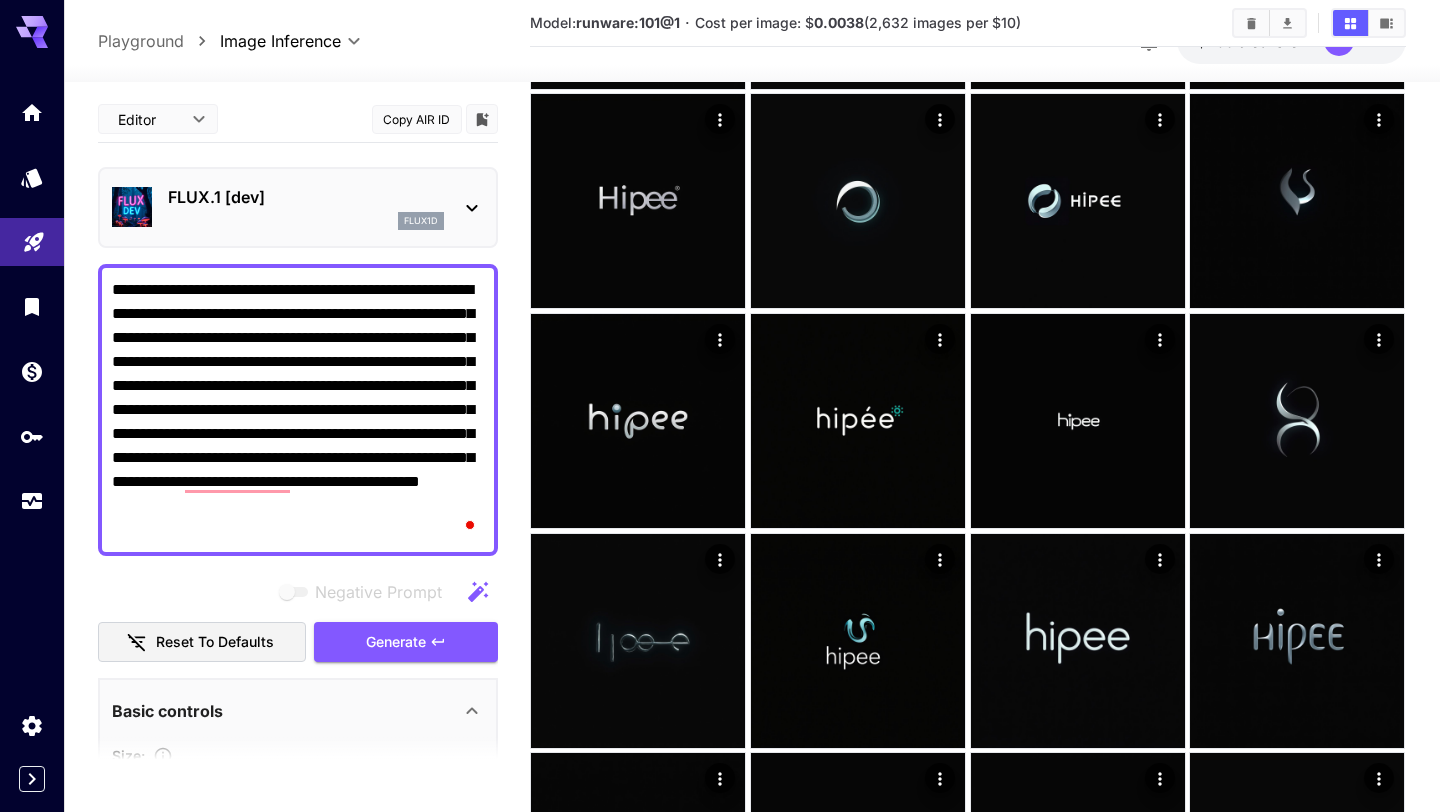 scroll, scrollTop: 3143, scrollLeft: 0, axis: vertical 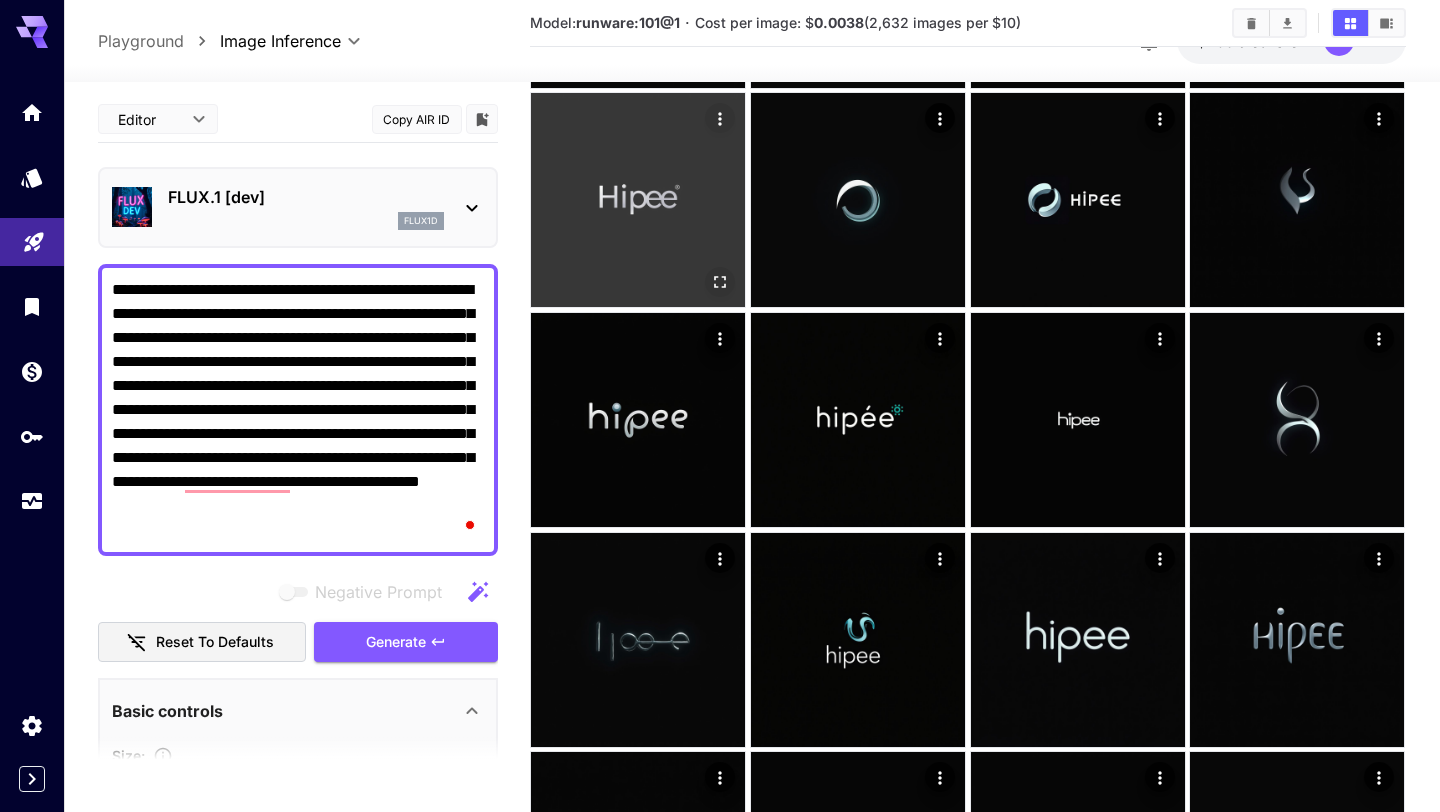 click at bounding box center (638, 200) 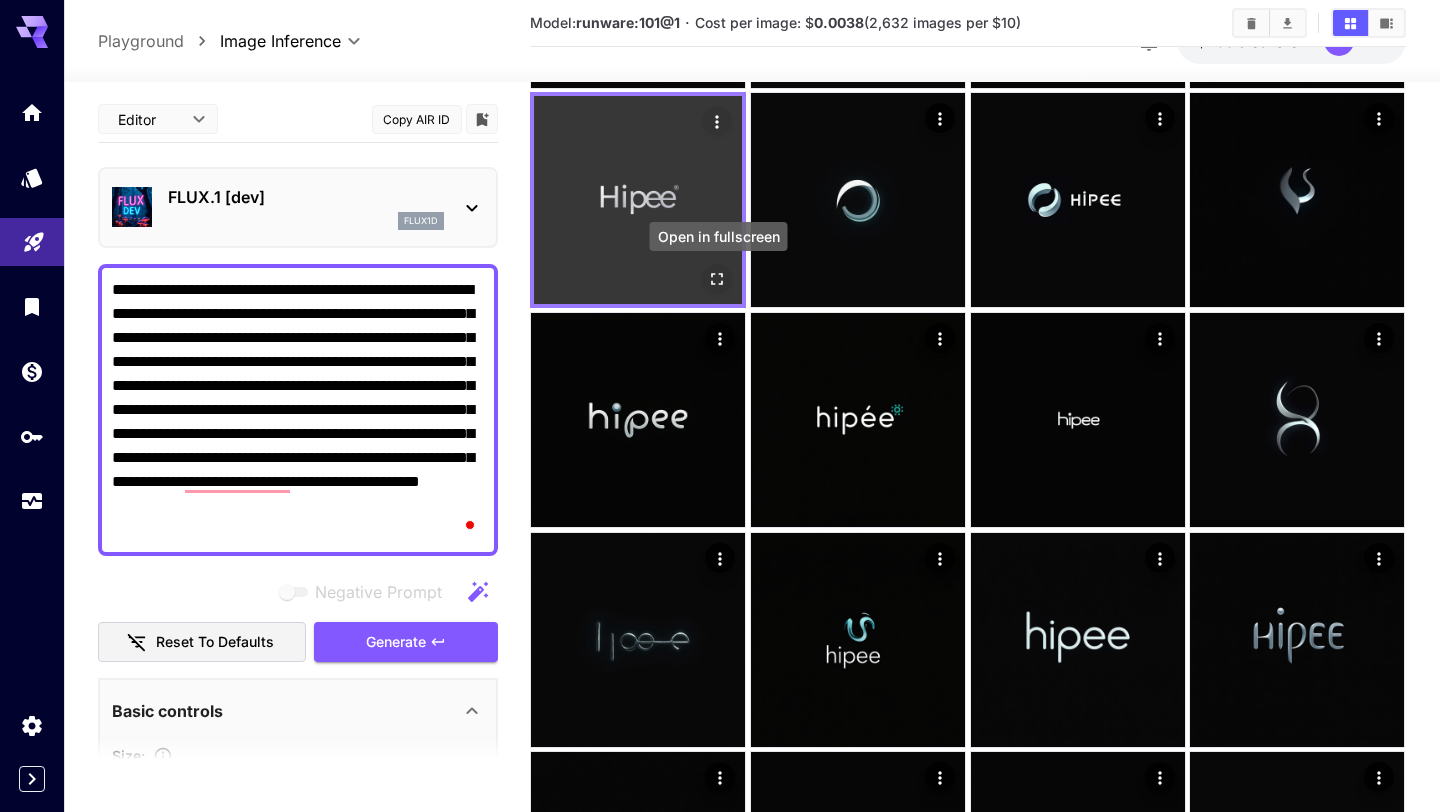 click 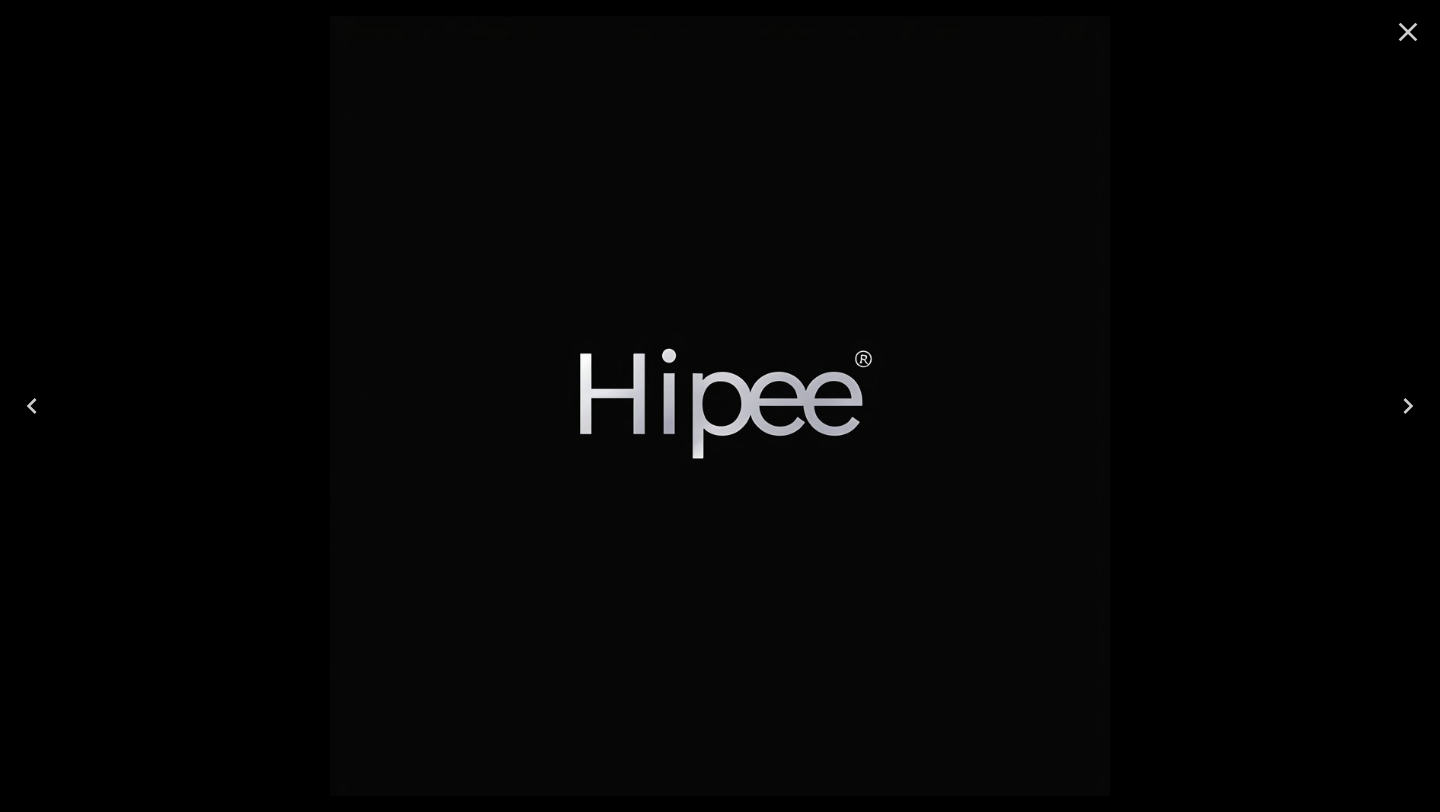 click 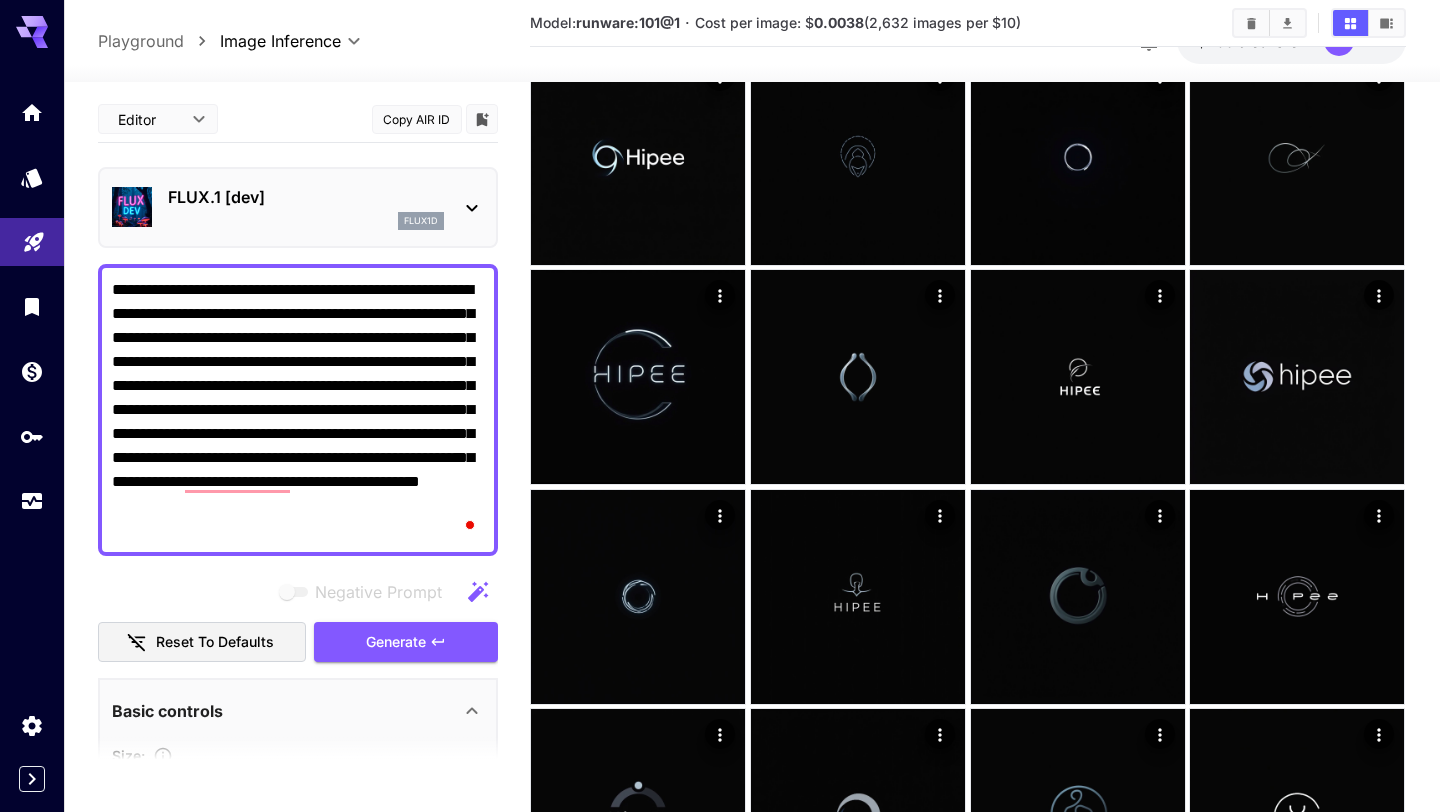 scroll, scrollTop: 1431, scrollLeft: 0, axis: vertical 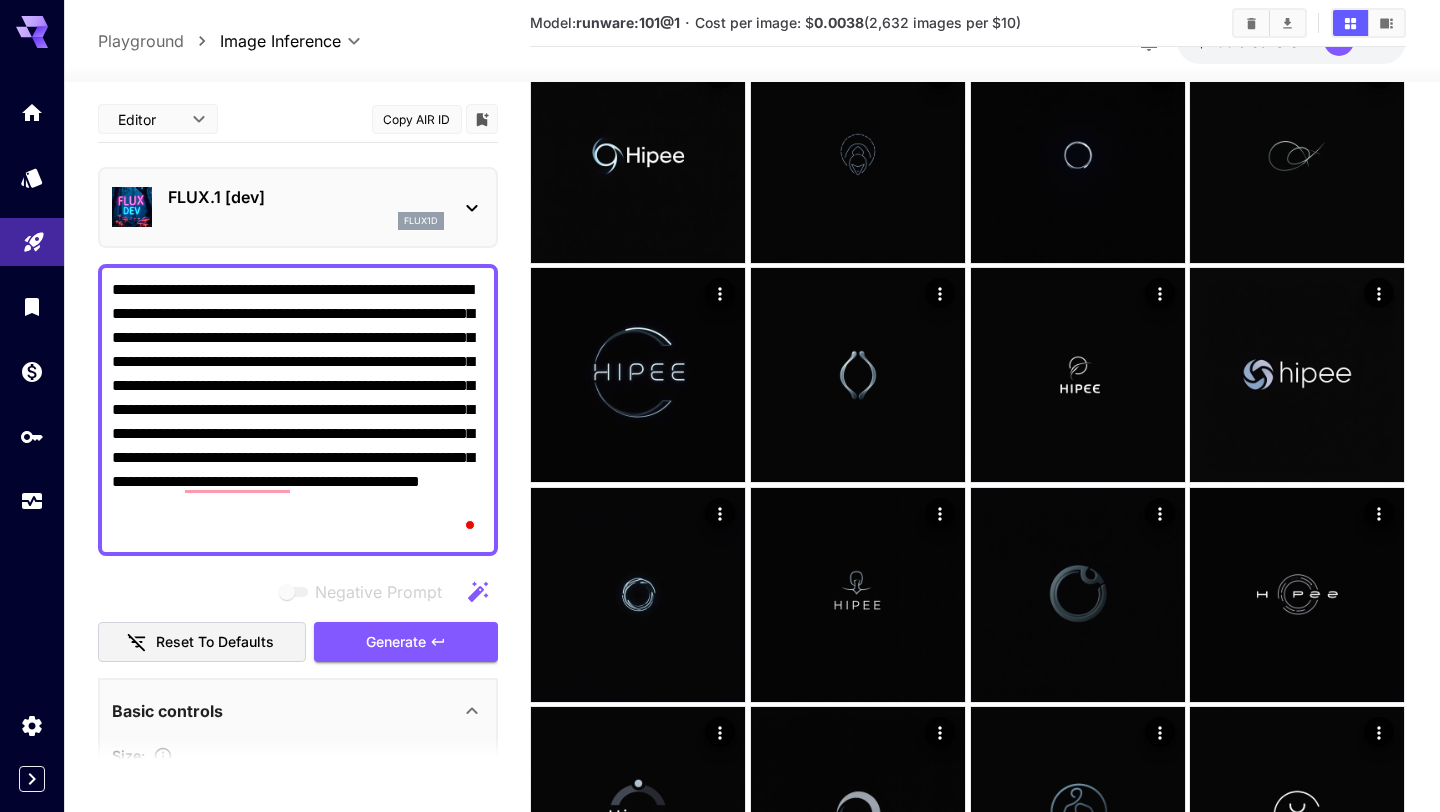 click on "**********" at bounding box center (298, 410) 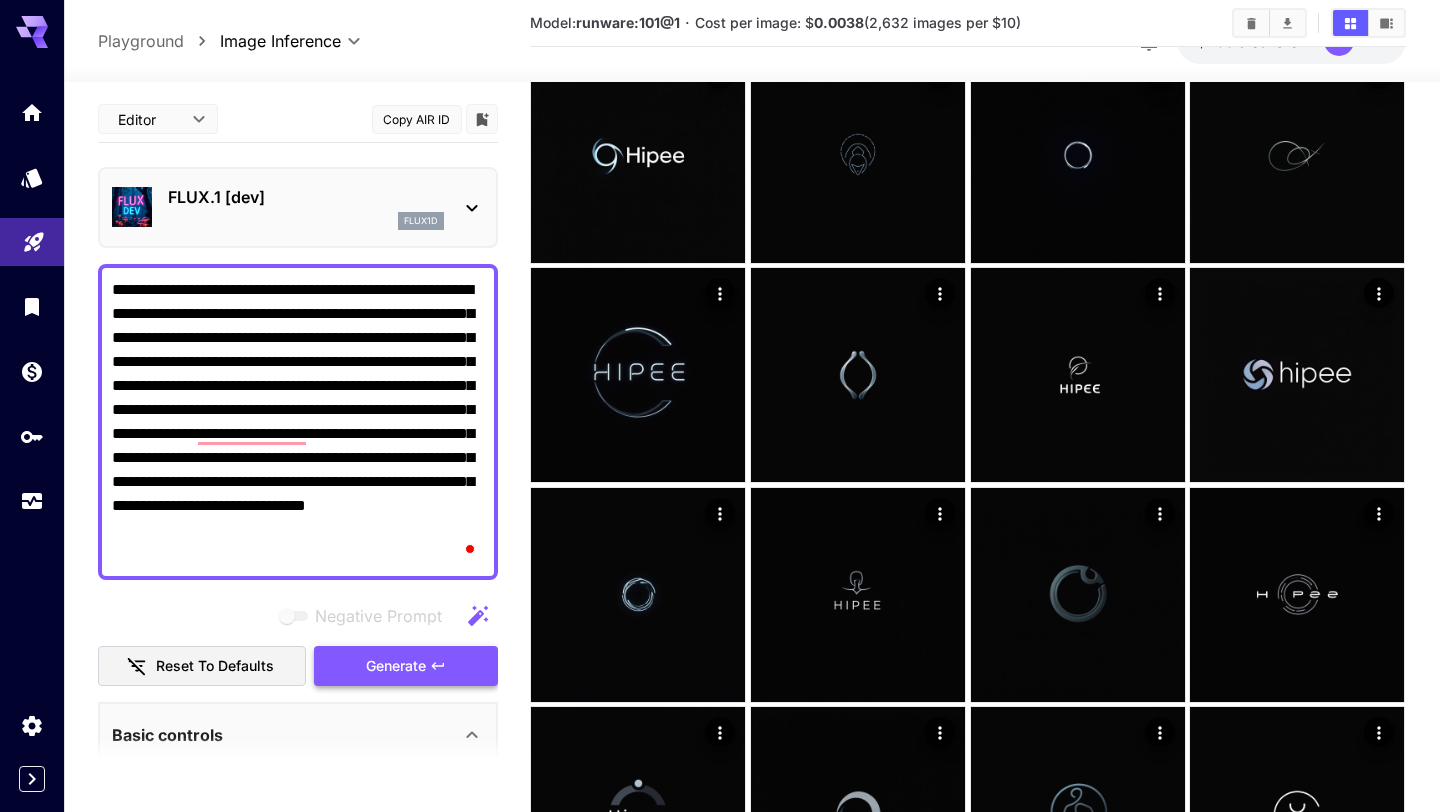type on "**********" 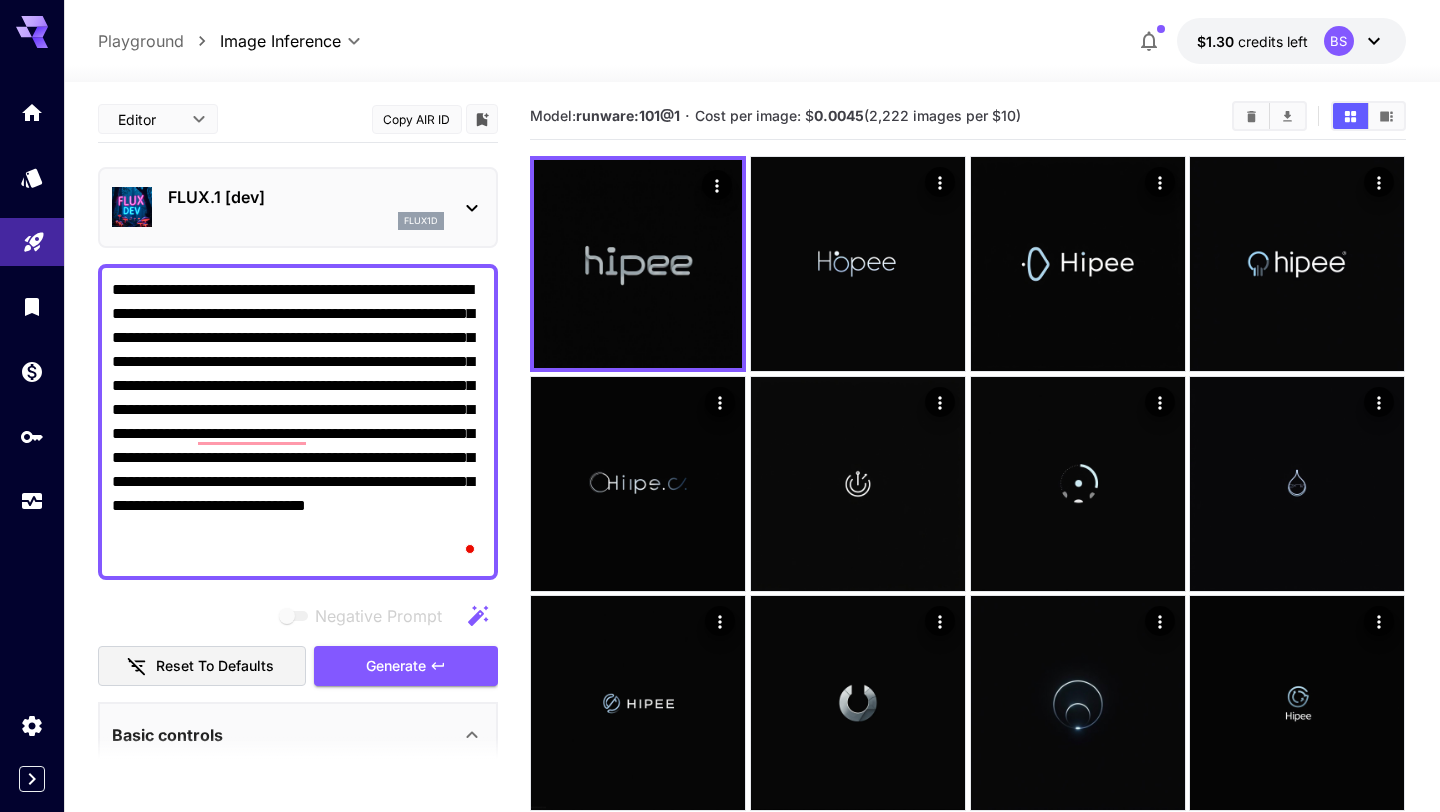 scroll, scrollTop: 0, scrollLeft: 0, axis: both 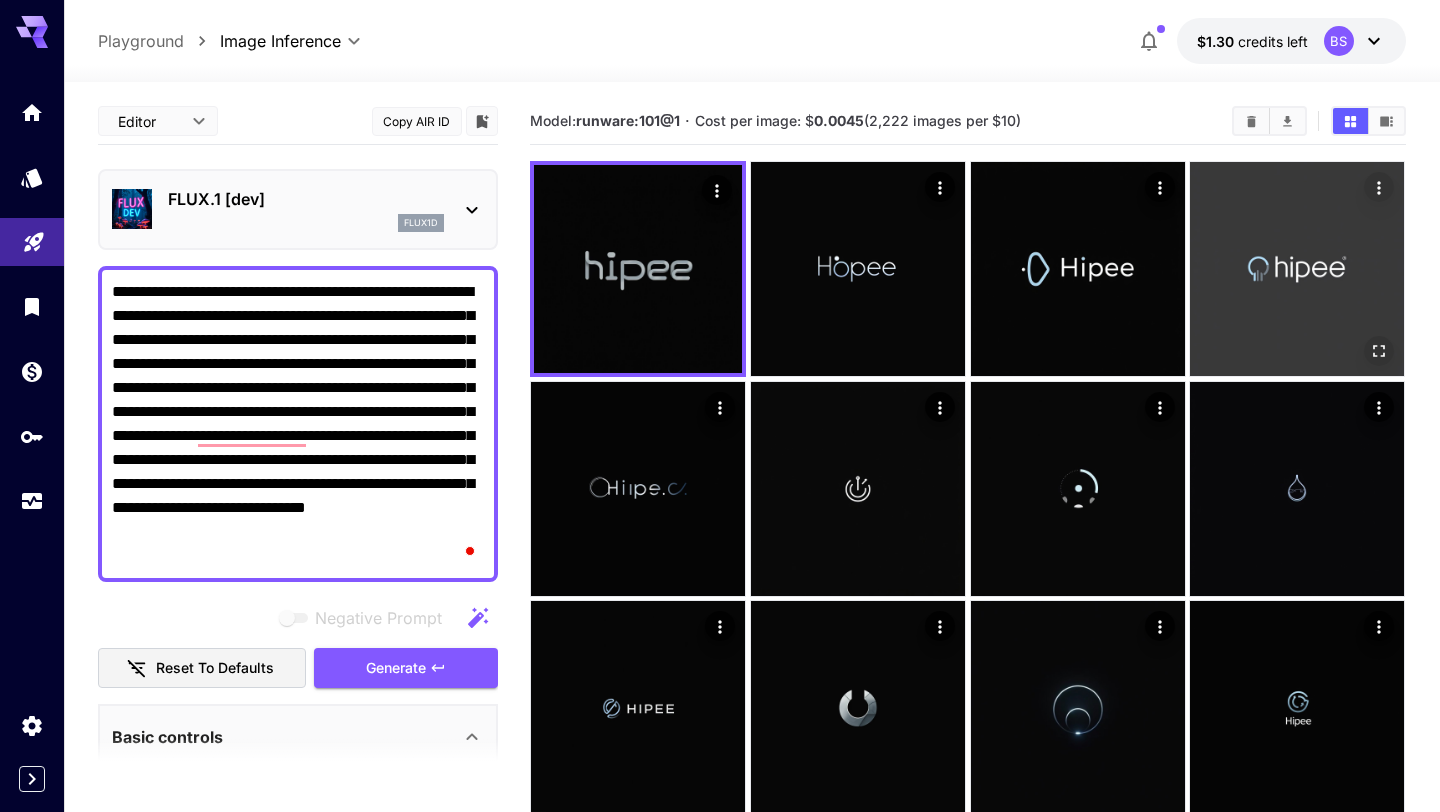 click on "Generate" at bounding box center (406, 668) 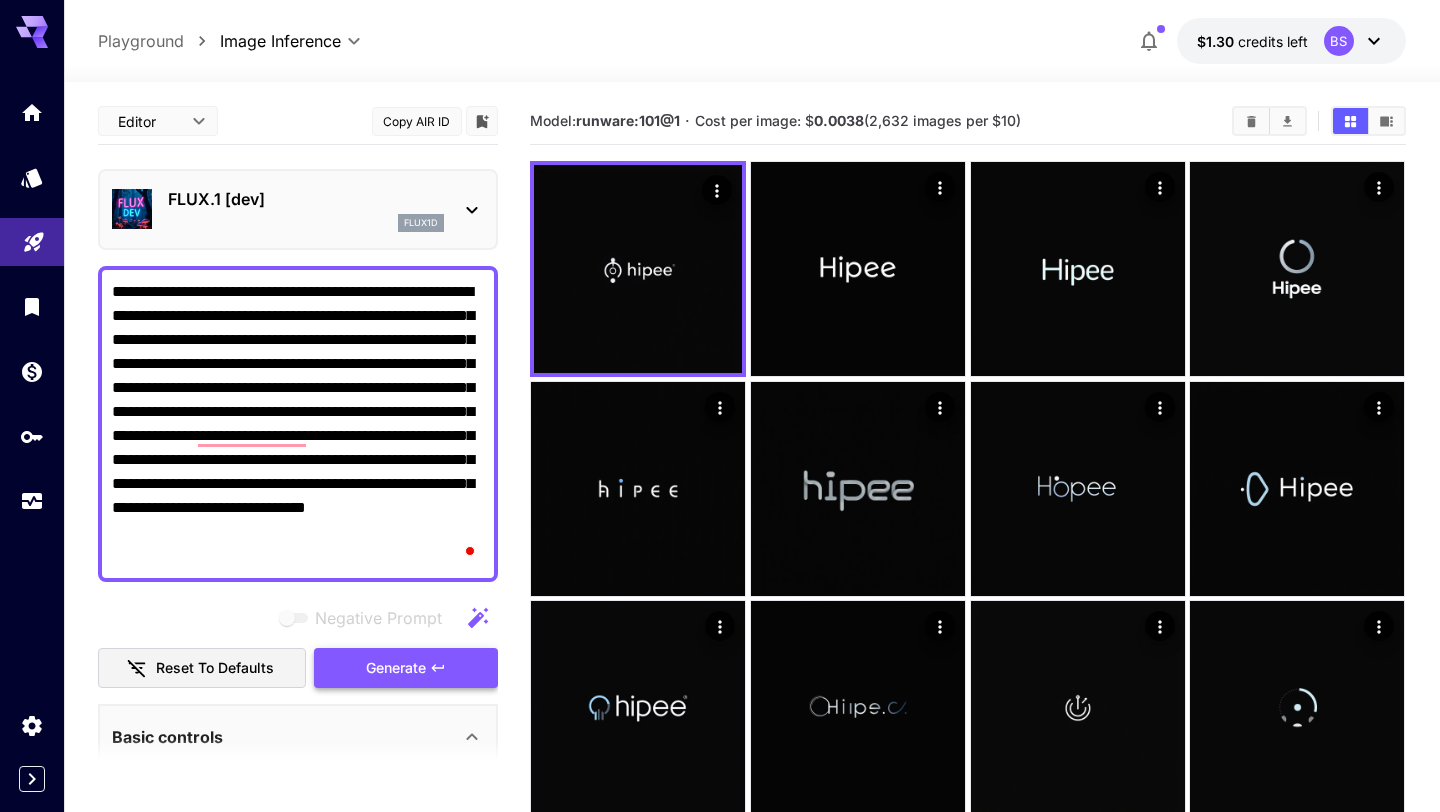 click on "Generate" at bounding box center (406, 668) 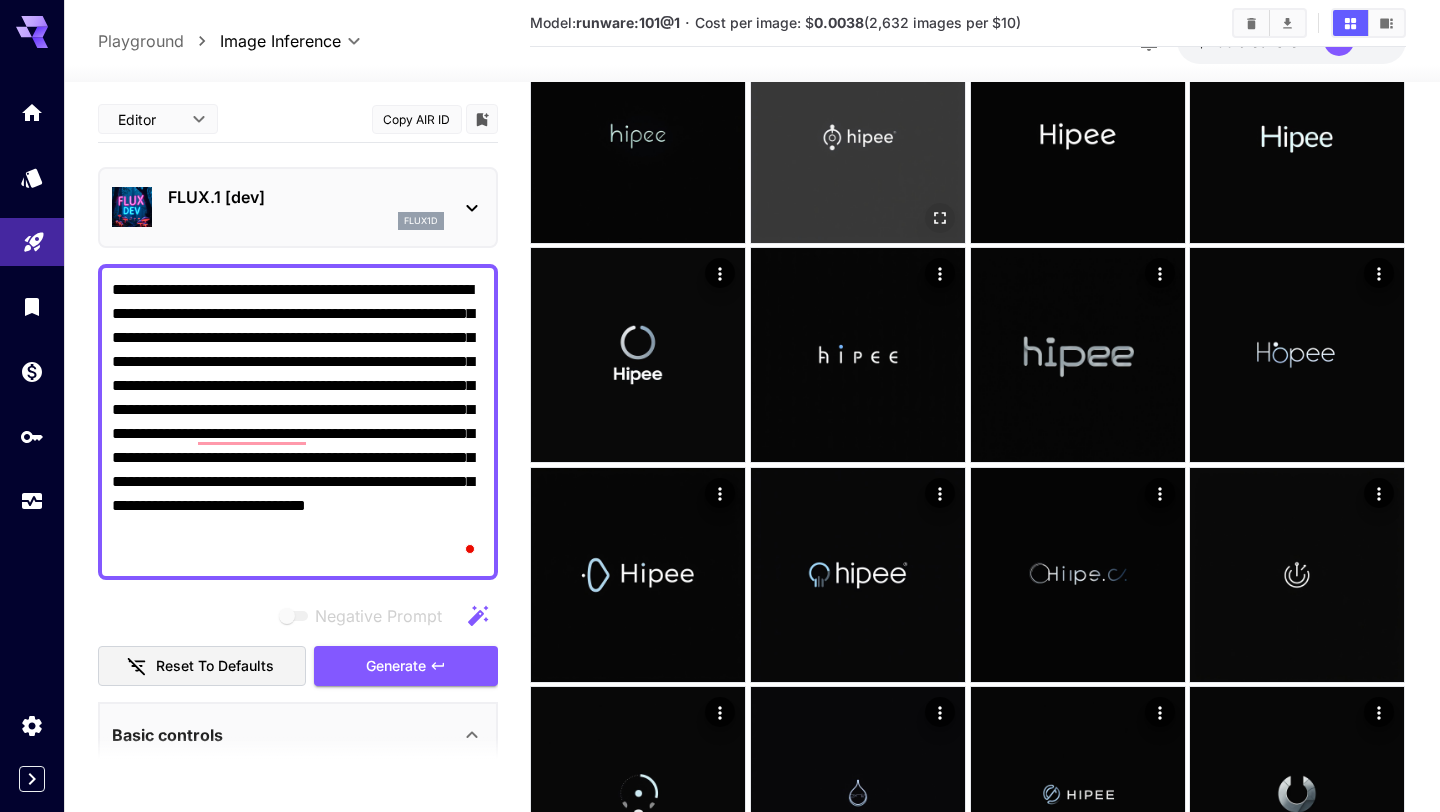 scroll, scrollTop: 475, scrollLeft: 0, axis: vertical 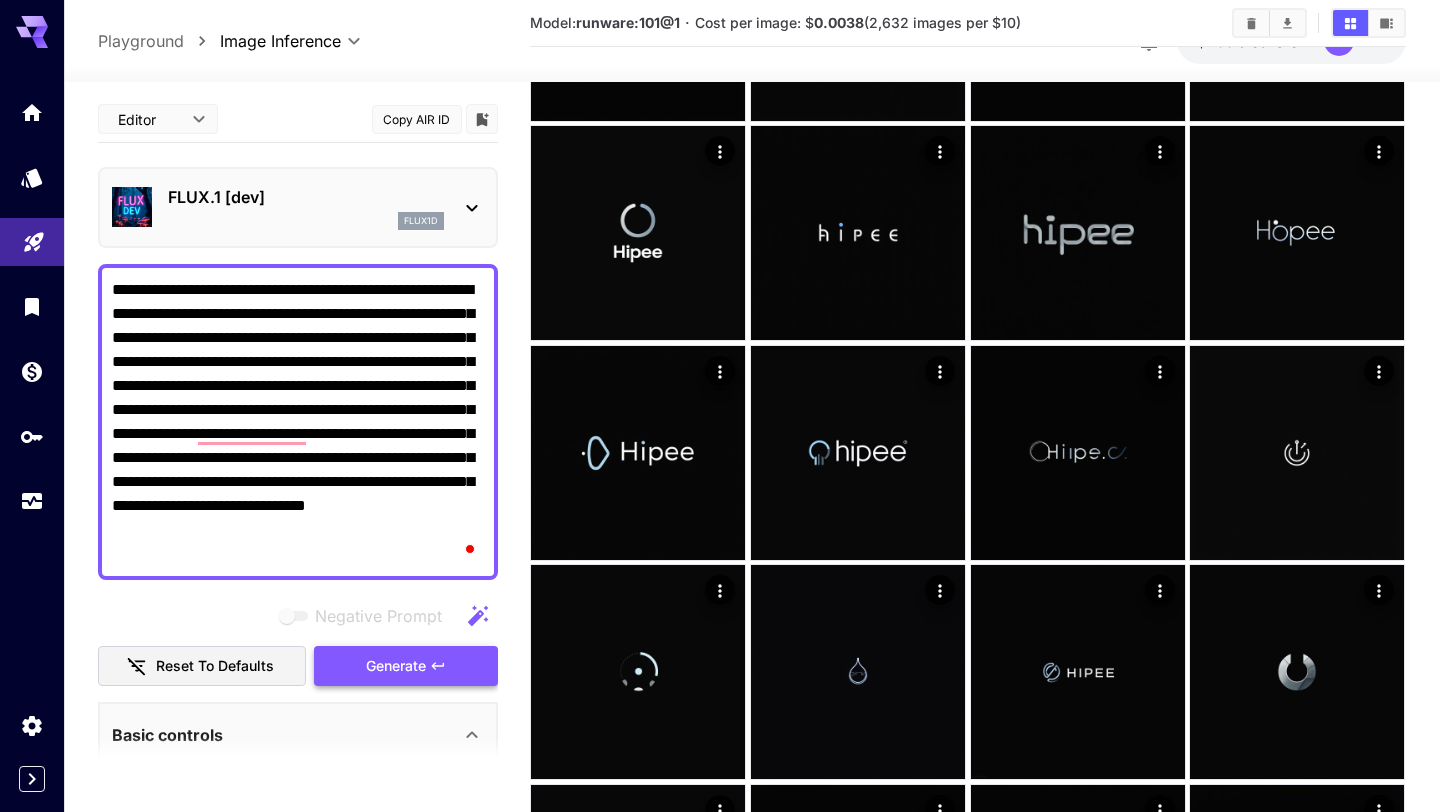 click on "Generate" at bounding box center (406, 666) 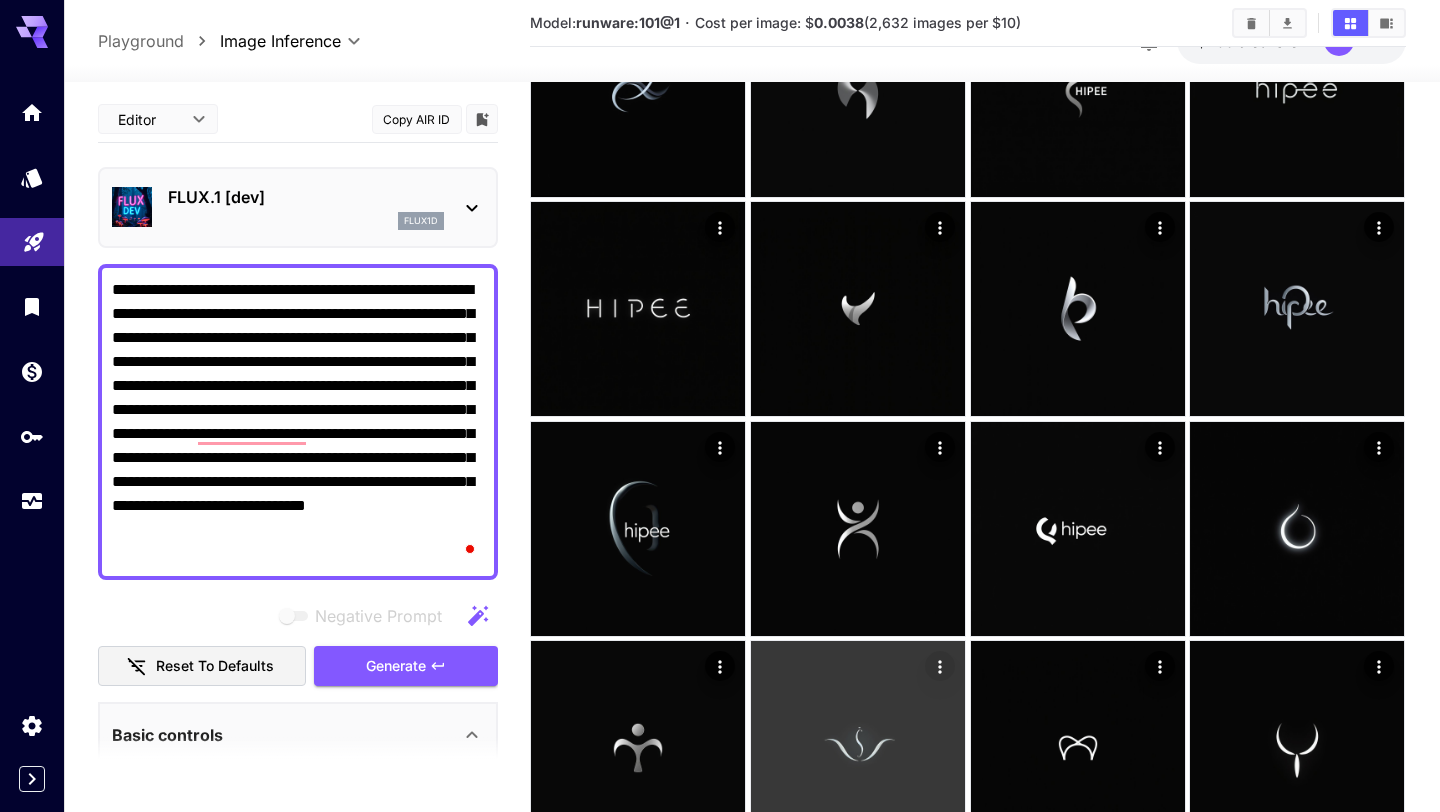 scroll, scrollTop: 7427, scrollLeft: 0, axis: vertical 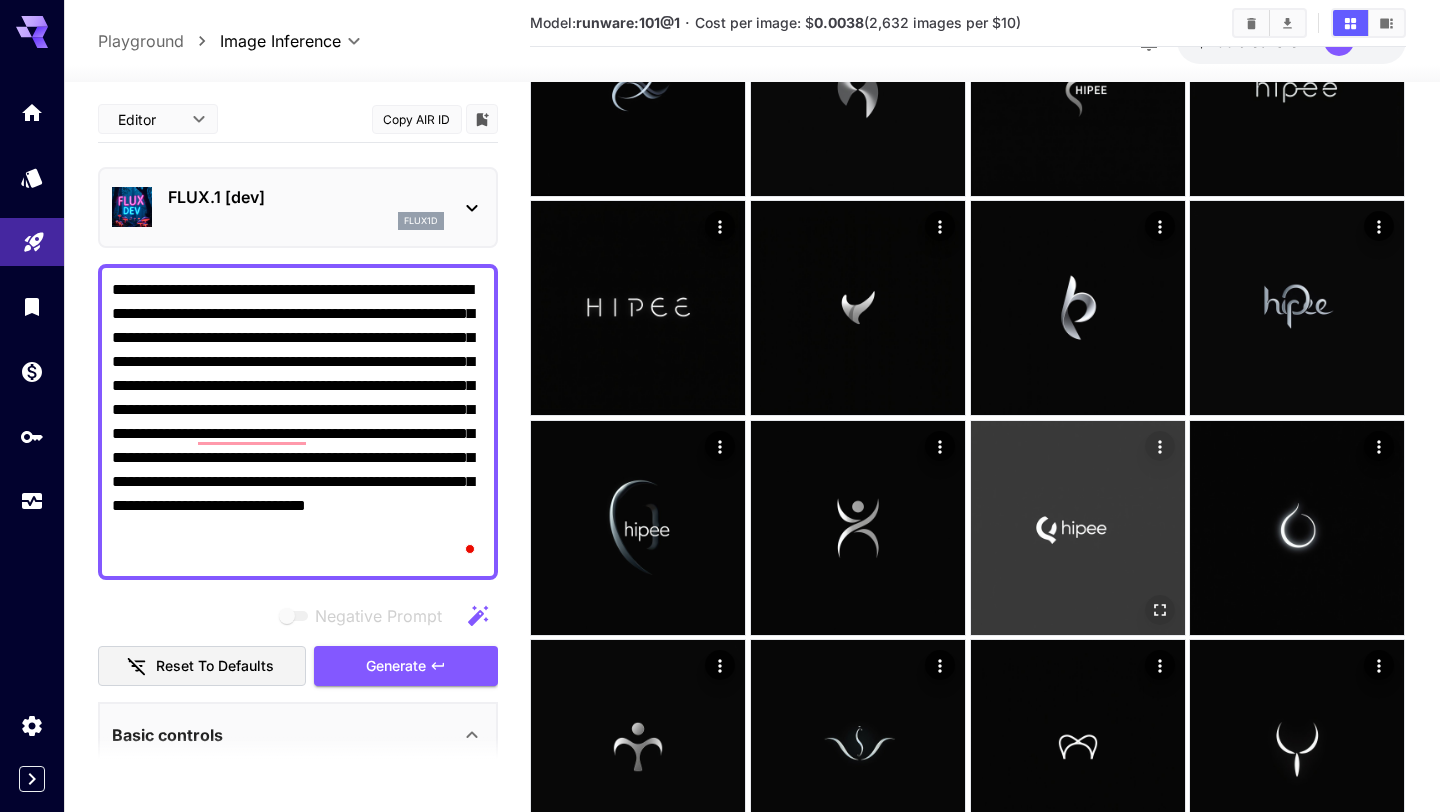 click at bounding box center (1078, 528) 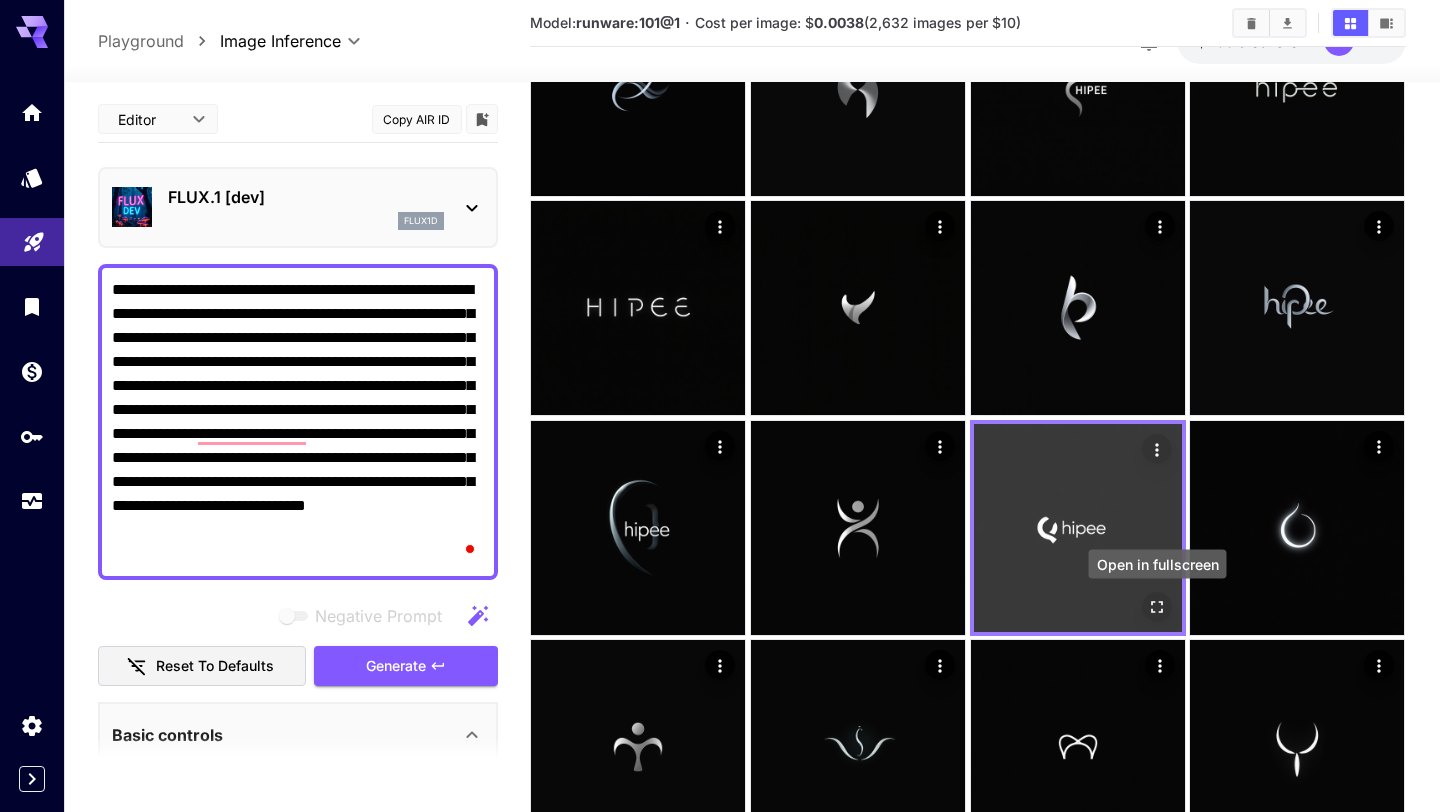 click 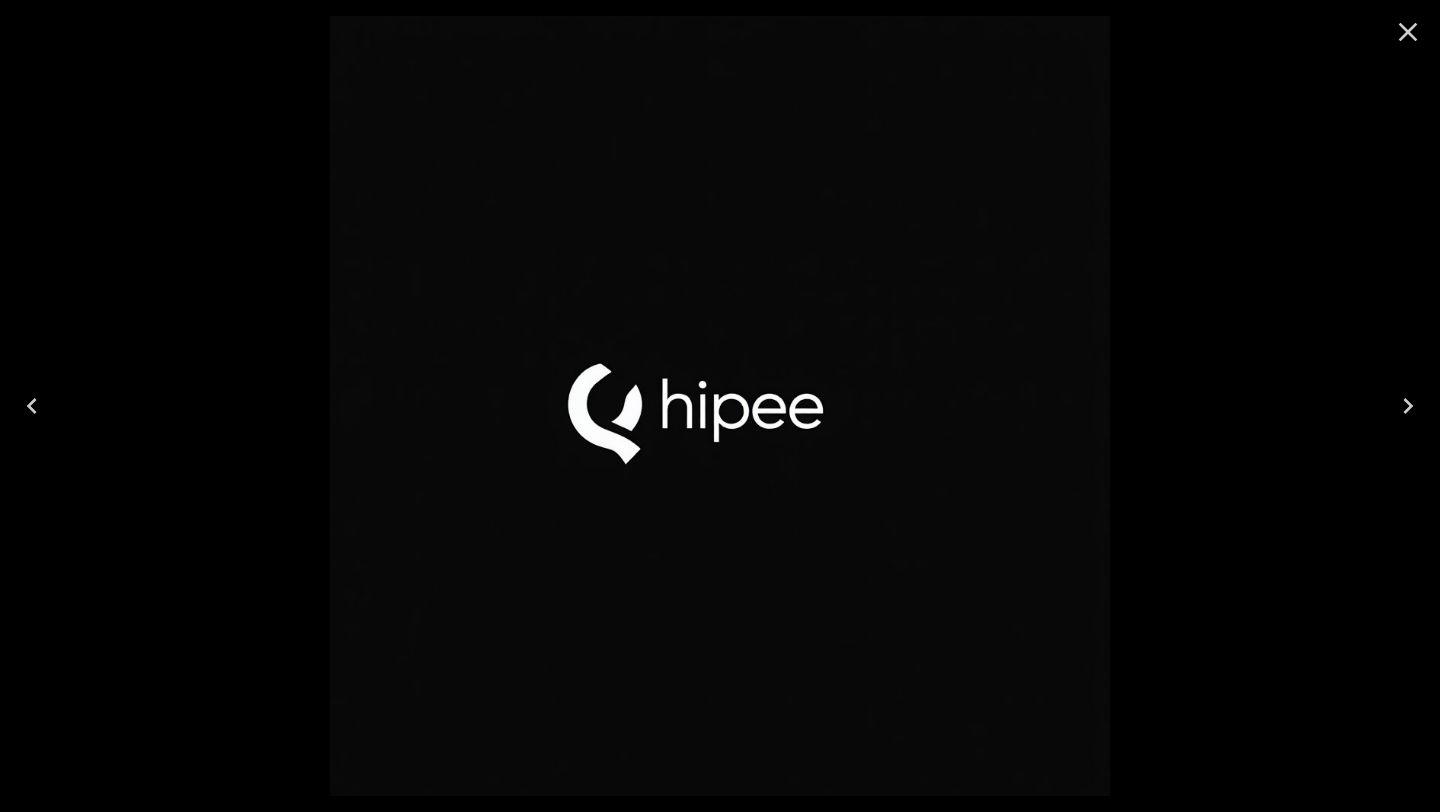 click 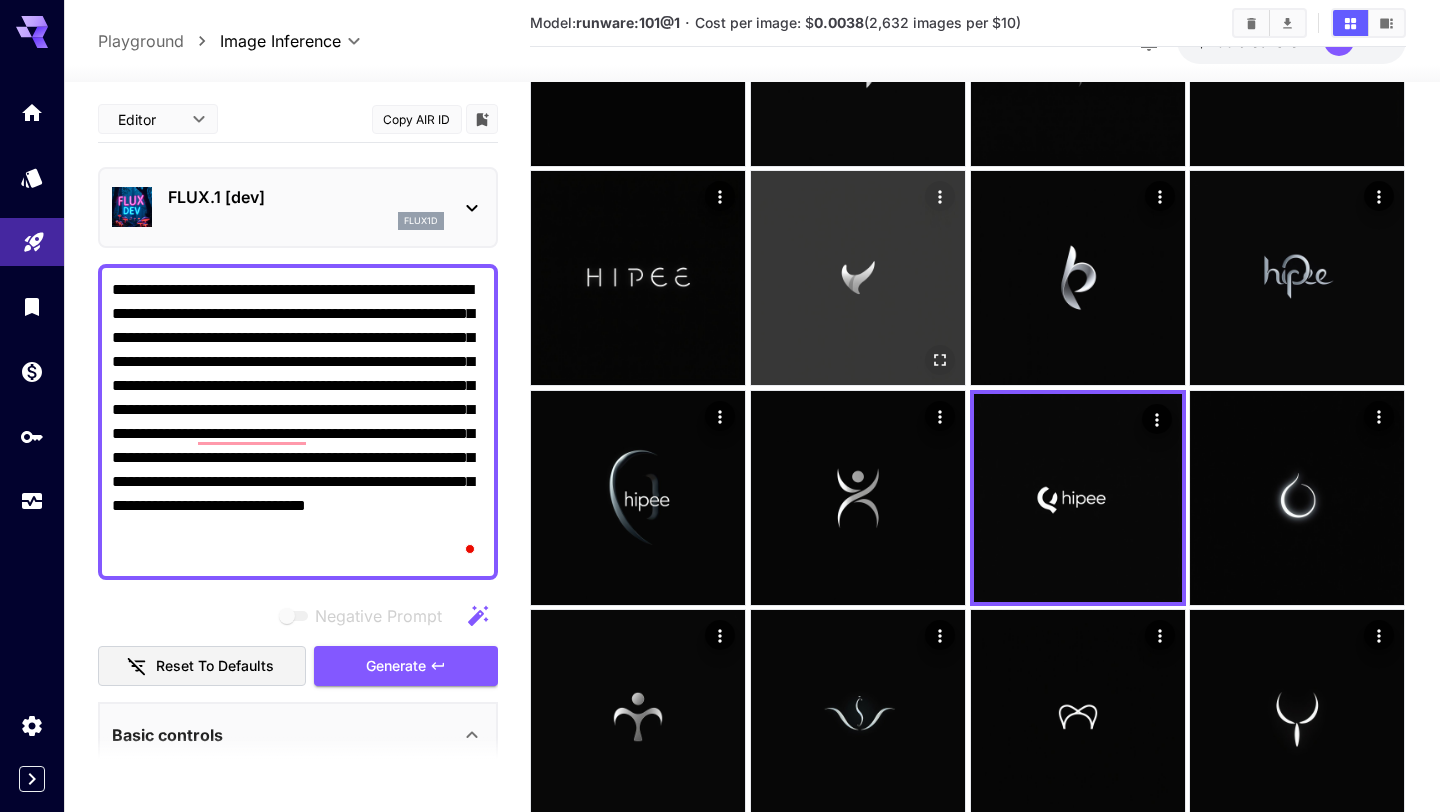 scroll, scrollTop: 7472, scrollLeft: 0, axis: vertical 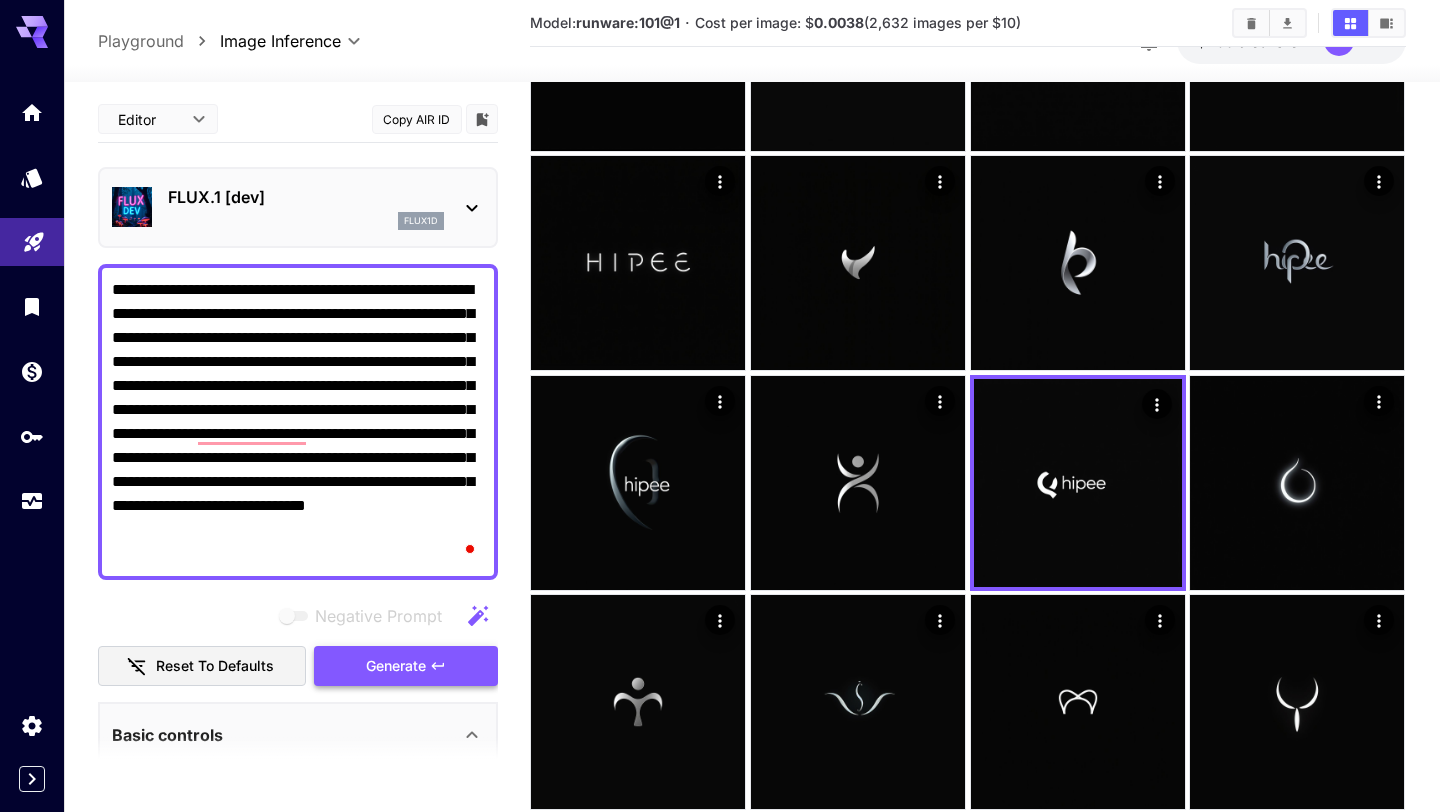 click on "Generate" at bounding box center (406, 666) 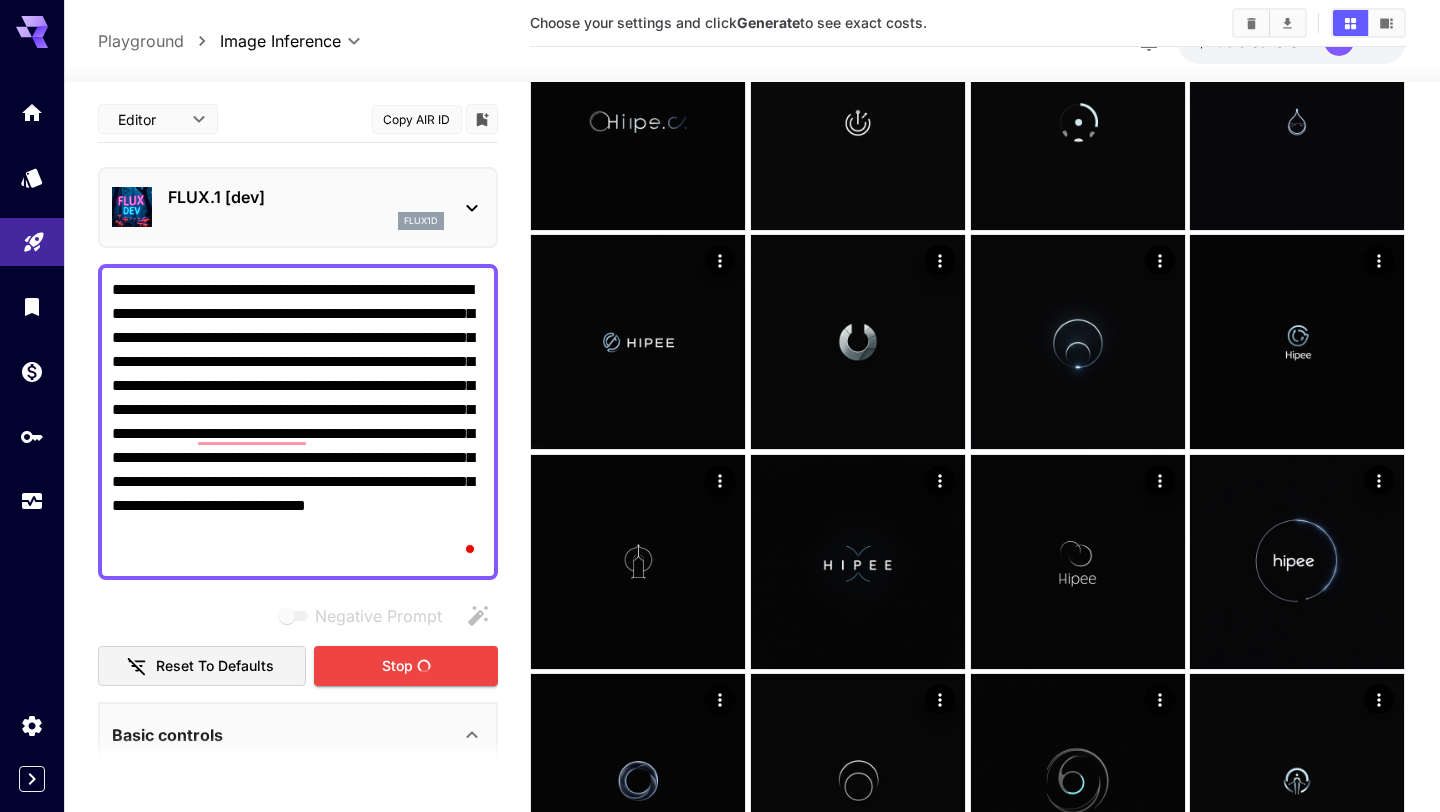 scroll, scrollTop: 0, scrollLeft: 0, axis: both 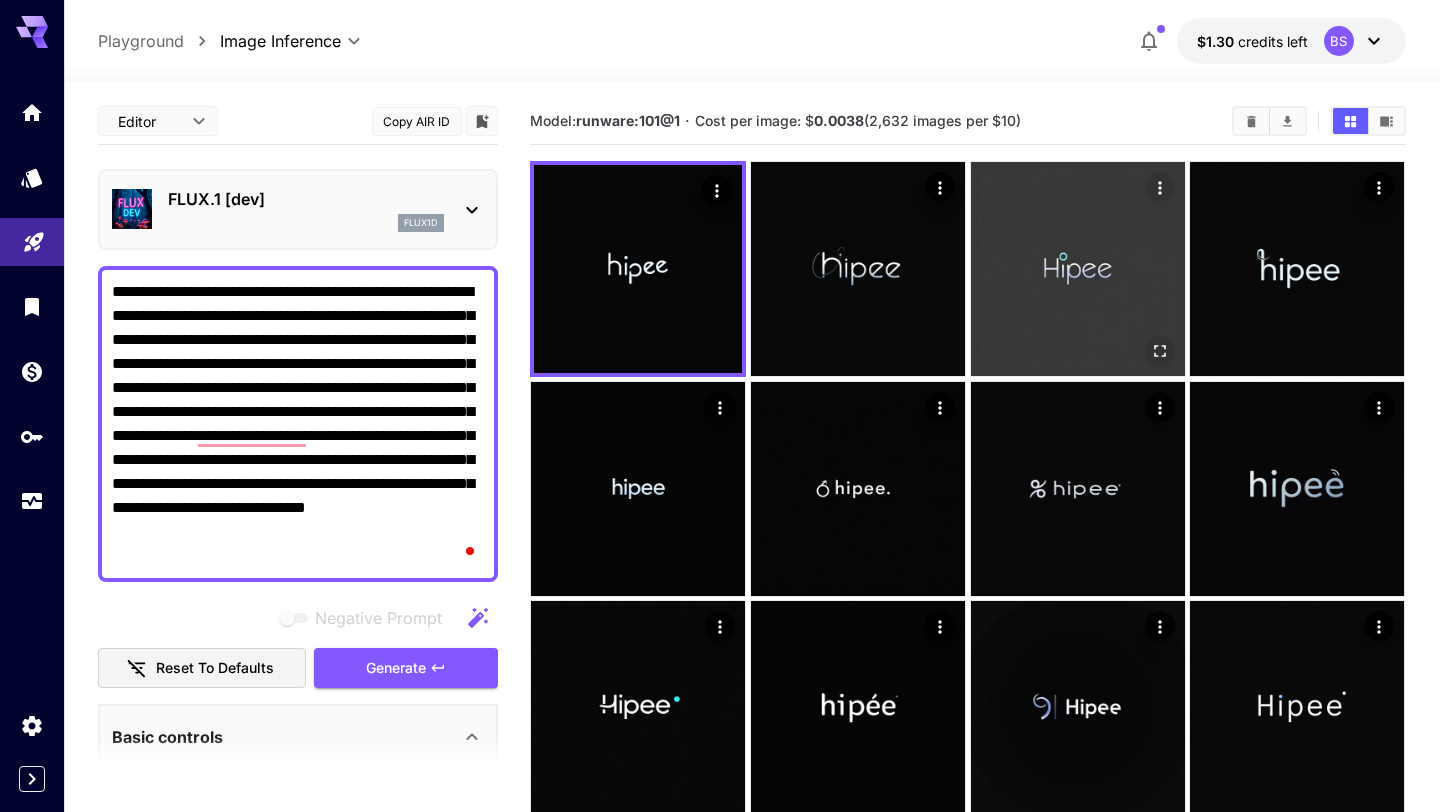 click at bounding box center (1078, 269) 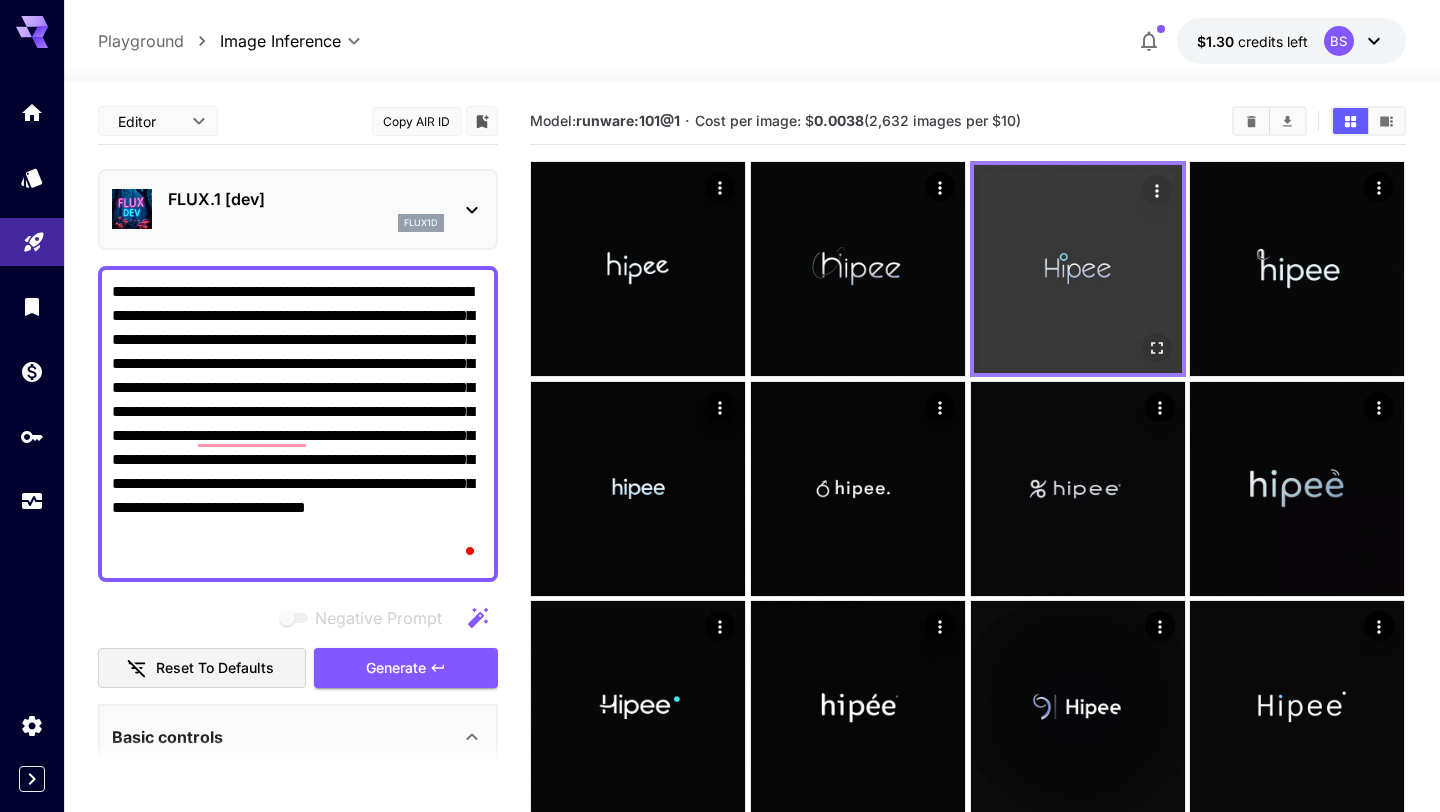 click 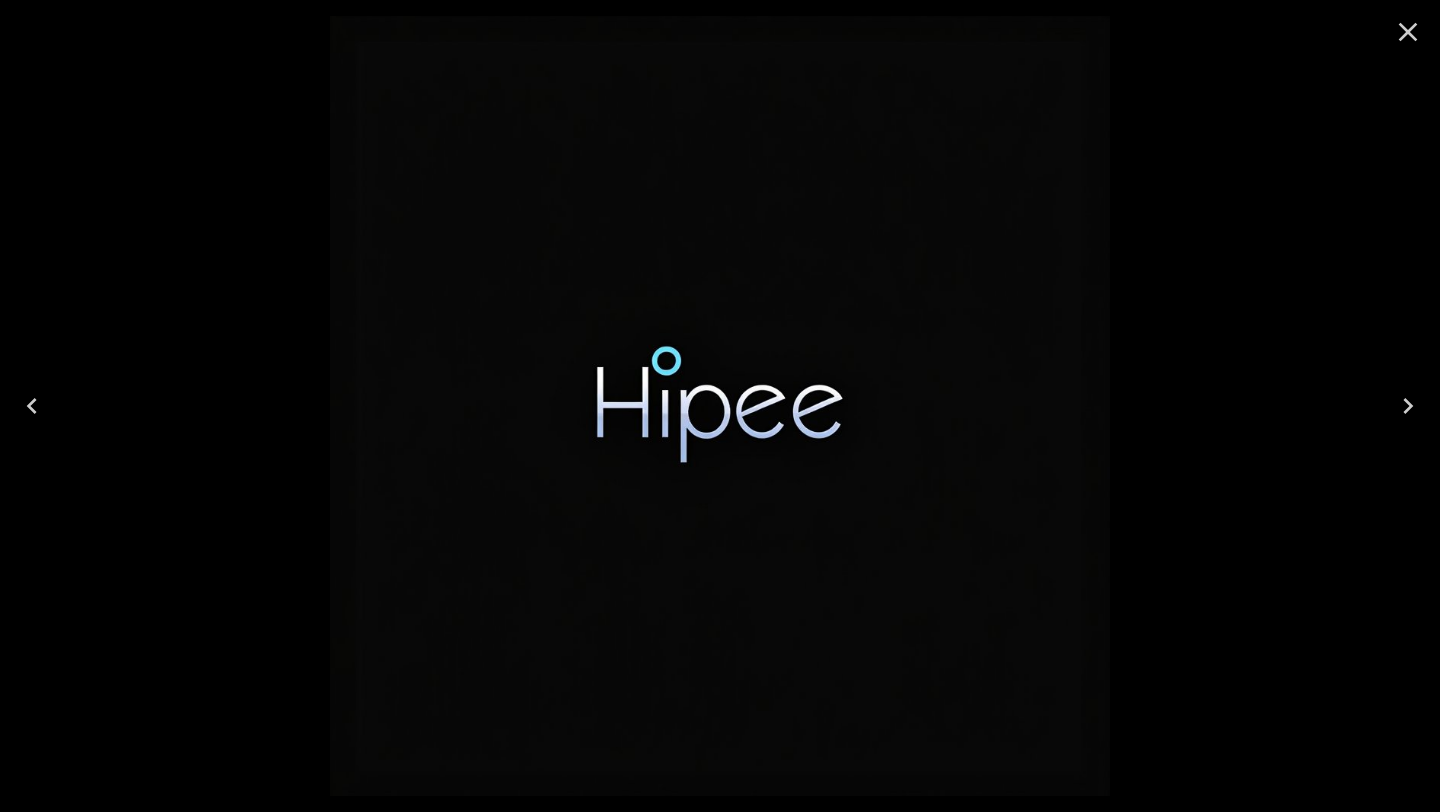 click 